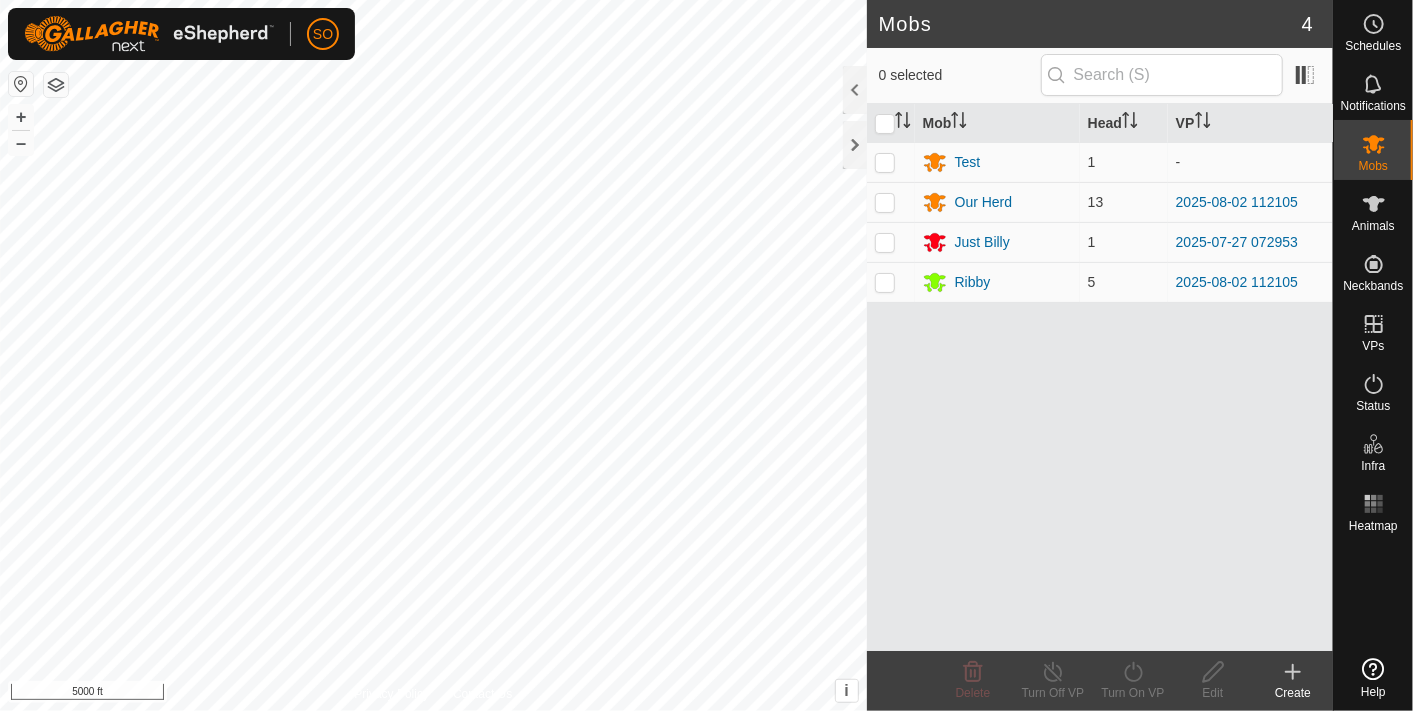 scroll, scrollTop: 0, scrollLeft: 0, axis: both 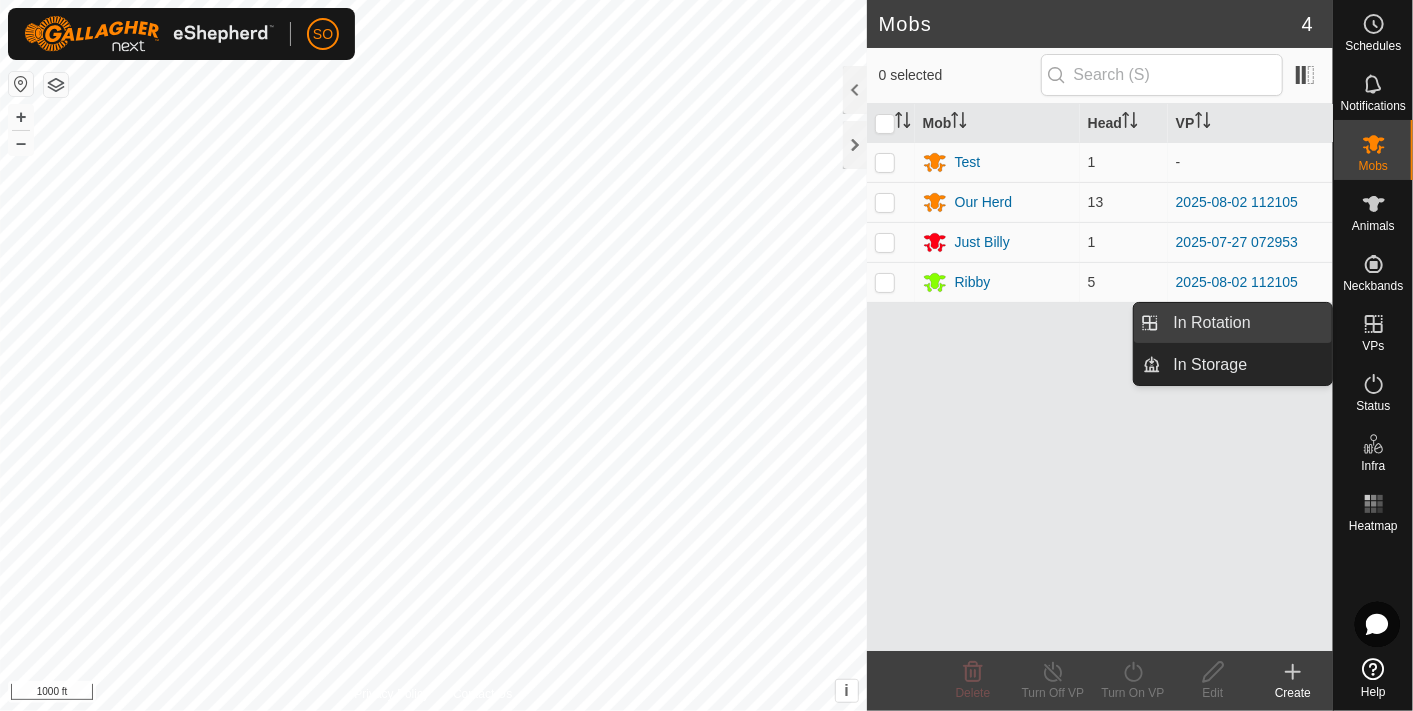 click on "In Rotation" at bounding box center [1247, 323] 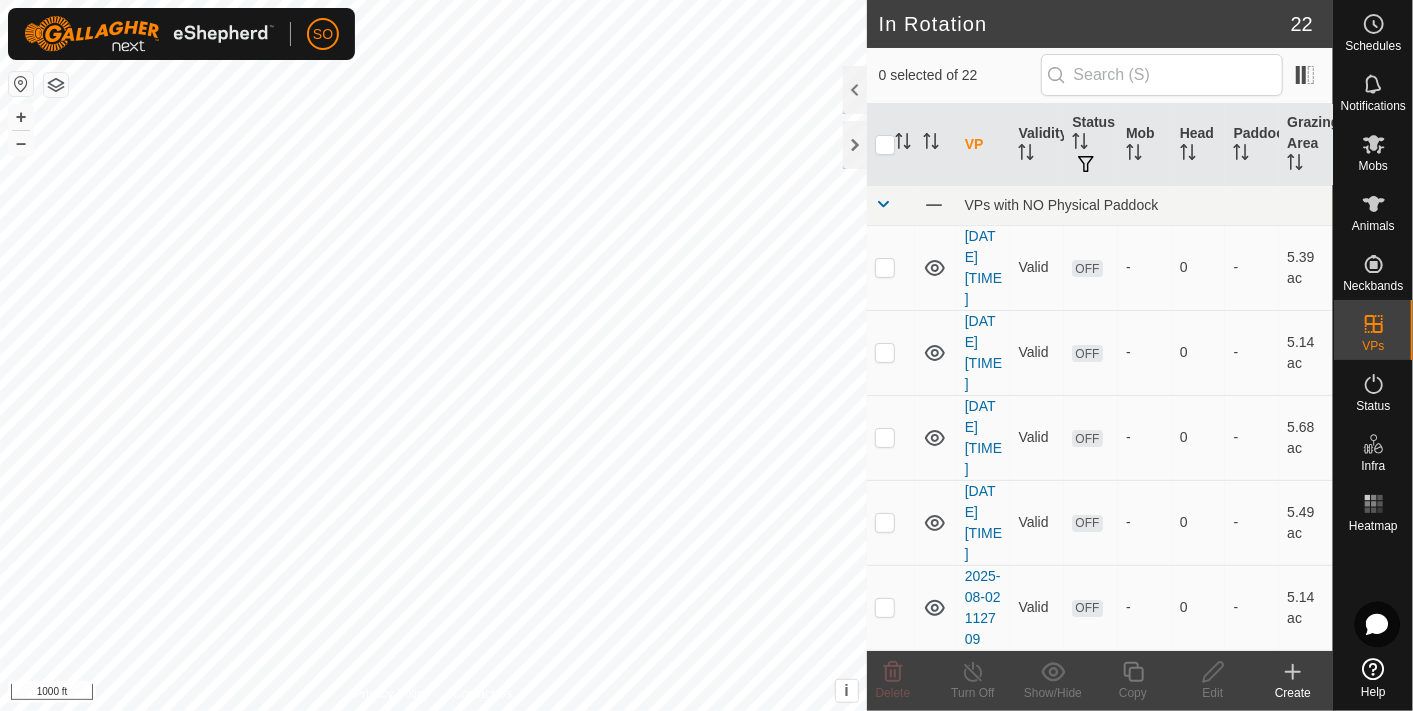 click 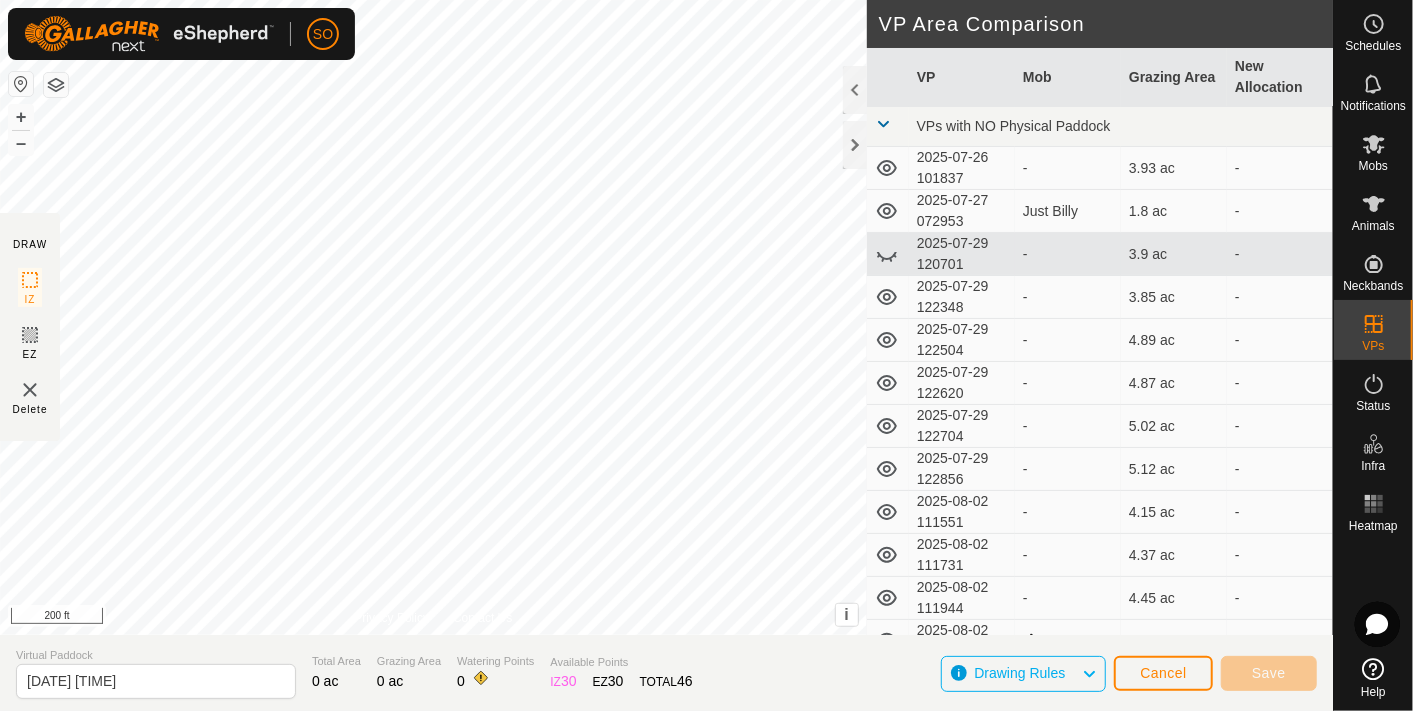 click on "DRAW IZ EZ Delete Privacy Policy Contact Us + – ⇧ i This application includes HERE Maps. © 2024 HERE. All rights reserved. 200 ft VP Area Comparison     VP   Mob   Grazing Area   New Allocation  VPs with NO Physical Paddock  [DATE] [TIME]  -  3.93 ac   -   [DATE] [TIME]   Just Billy   1.8 ac   -   [DATE] [TIME]  -  3.9 ac   -   [DATE] [TIME]  -  3.85 ac   -   [DATE] [TIME]  -  4.89 ac   -   [DATE] [TIME]  -  4.87 ac   -   [DATE] [TIME]  -  5.02 ac   -   [DATE] [TIME]  -  5.12 ac   -   [DATE] [TIME]  -  4.15 ac   -   [DATE] [TIME]  -  4.37 ac   -   [DATE] [TIME]  -  4.45 ac   -   [DATE] [TIME]   2 Mobs   4.6 ac   -   [DATE] [TIME]  -  4.74 ac   -   [DATE] [TIME]  -  4.99 ac   -   [DATE] [TIME]  -  4.65 ac   -   [DATE] [TIME]  -  4.77 ac   -   [DATE] [TIME]  -  4.97 ac   -   [DATE] [TIME]  -  5.14 ac   -   [DATE] [TIME]  -  5.49 ac   -   [DATE] [TIME]  -  5.68 ac   -   [DATE] [TIME]  -  5.14 ac   -   [DATE] [TIME]  - 0" 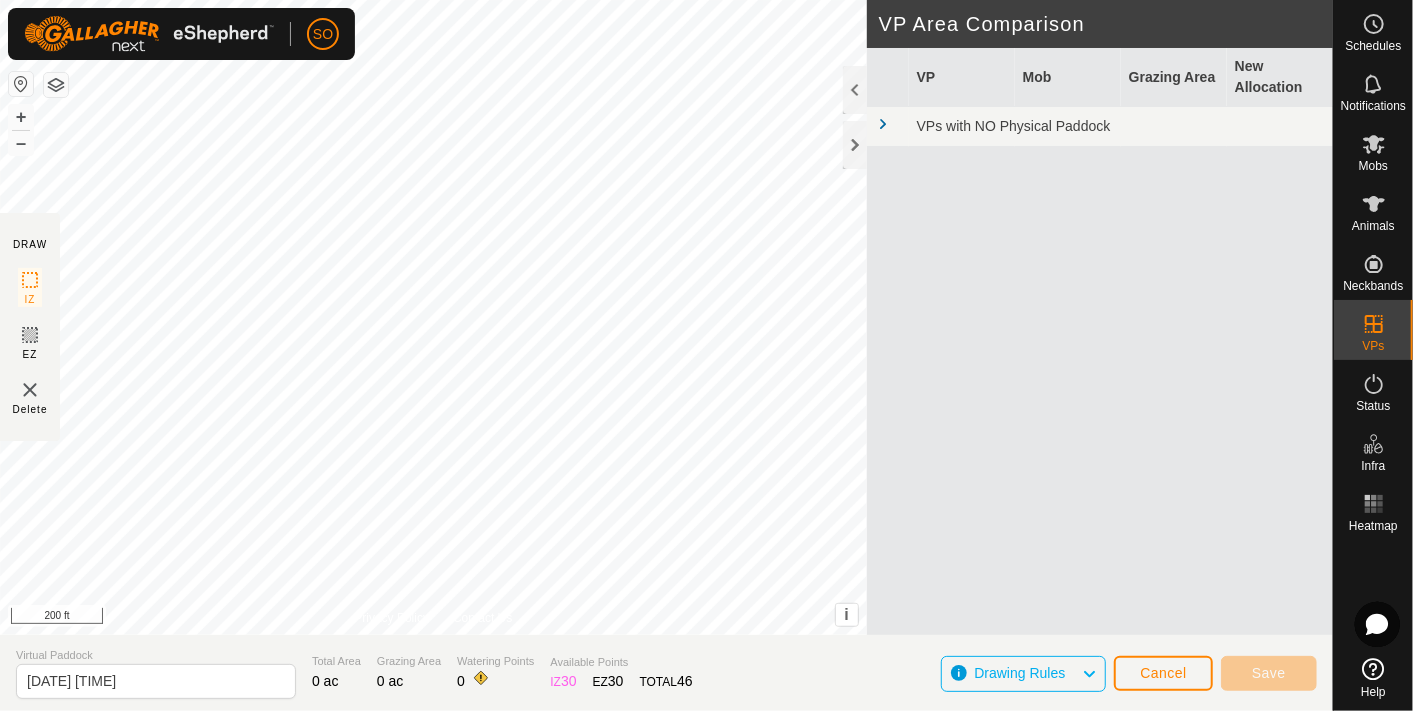 click at bounding box center [883, 124] 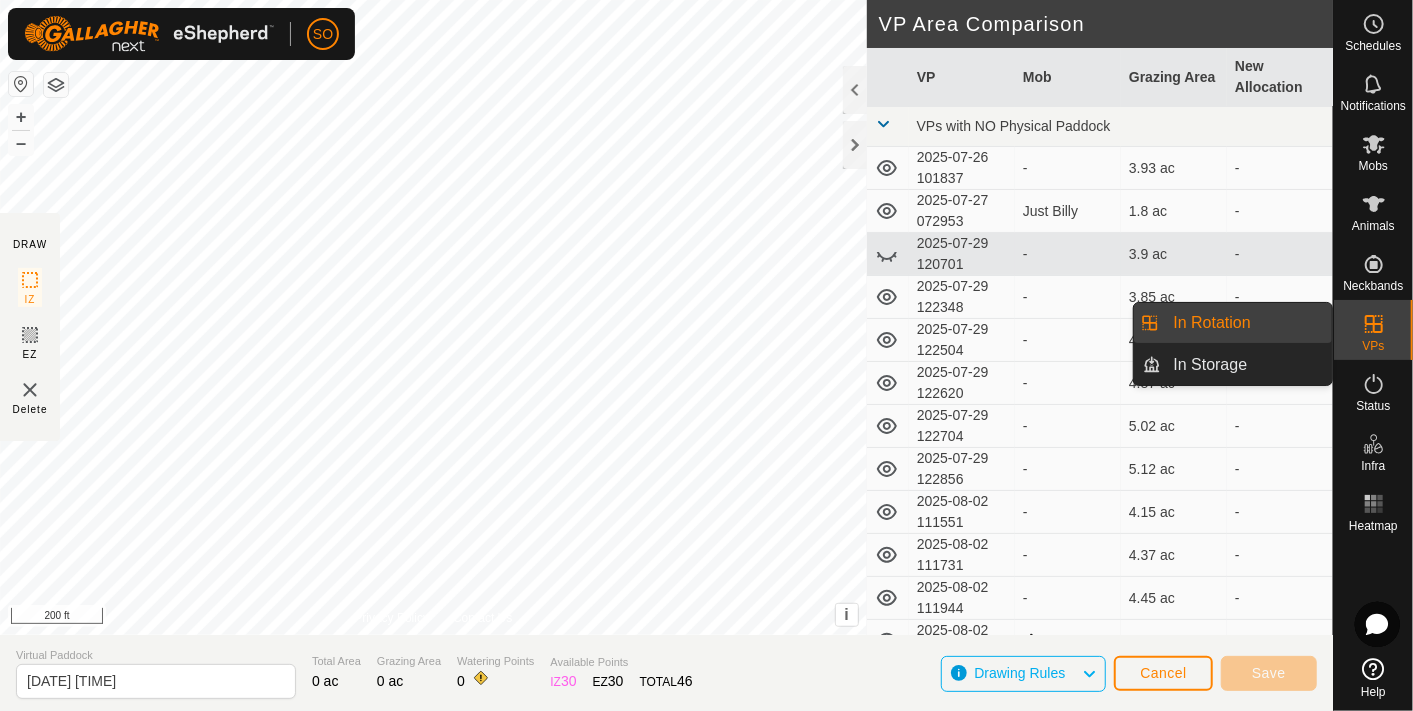 click on "In Rotation" at bounding box center (1247, 323) 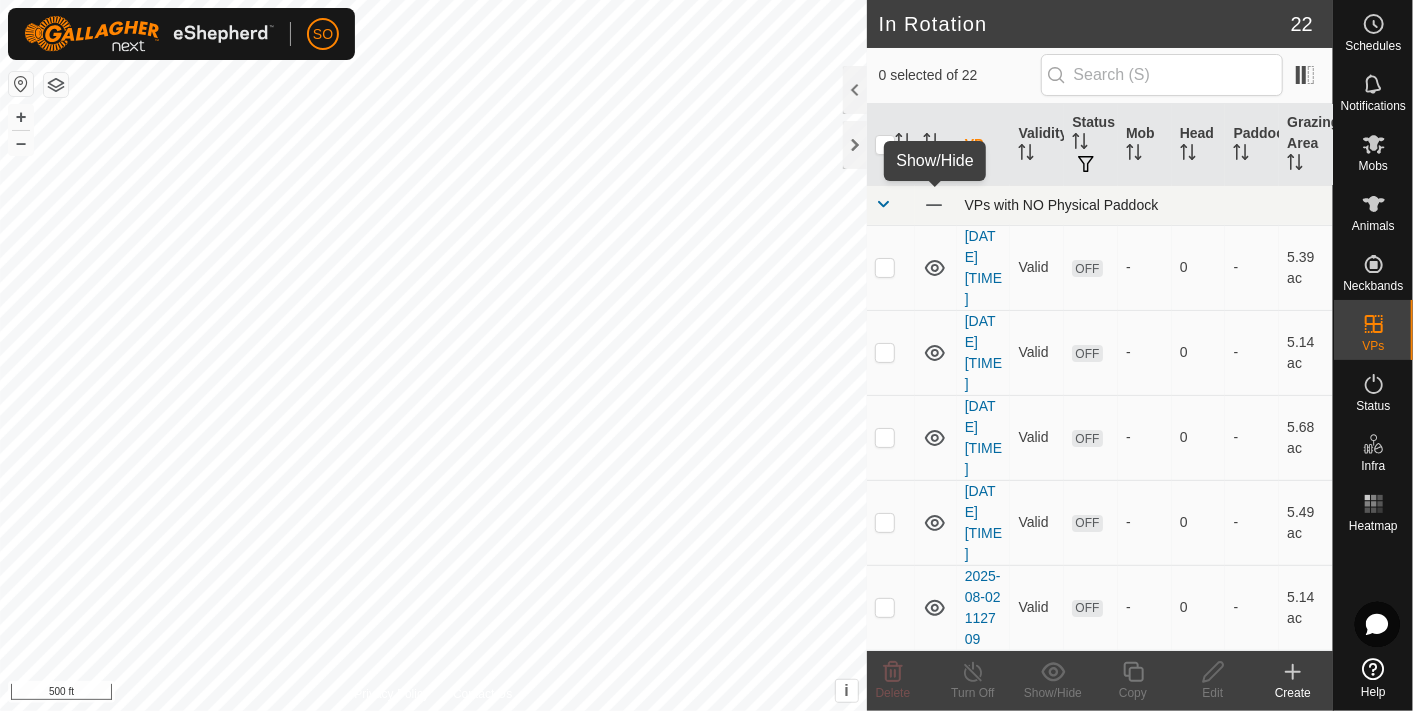 click at bounding box center [934, 205] 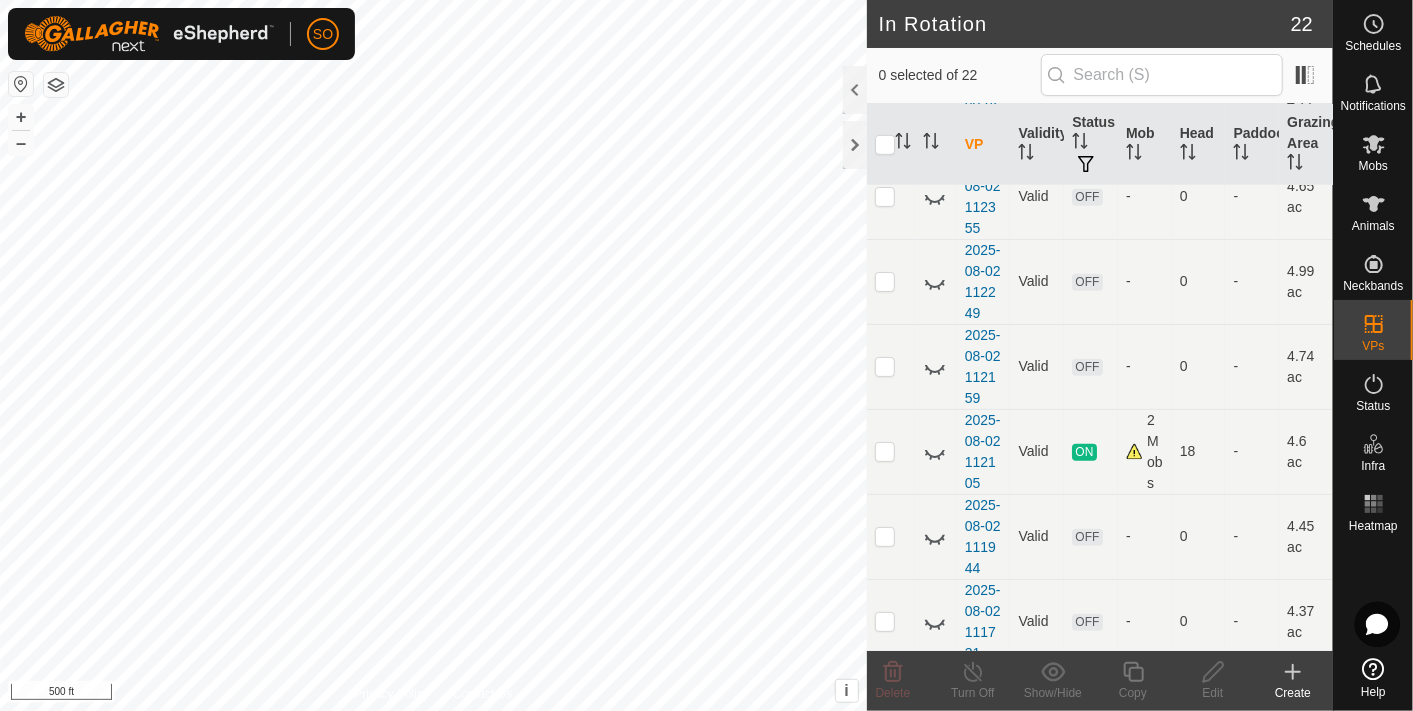 scroll, scrollTop: 777, scrollLeft: 0, axis: vertical 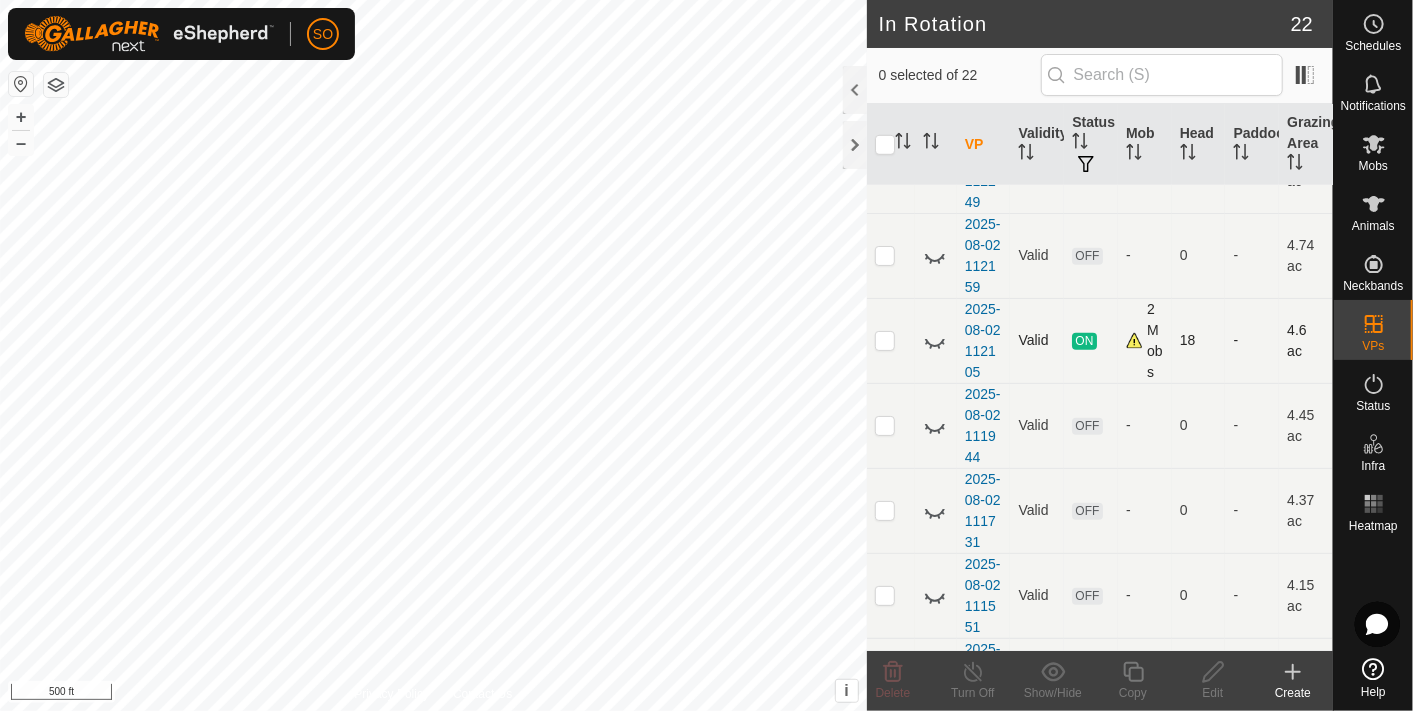 click 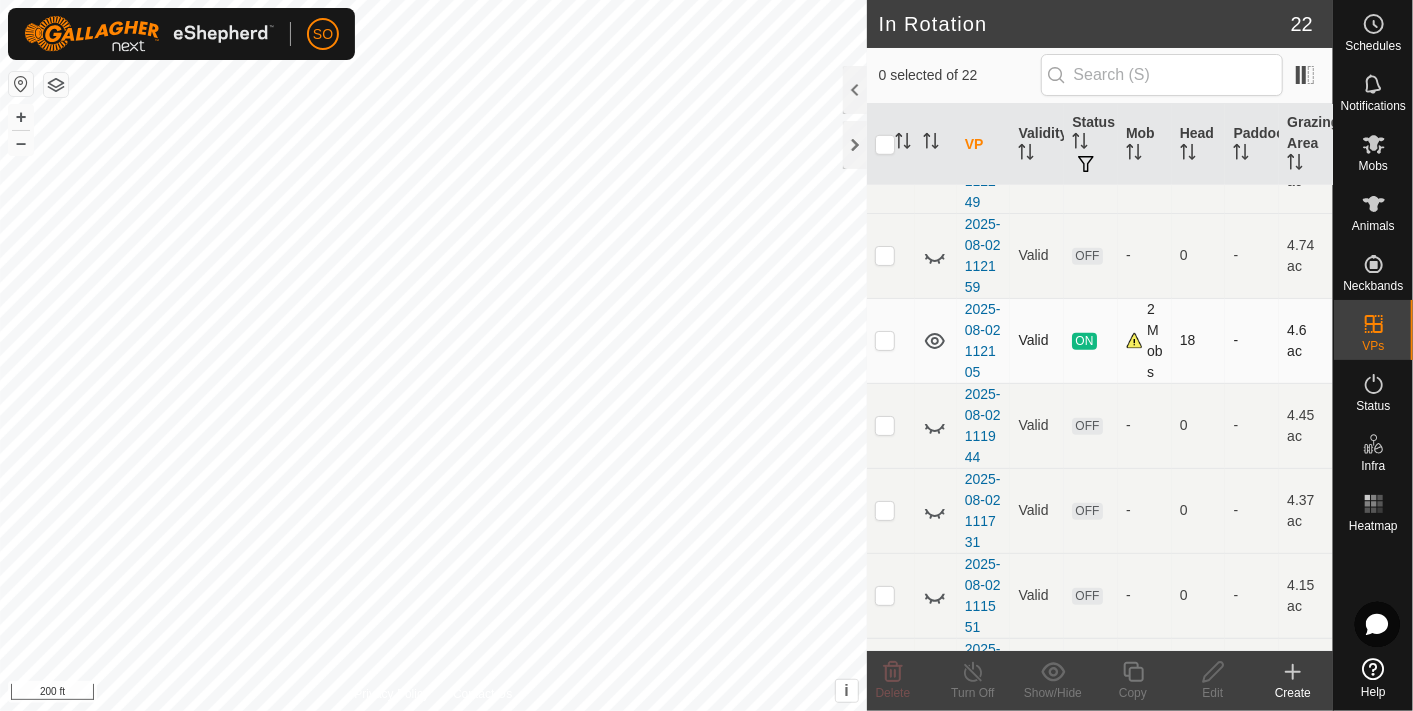 click 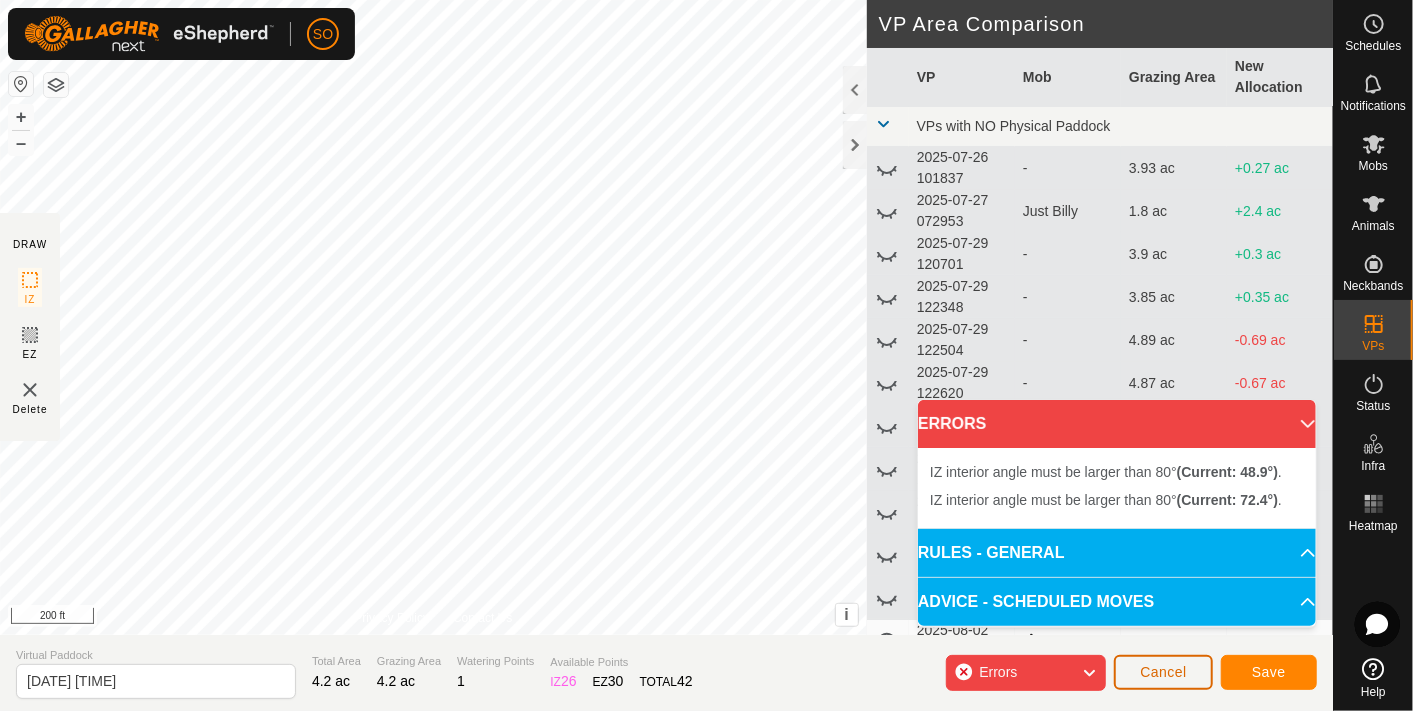 click on "Cancel" 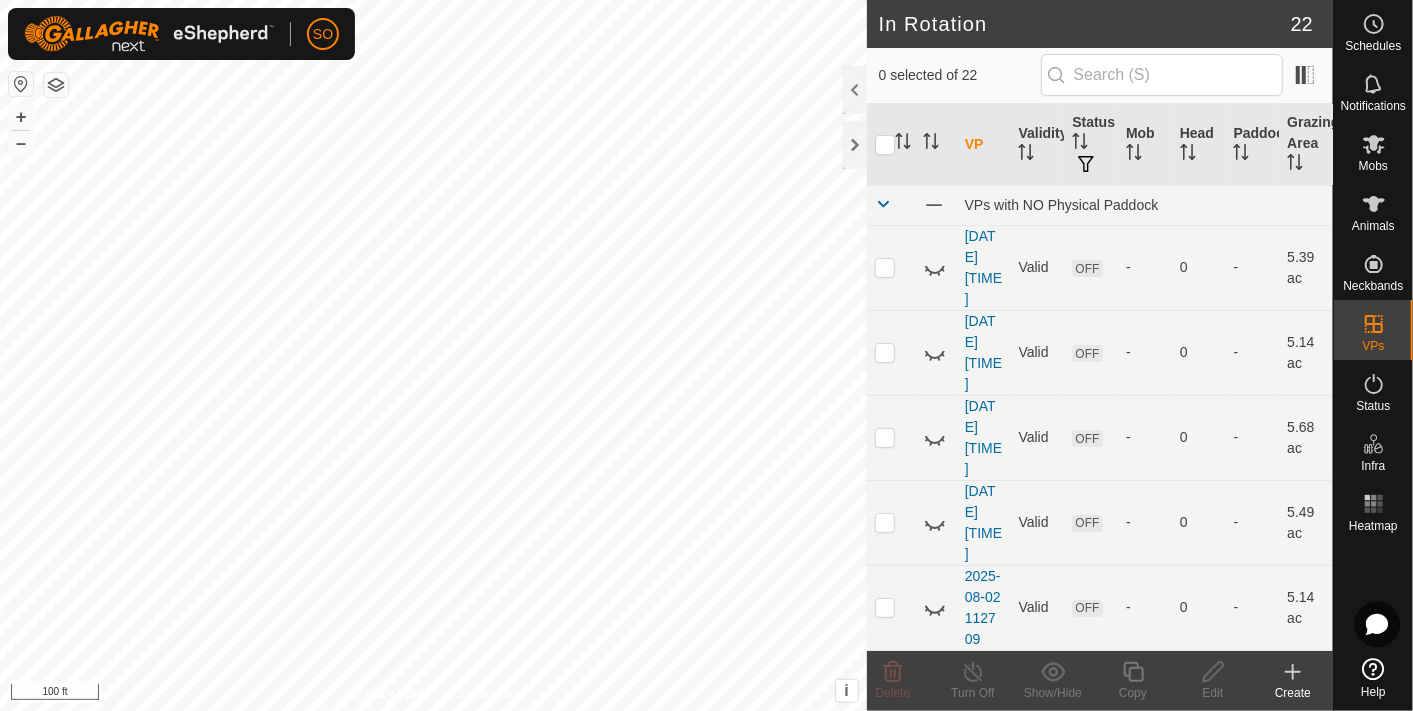 click 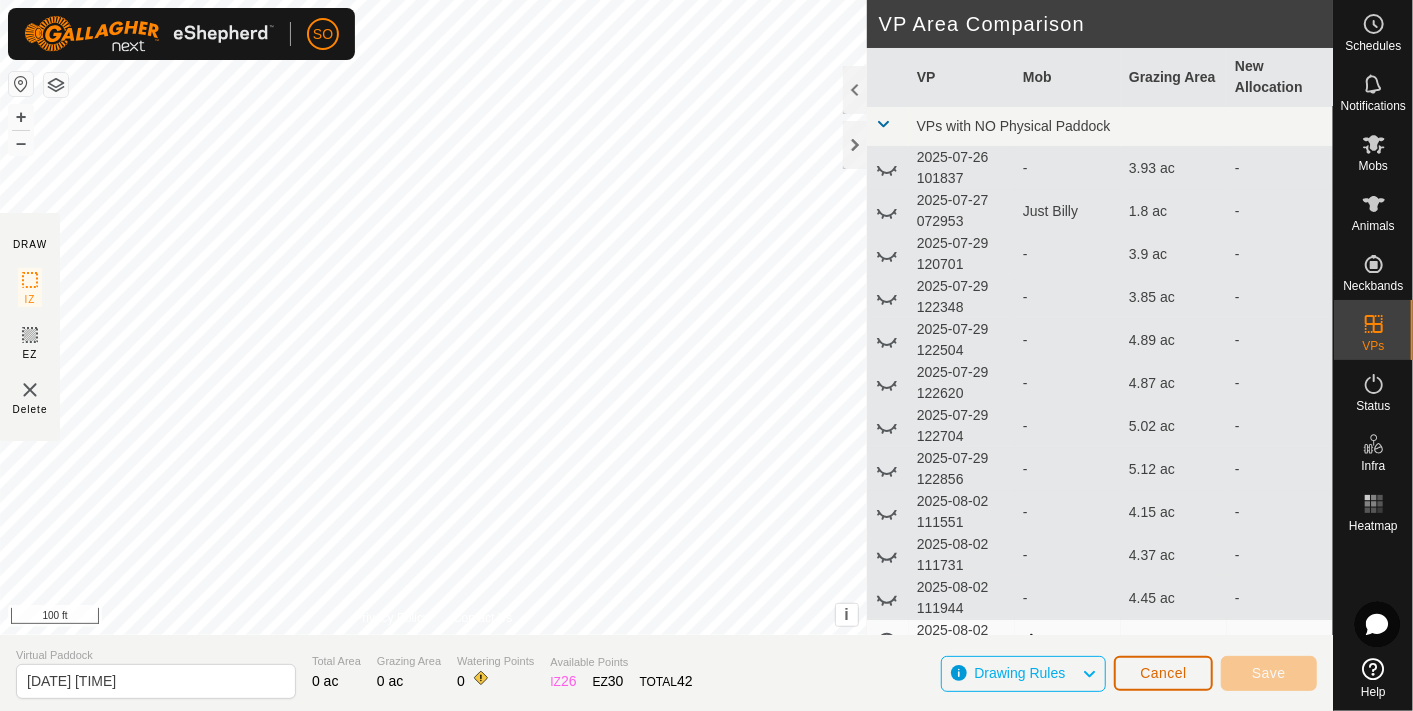 click on "Cancel" 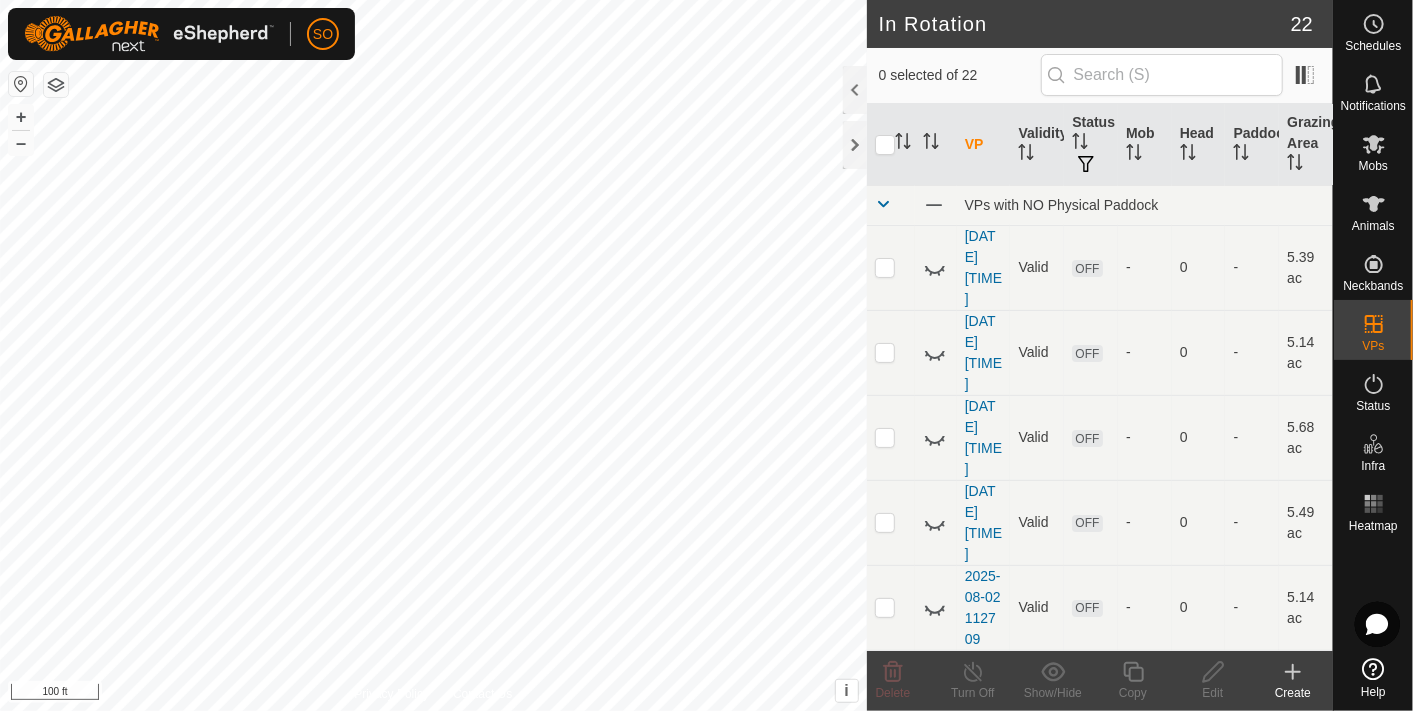 click on "SO Schedules Notifications Mobs Animals Neckbands VPs Status Infra Heatmap Help In Rotation 22 0 selected of 22     VP   Validity   Status   Mob   Head   Paddock   Grazing Area   VPs with NO Physical Paddock  [DATE] [TIME]  Valid  OFF  -   0   -   5.39 ac  [DATE] [TIME]  Valid  OFF  -   0   -   5.14 ac  [DATE] [TIME]  Valid  OFF  -   0   -   5.68 ac  [DATE] [TIME]  Valid  OFF  -   0   -   5.49 ac  [DATE] [TIME]  Valid  OFF  -   0   -   5.14 ac  [DATE] [TIME]  Valid  OFF  -   0   -   4.97 ac  [DATE] [TIME]  Valid  OFF  -   0   -   4.77 ac  [DATE] [TIME]  Valid  OFF  -   0   -   4.65 ac  [DATE] [TIME]  Valid  OFF  -   0   -   4.99 ac  [DATE] [TIME]  Valid  OFF  -   0   -   4.74 ac  [DATE] [TIME]  Valid  ON  2 Mobs   18   -   4.6 ac  [DATE] [TIME]  Valid  OFF  -   0   -   4.45 ac  [DATE] [TIME]  Valid  OFF  -   0   -   4.37 ac  [DATE] [TIME]  Valid  OFF  -   0   -   4.15 ac  [DATE] [TIME]  Valid  OFF  -   0   -   5.12 ac  [DATE] [TIME]  Valid  ON  2 Mobs" at bounding box center [706, 355] 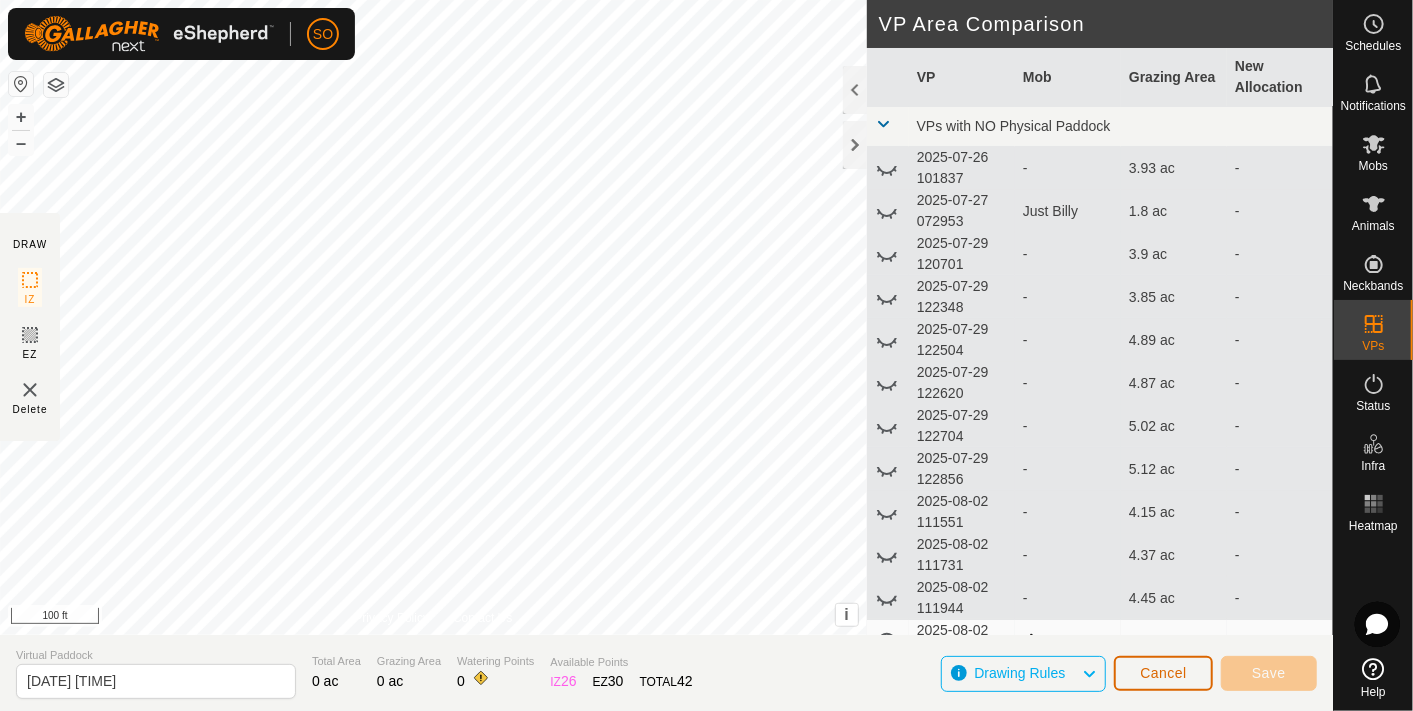 click on "Cancel" 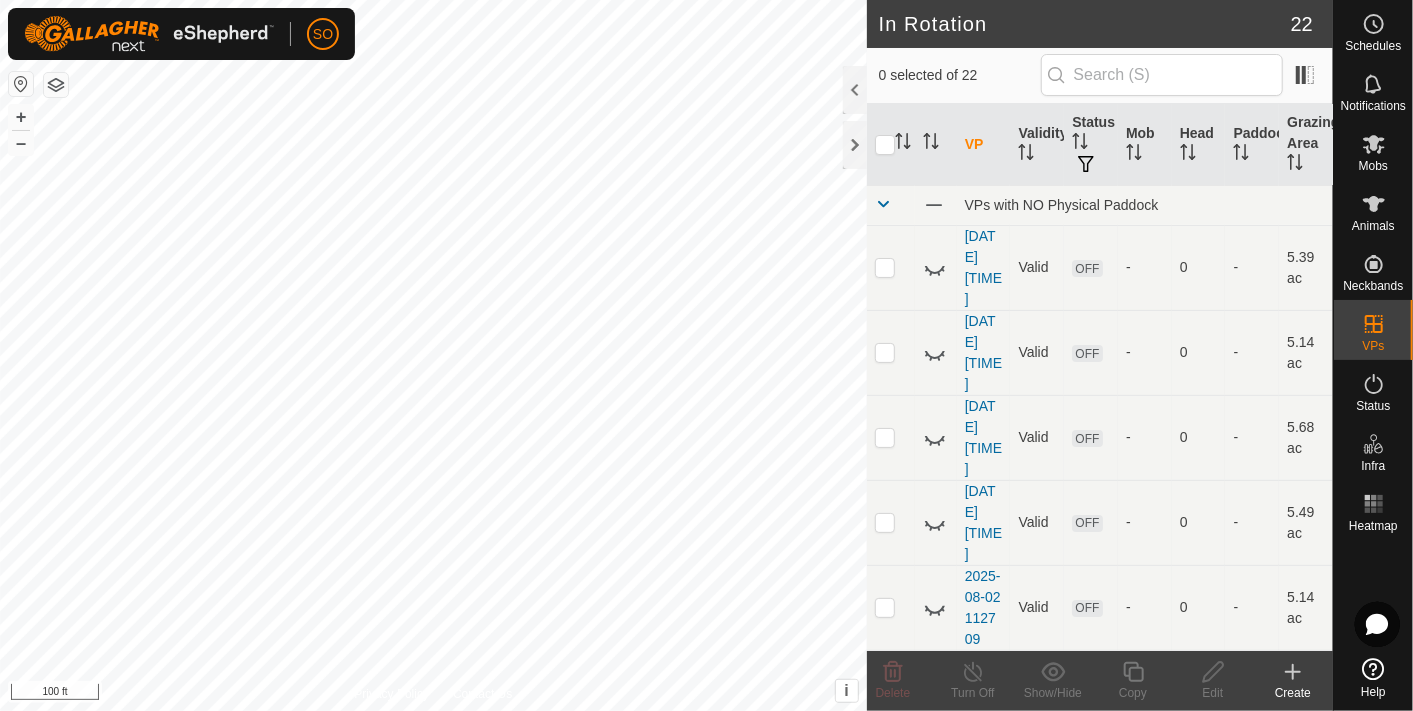 click 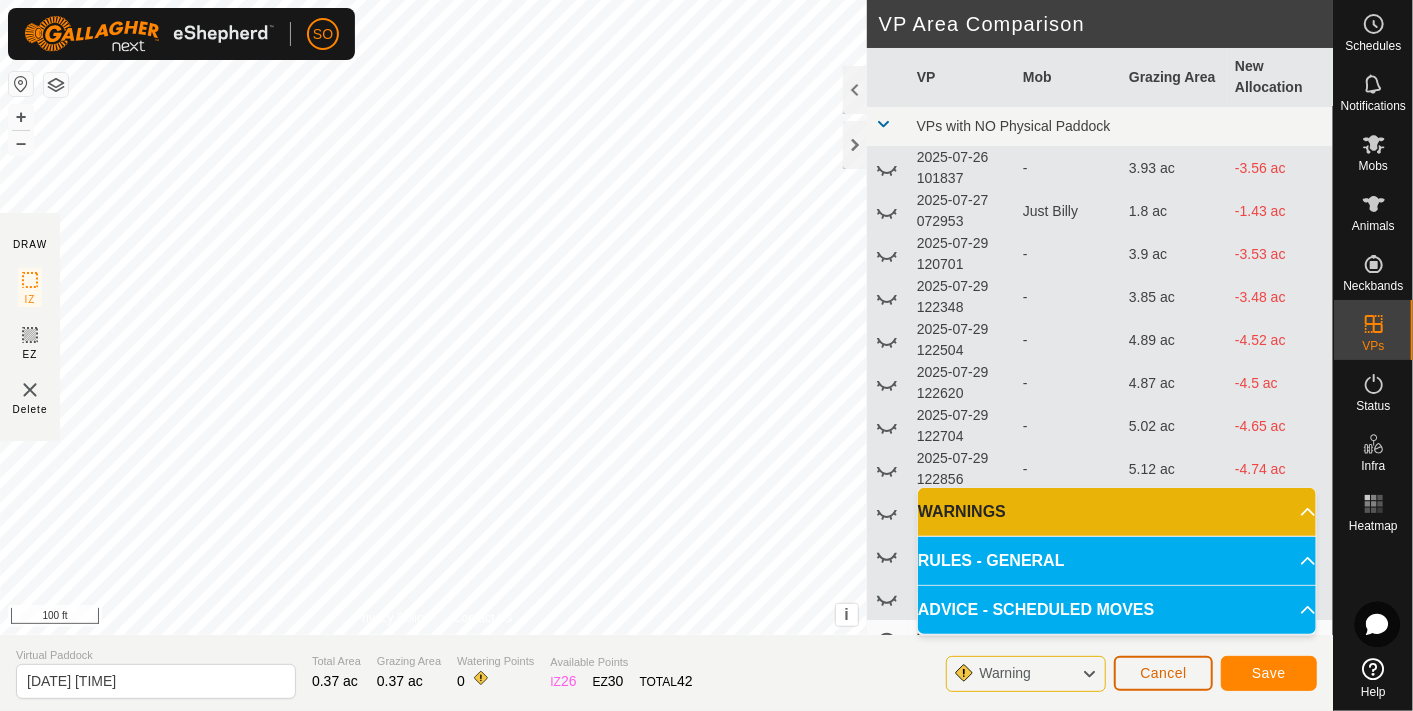 click on "Cancel" 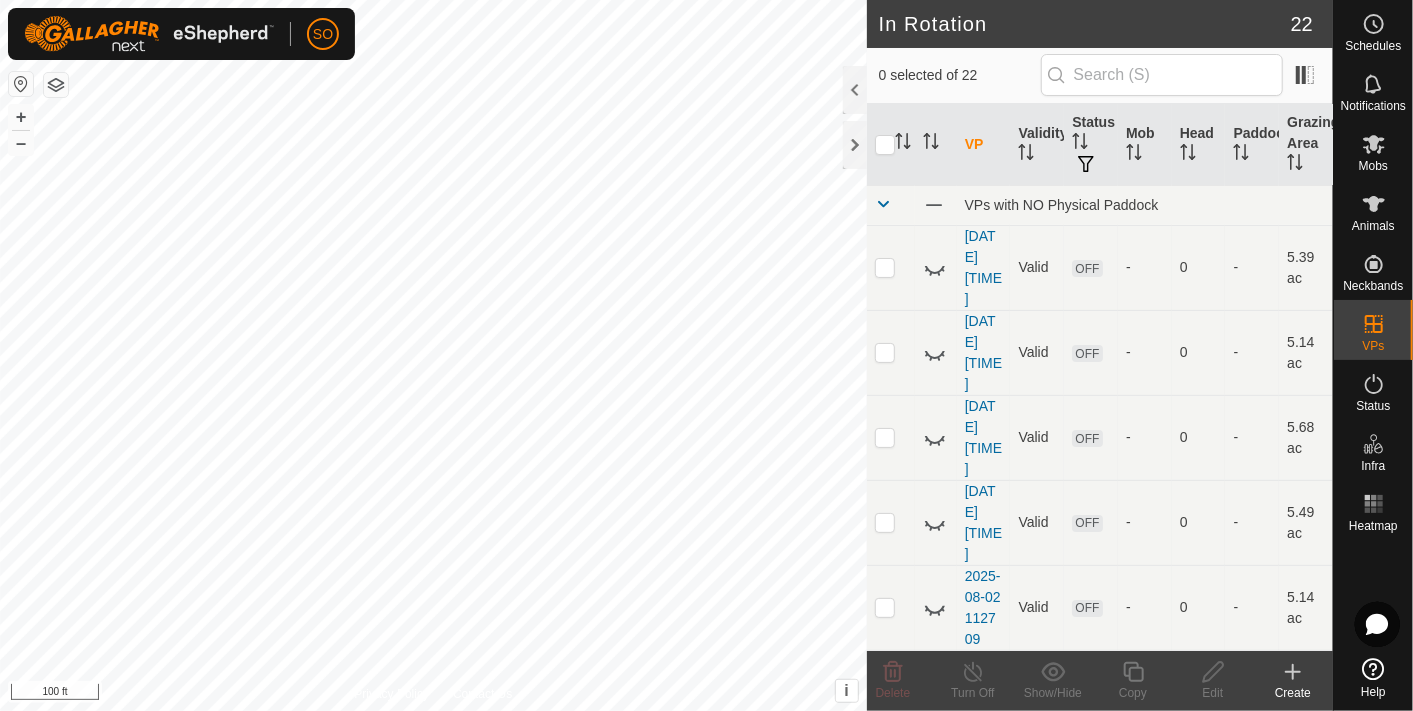 click 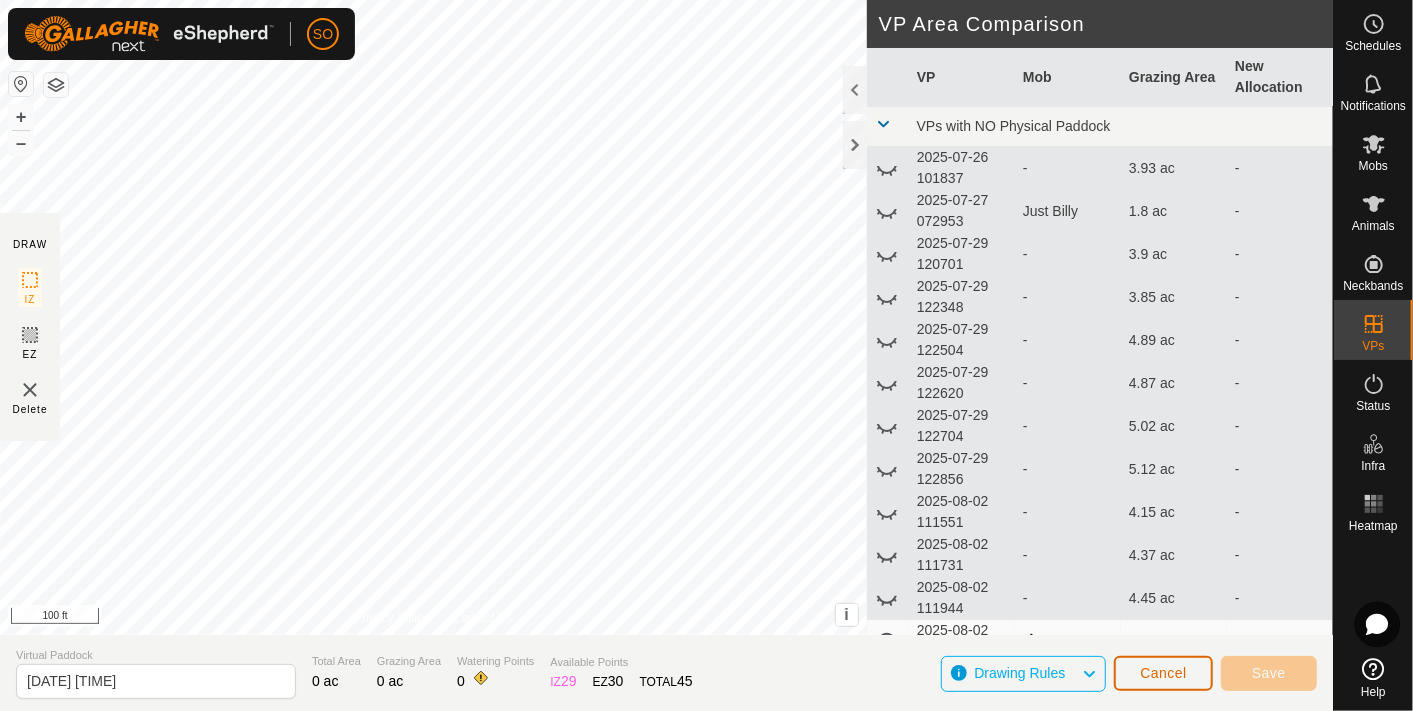 click on "Cancel" 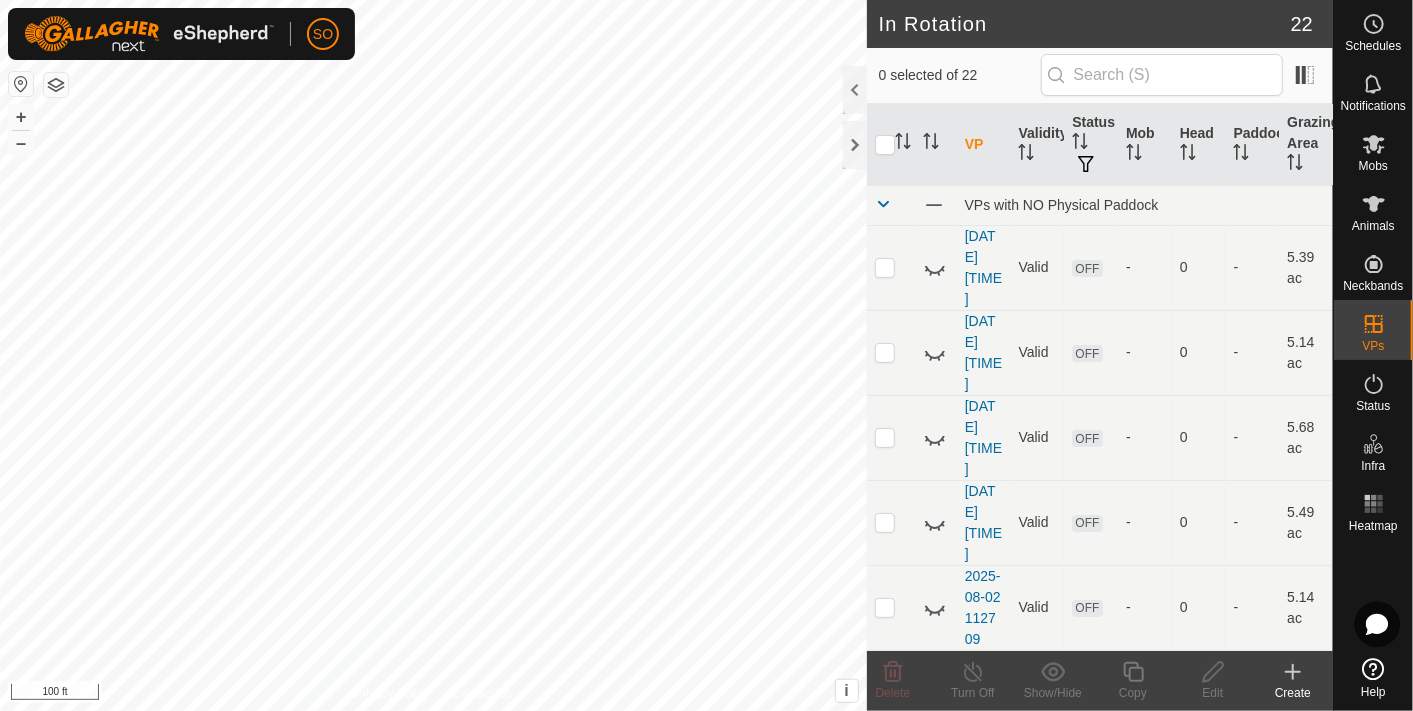 click 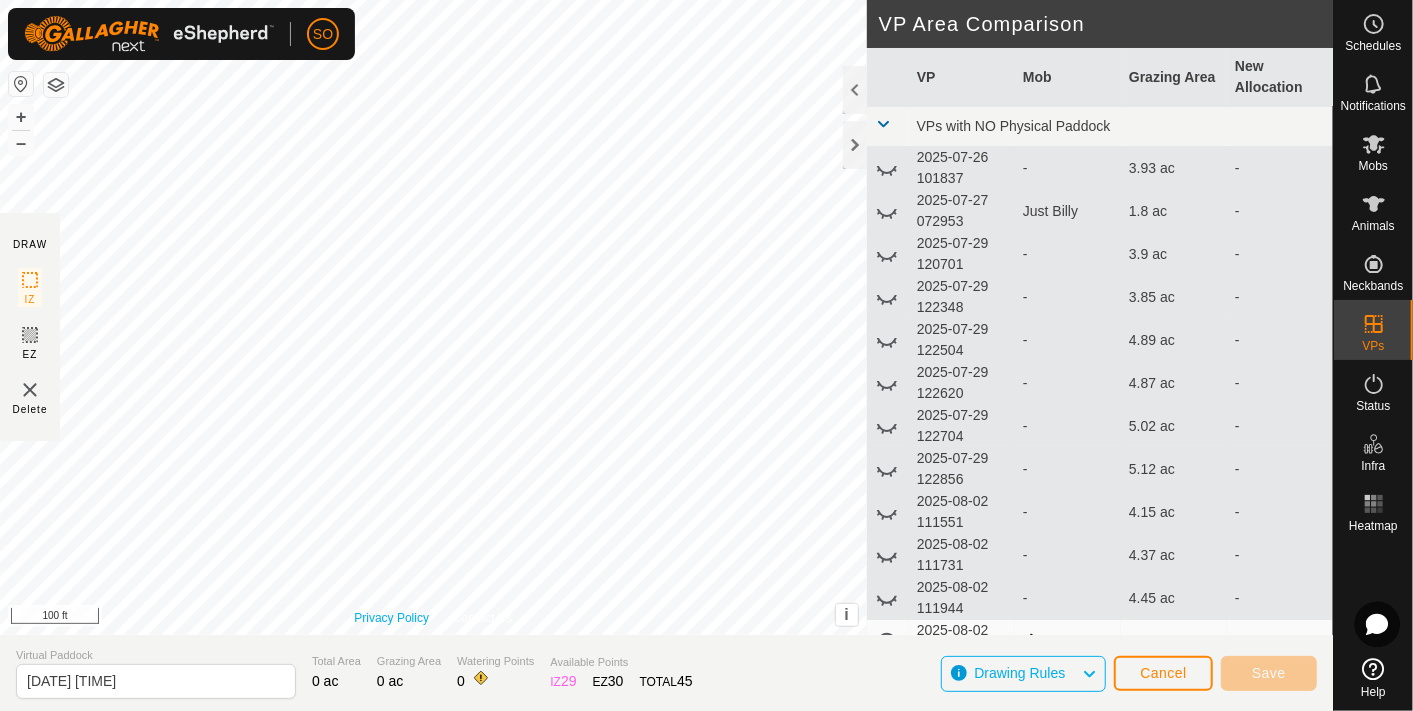 click on "Privacy Policy Contact Us + – ⇧ i This application includes HERE Maps. © 2024 HERE. All rights reserved. 100 ft" at bounding box center (433, 317) 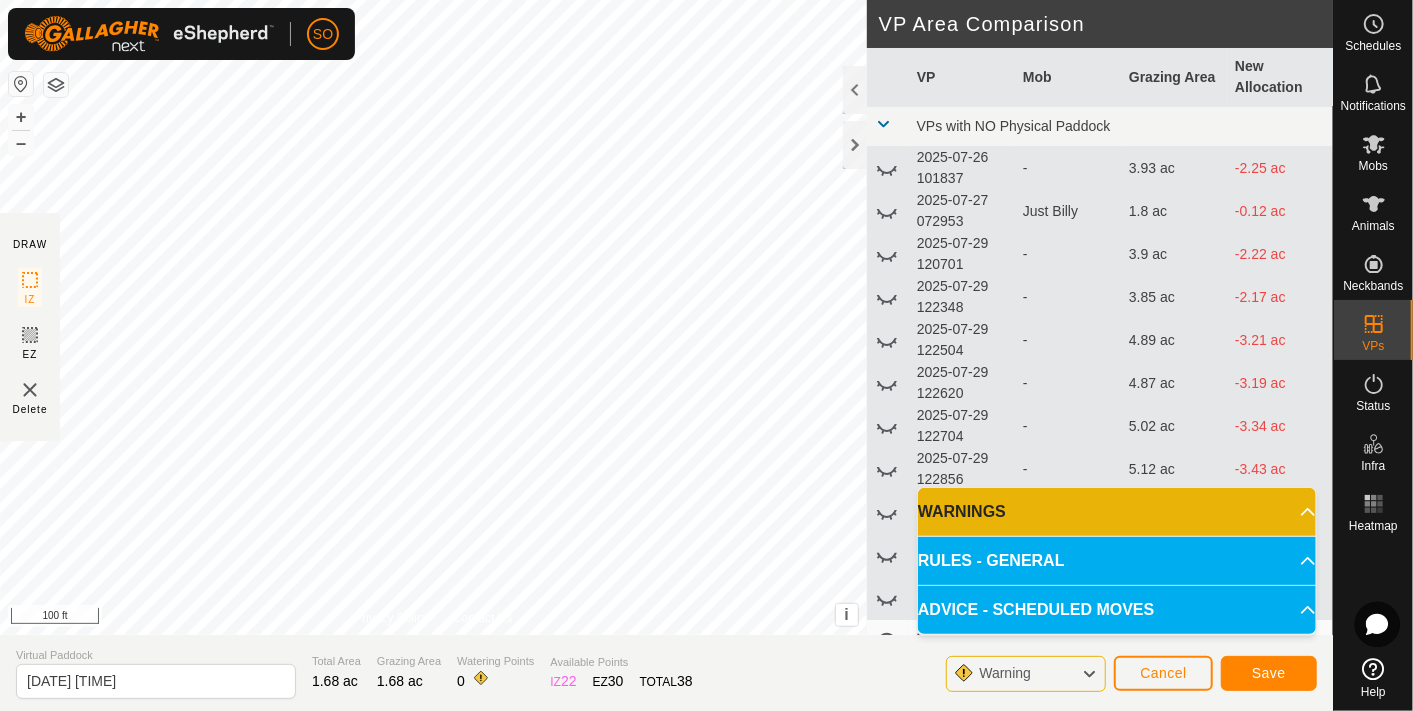 click on "DRAW IZ EZ Delete Privacy Policy Contact Us + – ⇧ i This application includes HERE Maps. © 2024 HERE. All rights reserved. 100 ft VP Area Comparison     VP   Mob   Grazing Area   New Allocation  VPs with NO Physical Paddock  [DATE] [TIME]  -  3.93 ac  -2.25 ac  [DATE] [TIME]   Just Billy   1.8 ac  -0.12 ac  [DATE] [TIME]  -  3.9 ac  -2.22 ac  [DATE] [TIME]  -  3.85 ac  -2.17 ac  [DATE] [TIME]  -  4.89 ac  -3.21 ac  [DATE] [TIME]  -  4.87 ac  -3.19 ac  [DATE] [TIME]  -  5.02 ac  -3.34 ac  [DATE] [TIME]  -  5.12 ac  -3.43 ac  [DATE] [TIME]  -  4.15 ac  -2.47 ac  [DATE] [TIME]  -  4.37 ac  -2.69 ac  [DATE] [TIME]  -  4.45 ac  -2.77 ac  [DATE] [TIME]   2 Mobs   4.6 ac  -2.92 ac  [DATE] [TIME]  -  4.74 ac  -3.06 ac  [DATE] [TIME]  -  4.99 ac  -3.31 ac  [DATE] [TIME]  -  4.65 ac  -2.97 ac  [DATE] [TIME]  -  4.77 ac  -3.09 ac  [DATE] [TIME]  -  4.97 ac  -3.29 ac  [DATE] [TIME]  -  5.14 ac  -3.46 ac  [DATE] [TIME]  -  5.49 ac  -3.81 ac -" 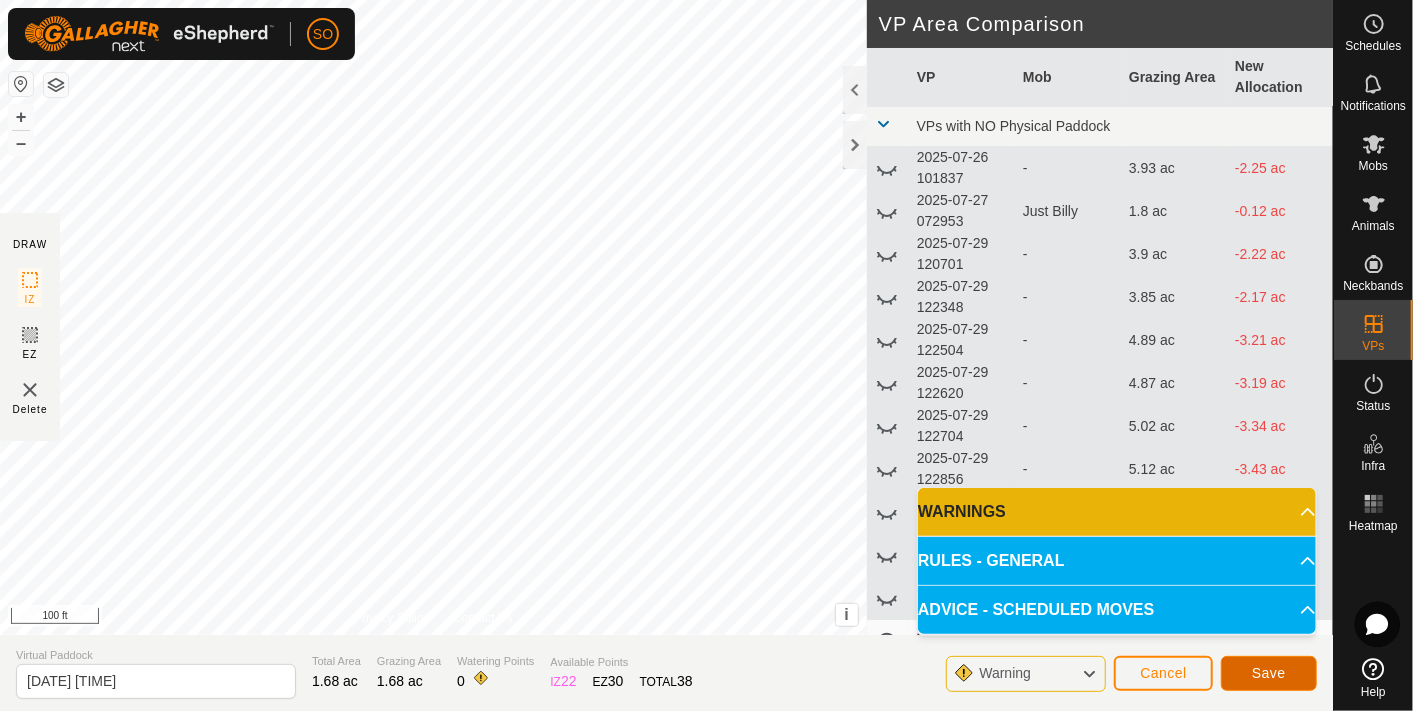 click on "Save" 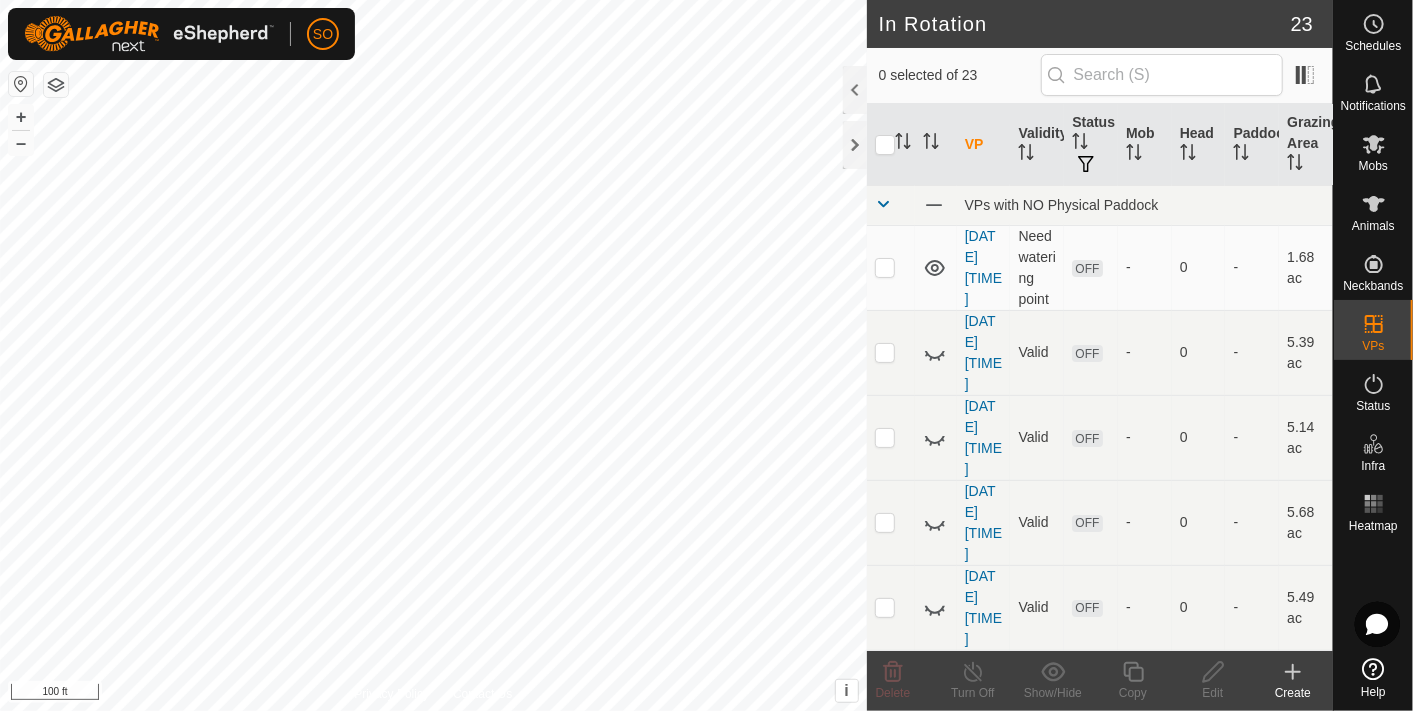 click on "SO Schedules Notifications Mobs Animals Neckbands VPs Status Infra Heatmap Help In Rotation 23 0 selected of 23     VP   Validity   Status   Mob   Head   Paddock   Grazing Area   VPs with NO Physical Paddock  [DATE] [TIME]  Need watering point  OFF  -   0   -   1.68 ac  [DATE] [TIME]  Valid  OFF  -   0   -   5.39 ac  [DATE] [TIME]  Valid  OFF  -   0   -   5.14 ac  [DATE] [TIME]  Valid  OFF  -   0   -   5.68 ac  [DATE] [TIME]  Valid  OFF  -   0   -   5.49 ac  [DATE] [TIME]  Valid  OFF  -   0   -   5.14 ac  [DATE] [TIME]  Valid  OFF  -   0   -   4.97 ac  [DATE] [TIME]  Valid  OFF  -   0   -   4.77 ac  [DATE] [TIME]  Valid  OFF  -   0   -   4.65 ac  [DATE] [TIME]  Valid  OFF  -   0   -   4.99 ac  [DATE] [TIME]  Valid  OFF  -   0   -   4.74 ac  [DATE] [TIME]  Valid  ON  2 Mobs   18   -   4.6 ac  [DATE] [TIME]  Valid  OFF  -   0   -   4.45 ac  [DATE] [TIME]  Valid  OFF  -   0   -   4.37 ac  [DATE] [TIME]  Valid  OFF  -   0   -   4.15 ac  OFF ON" at bounding box center [706, 355] 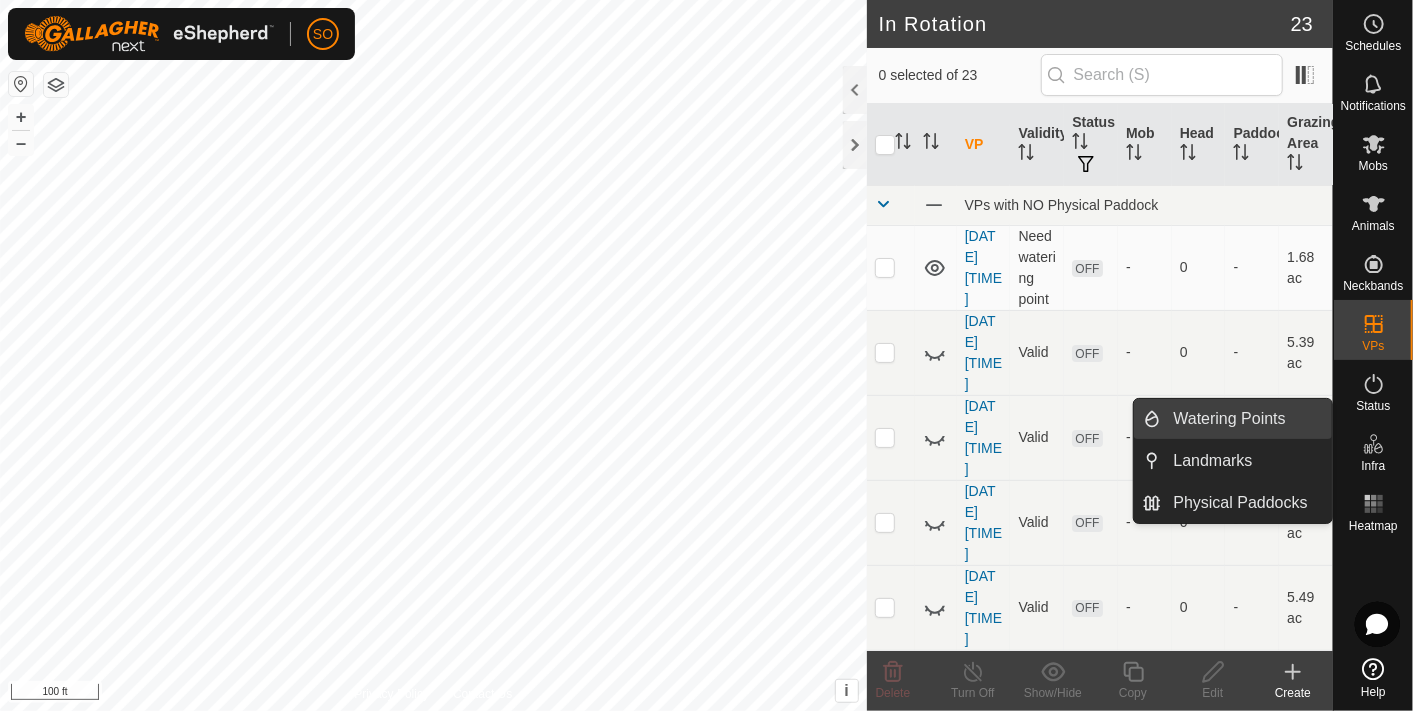 click on "Watering Points" at bounding box center [1247, 419] 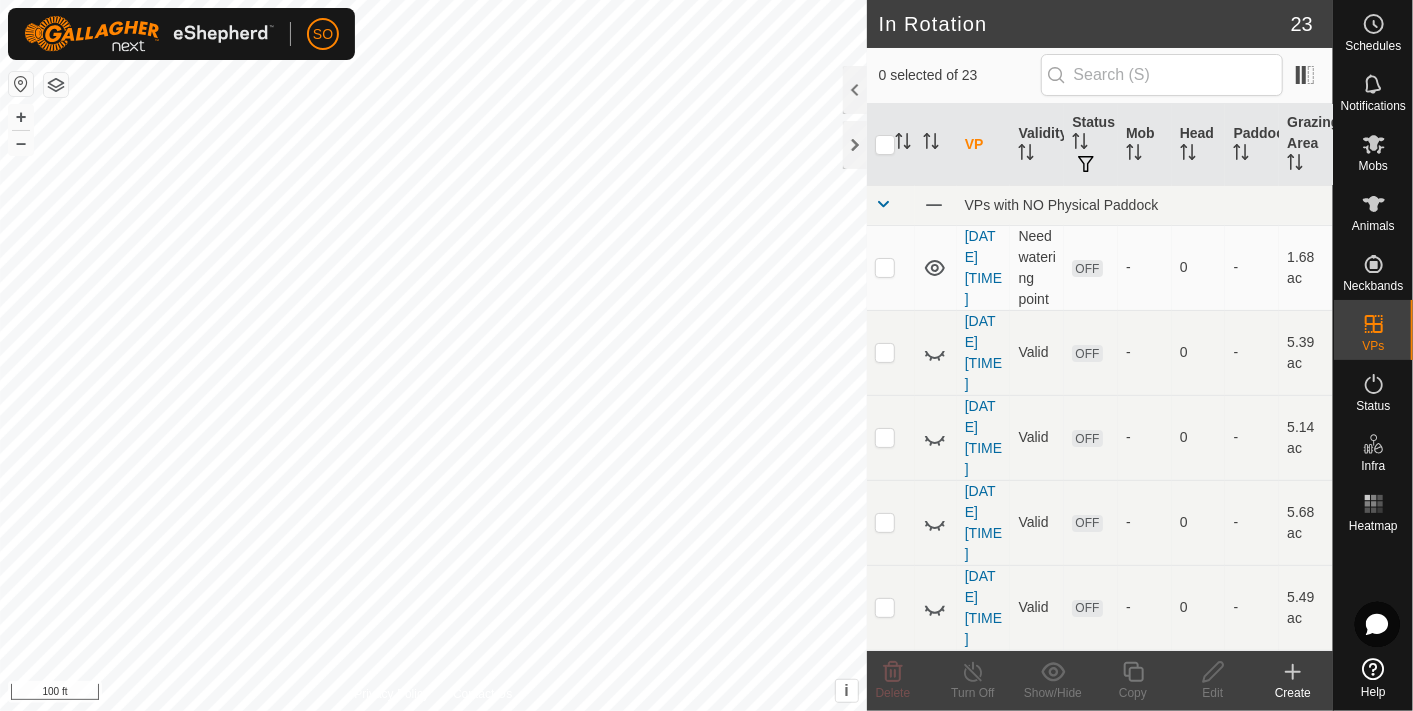 checkbox on "true" 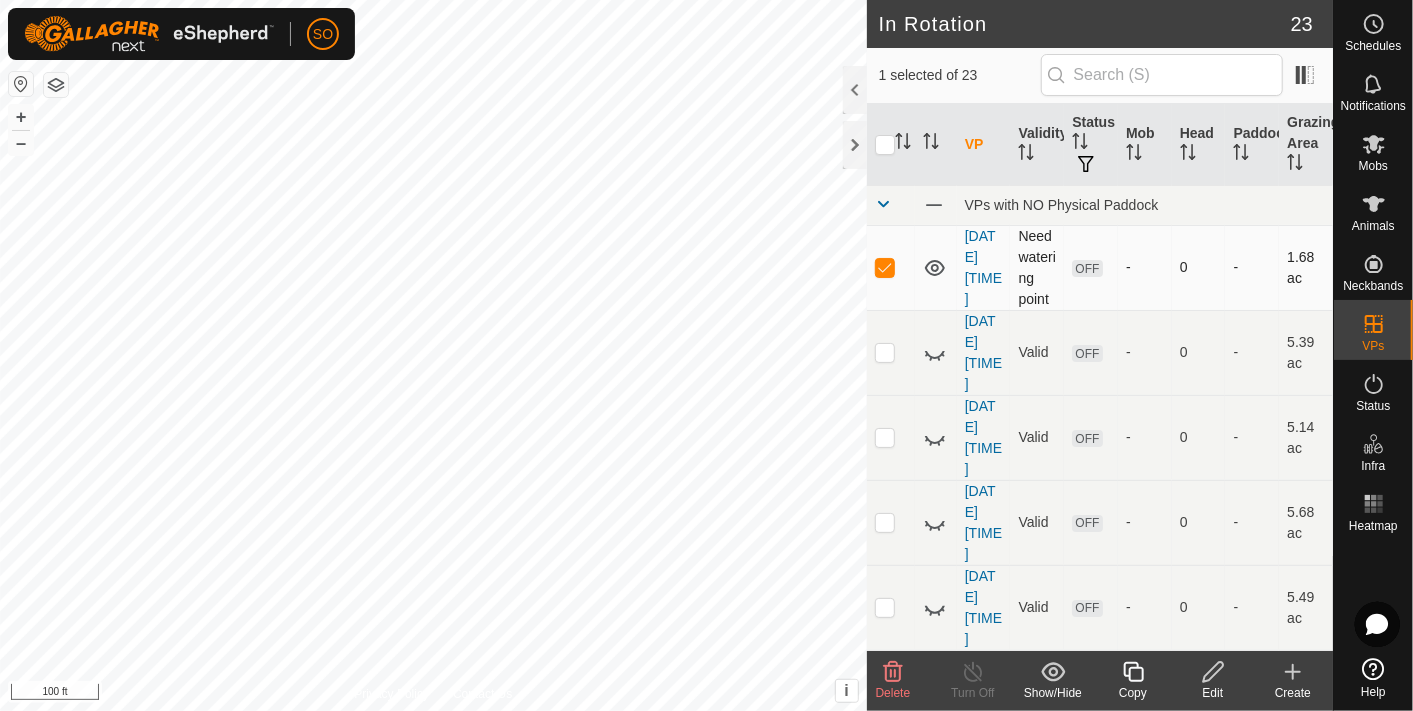 click on "[DATE] [TIME]" at bounding box center (984, 267) 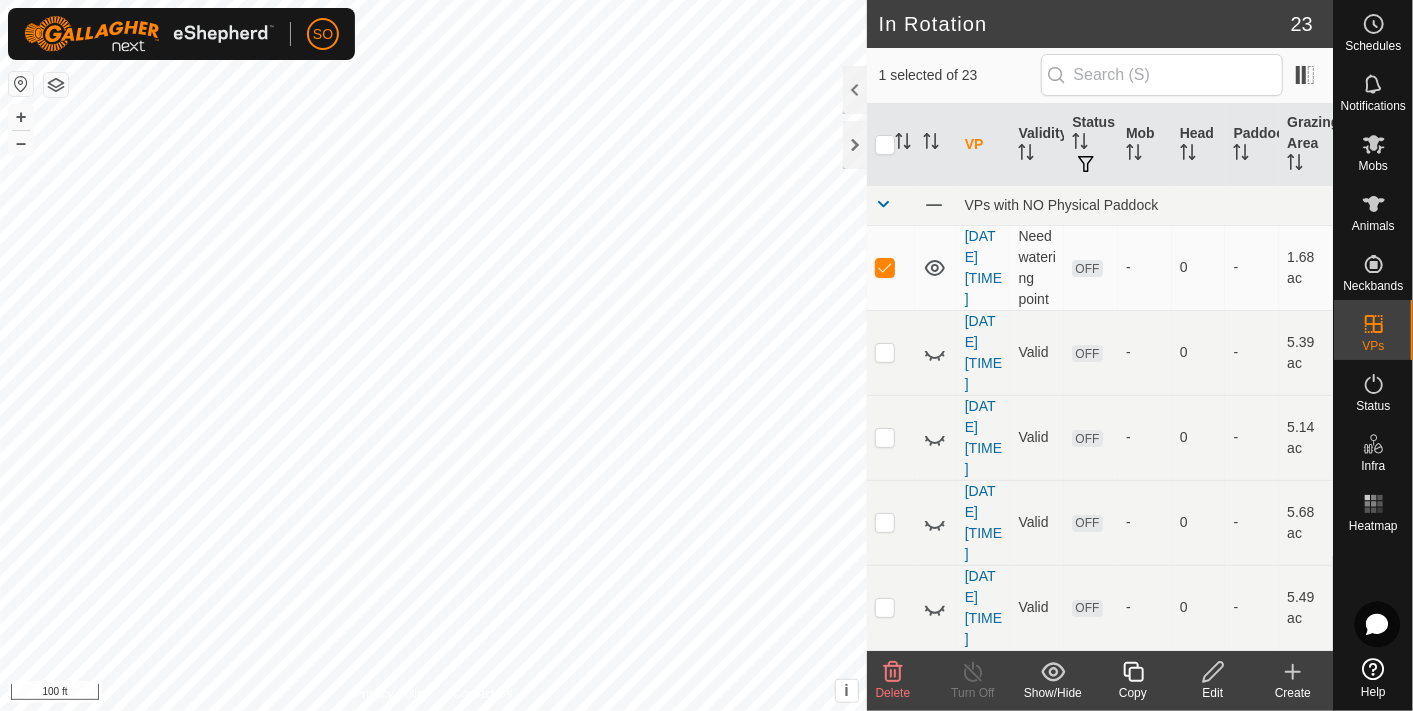 click 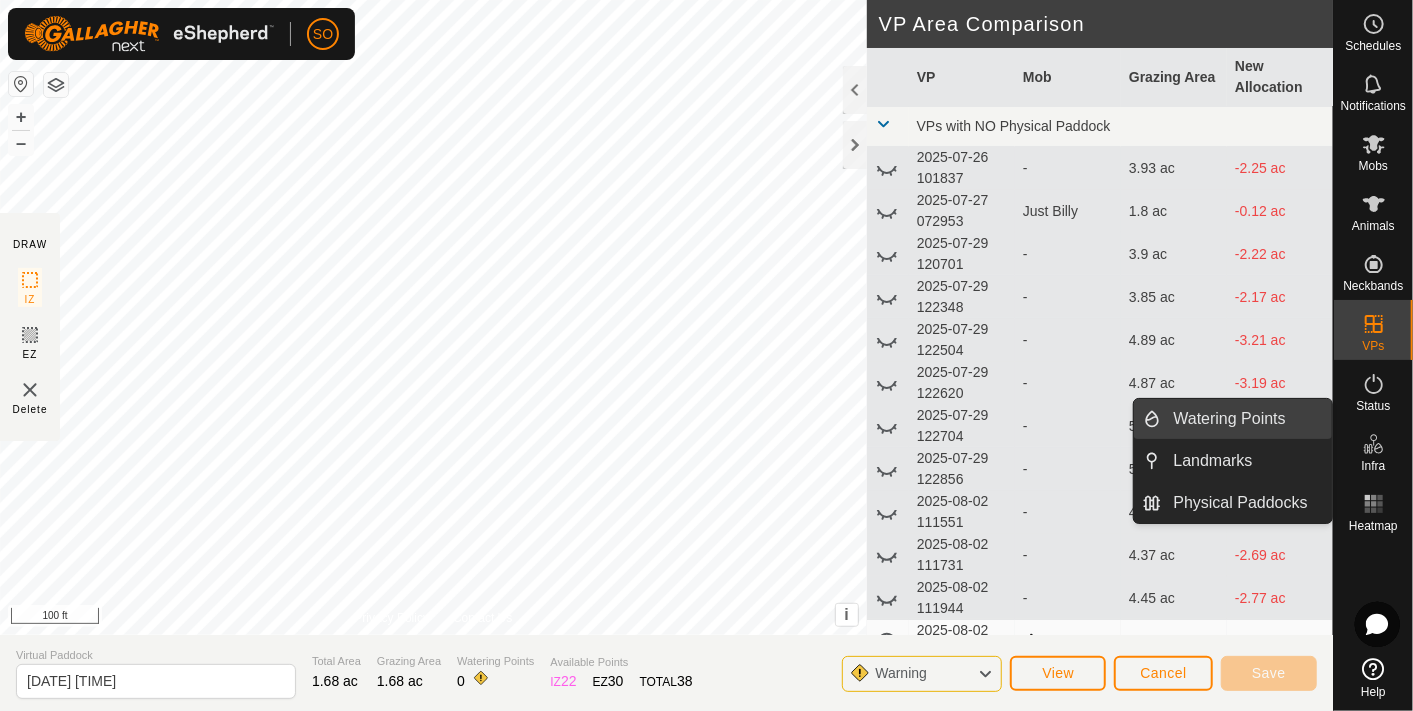 click on "Watering Points" at bounding box center (1247, 419) 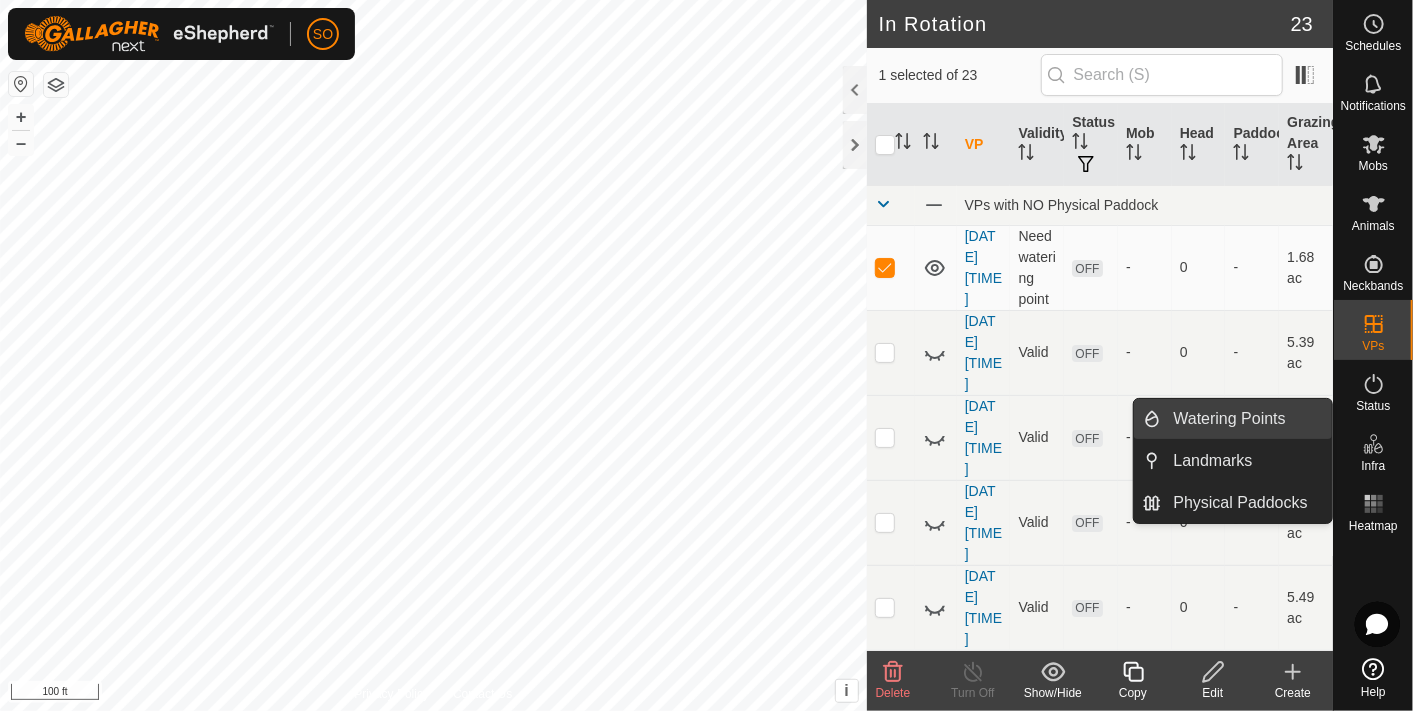 click on "Watering Points" at bounding box center [1247, 419] 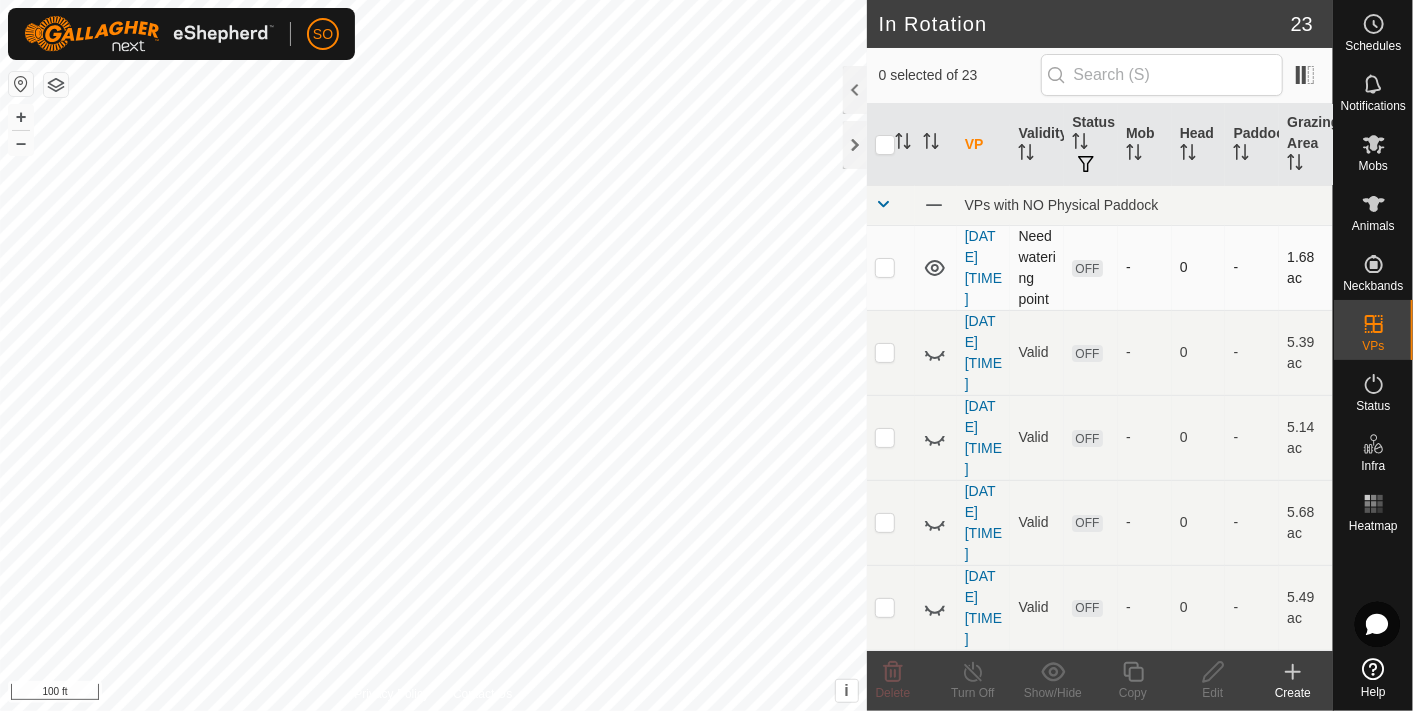 click at bounding box center (885, 267) 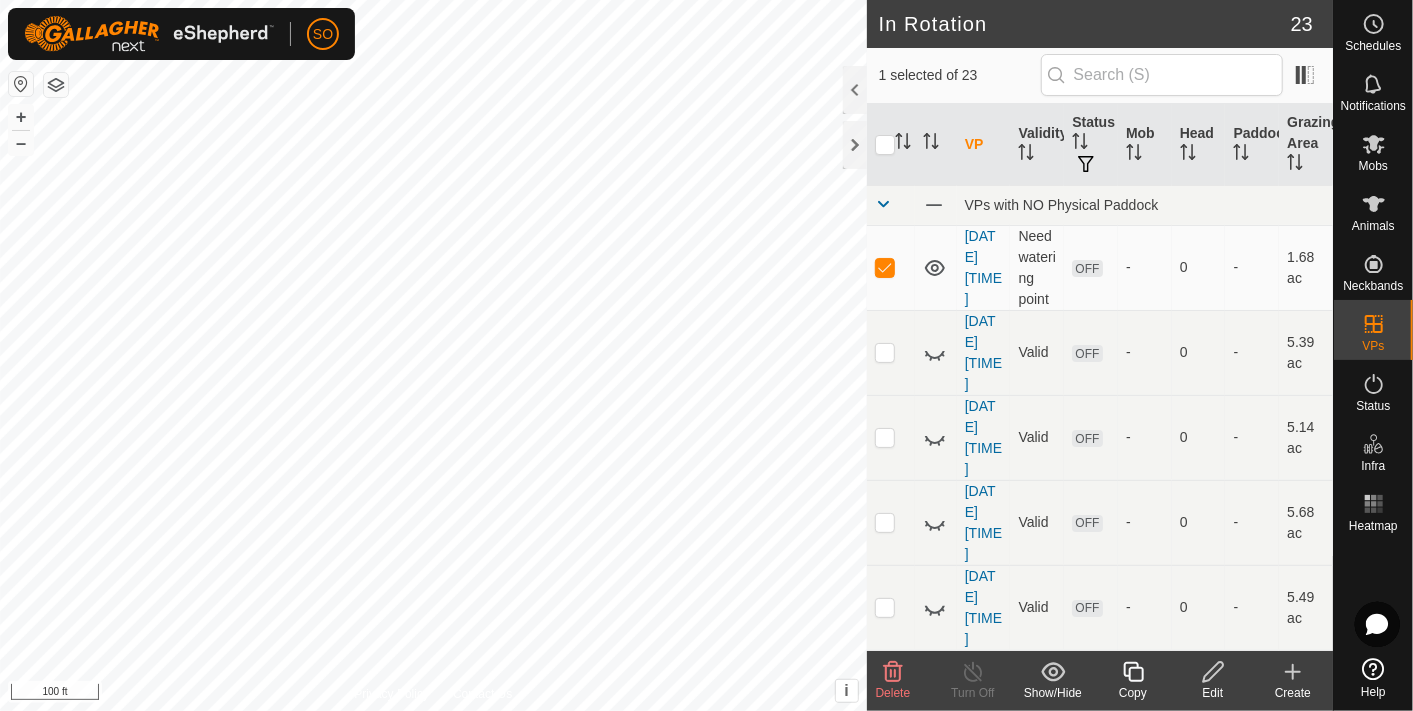 click 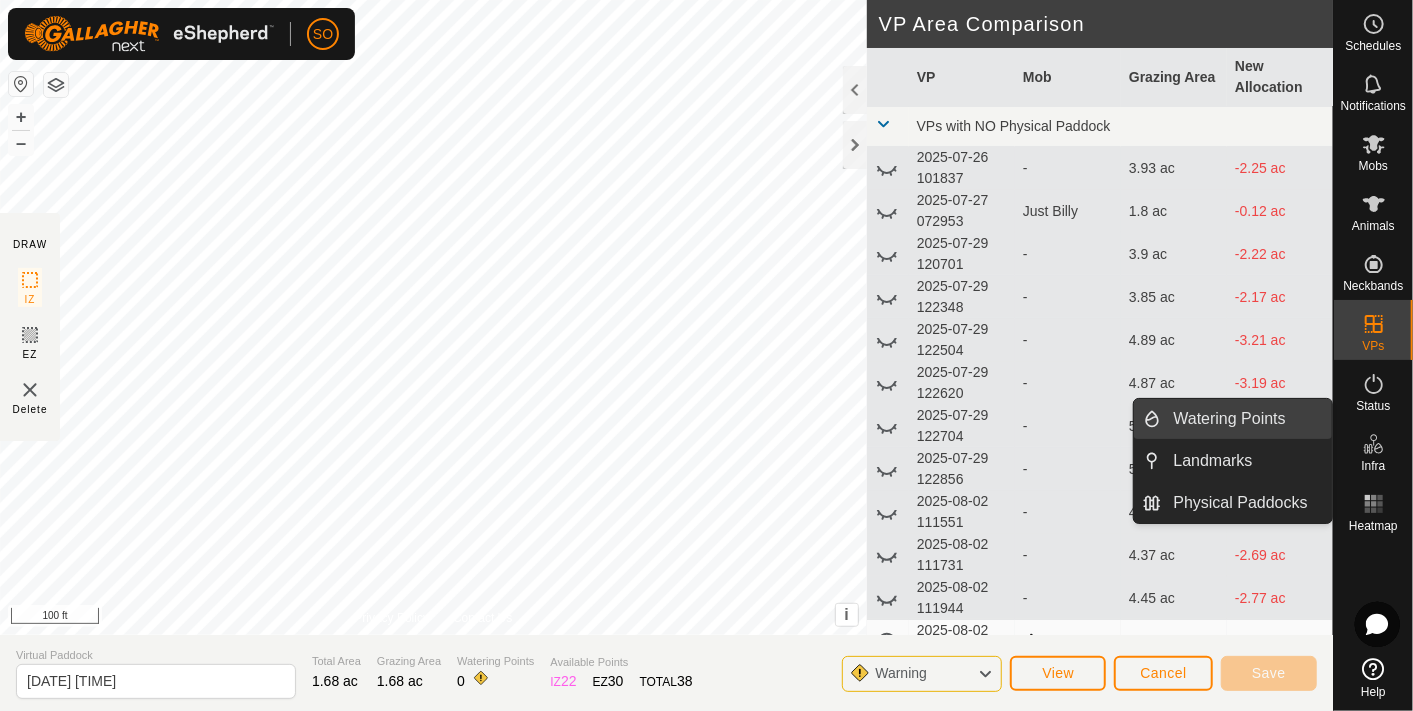 click on "Watering Points" at bounding box center [1247, 419] 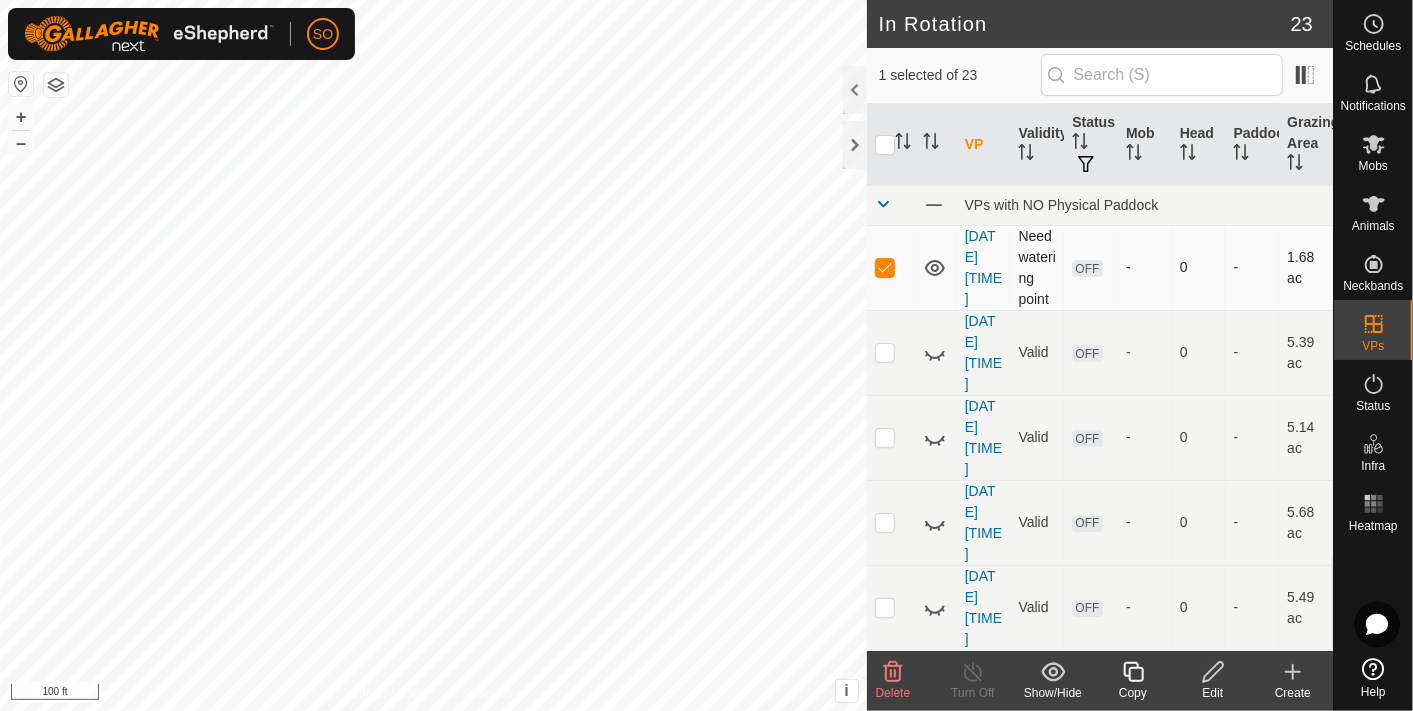 click at bounding box center (885, 267) 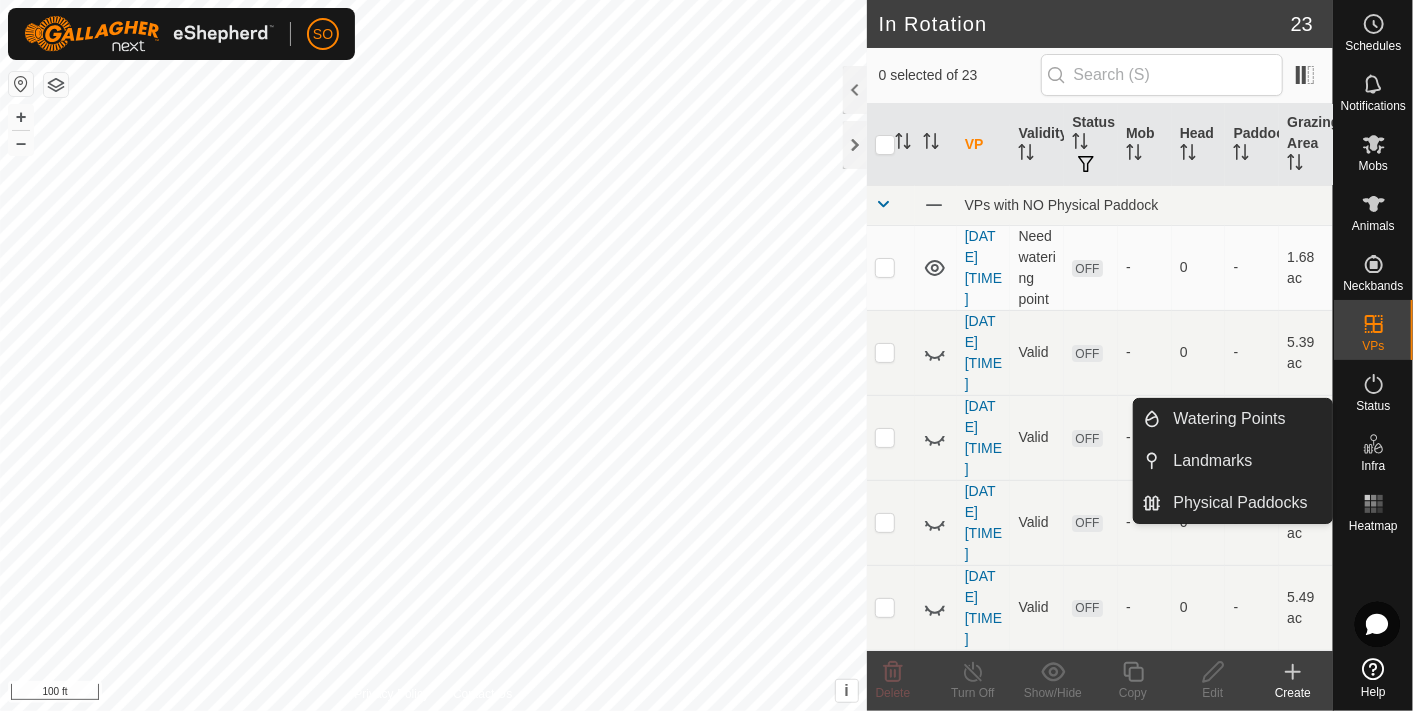 click 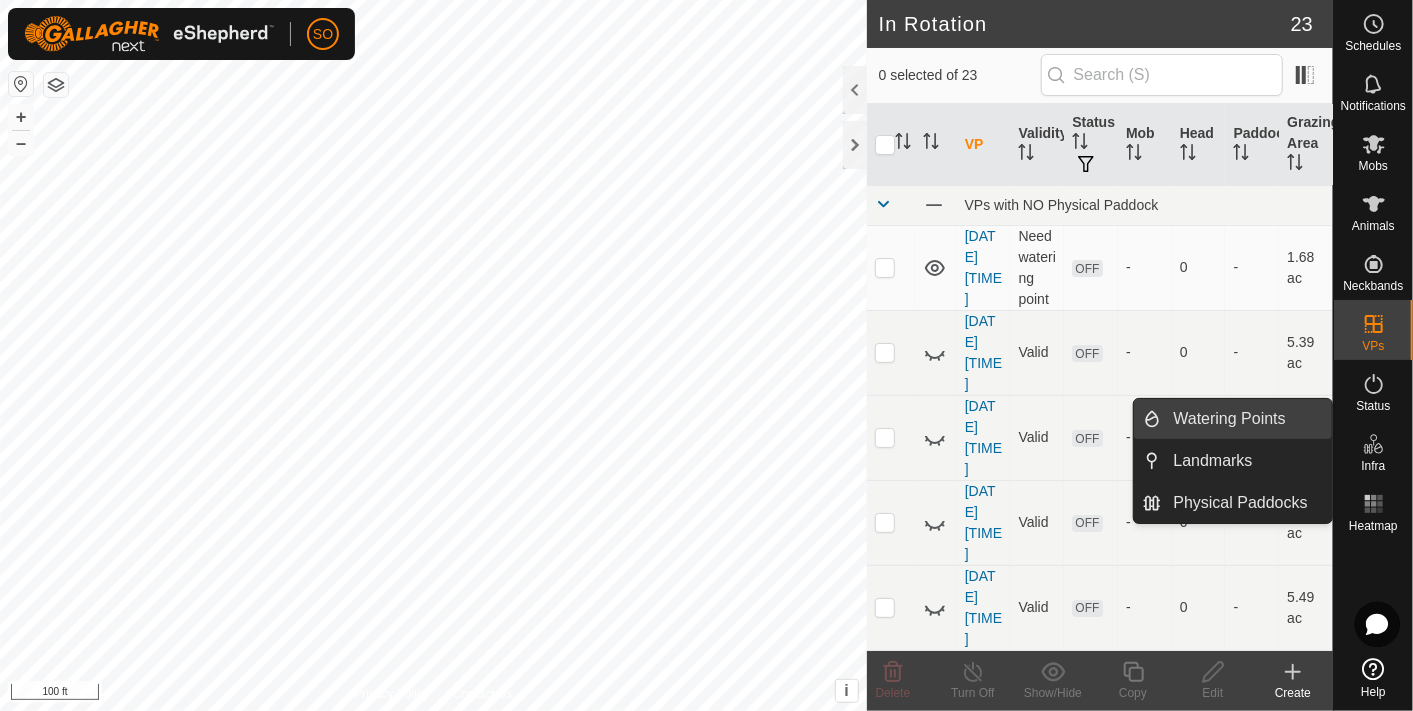 click on "Watering Points" at bounding box center (1247, 419) 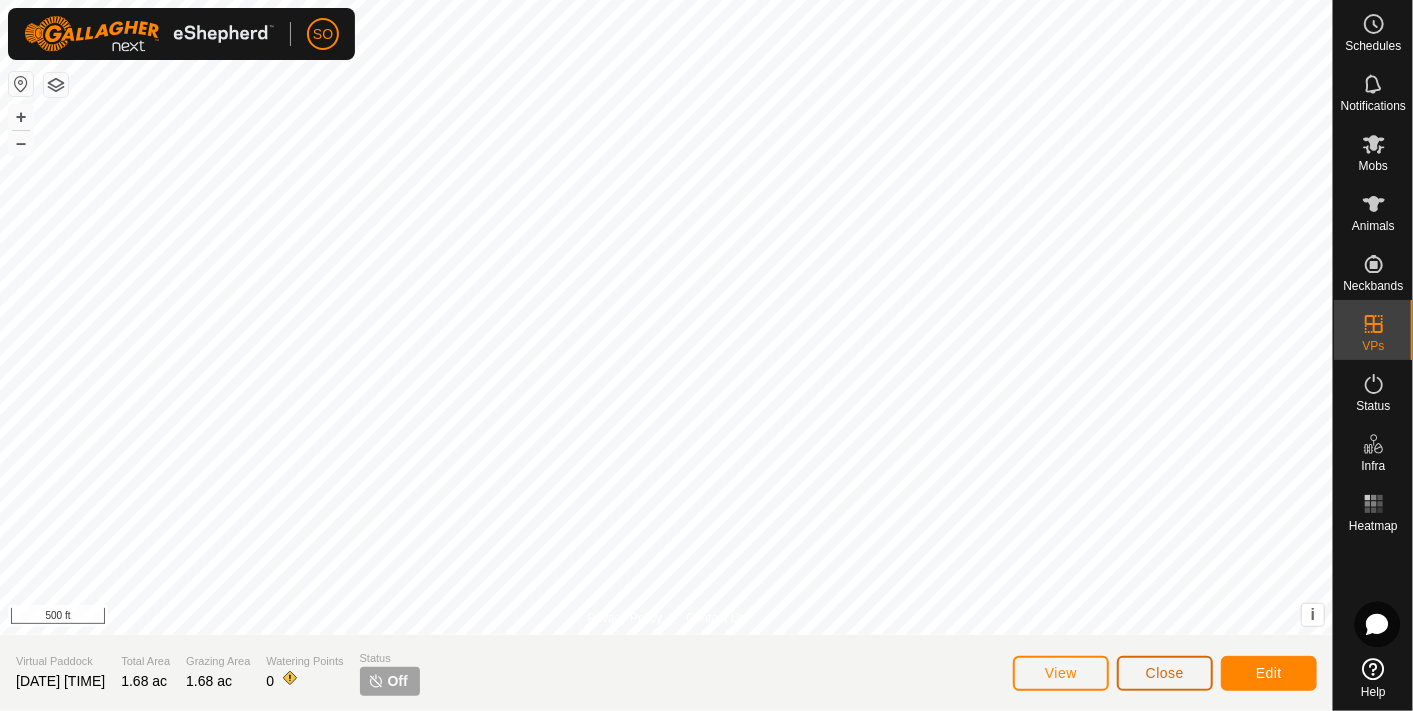click on "Close" 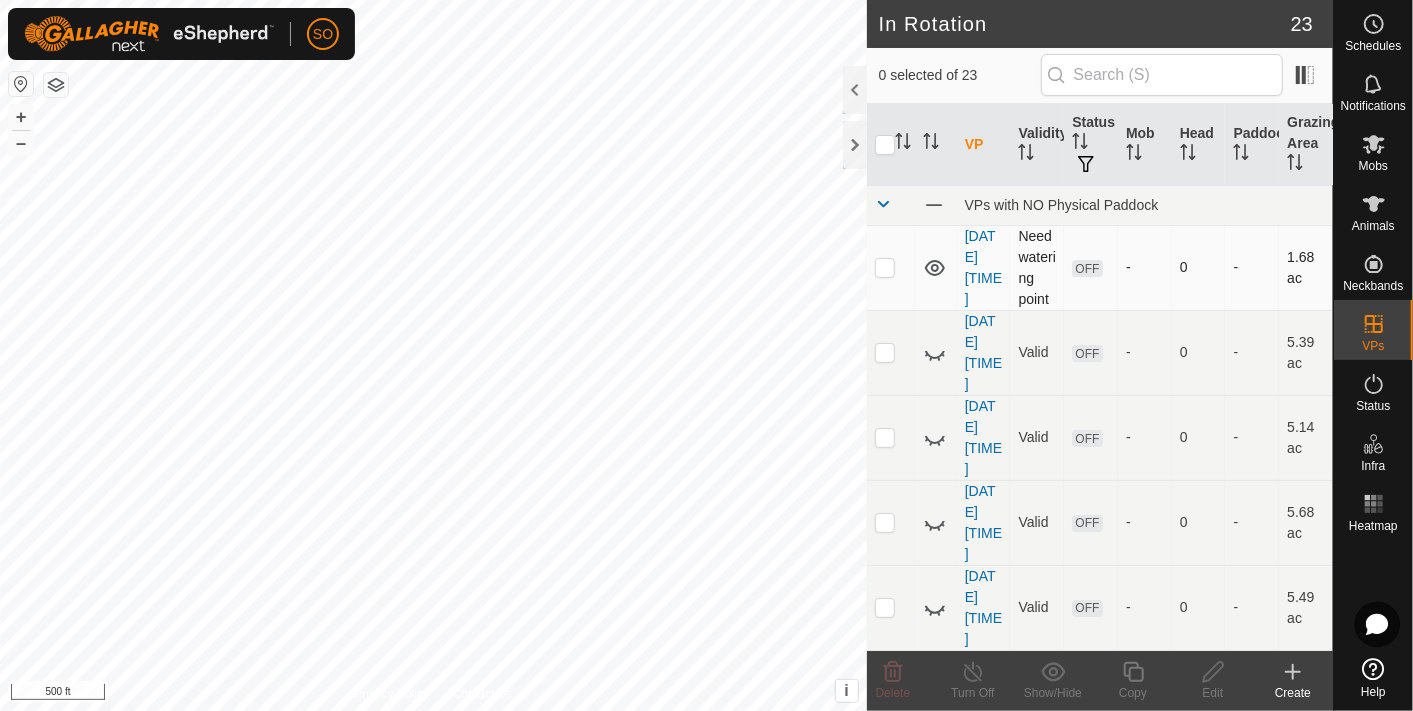 click at bounding box center (885, 267) 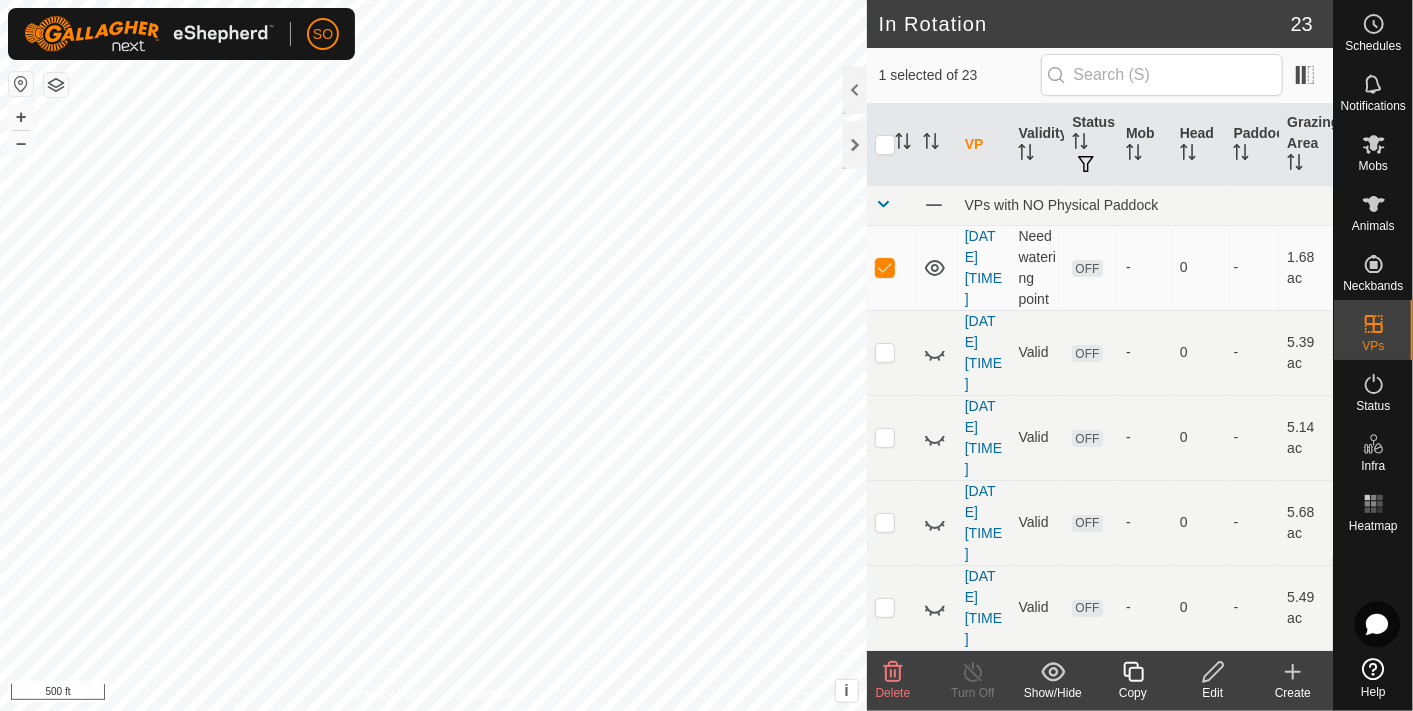 click 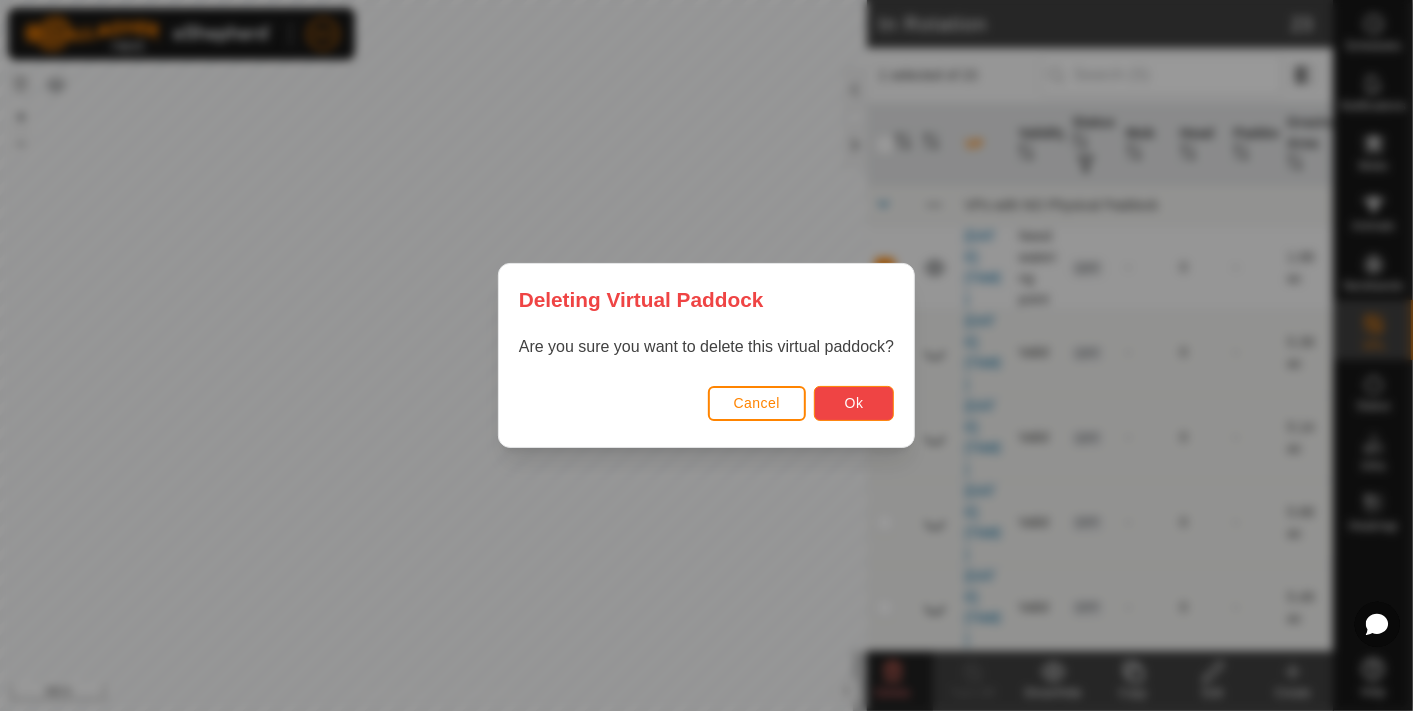 click on "Ok" at bounding box center [854, 403] 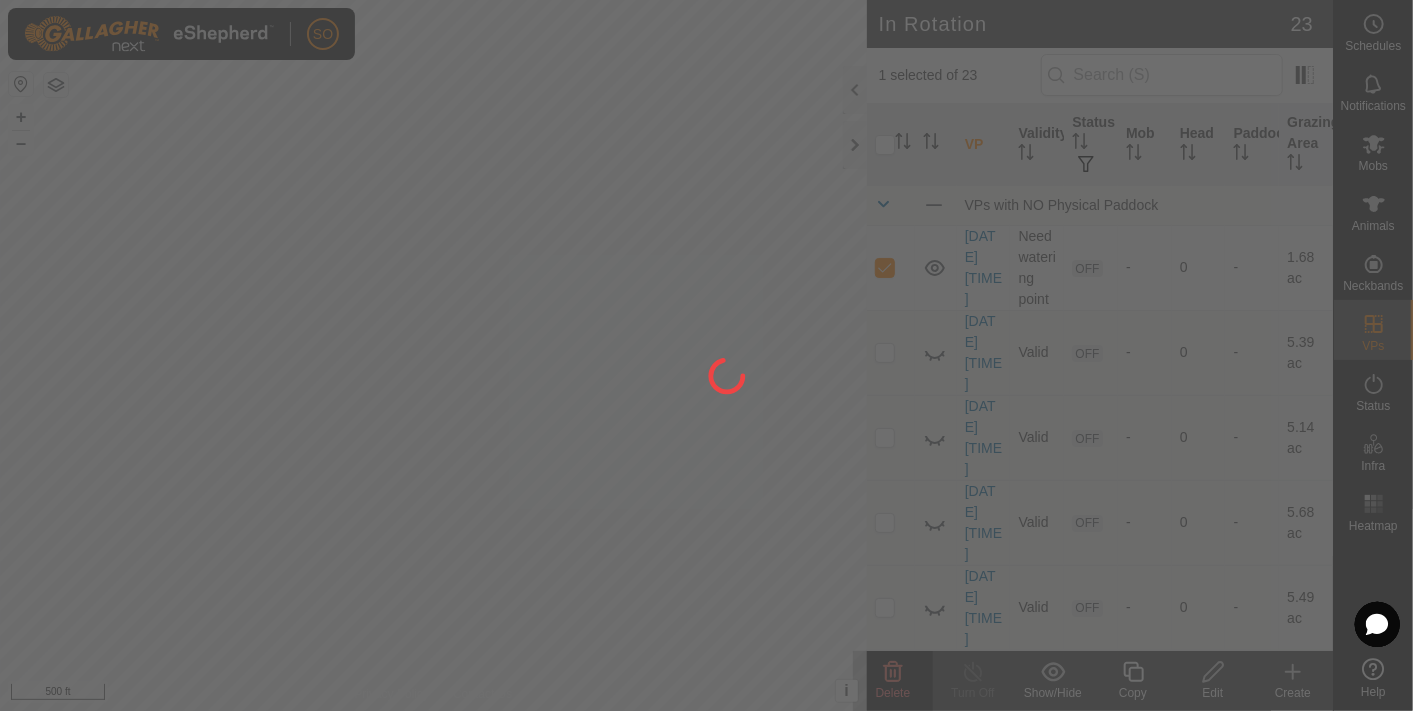 checkbox on "false" 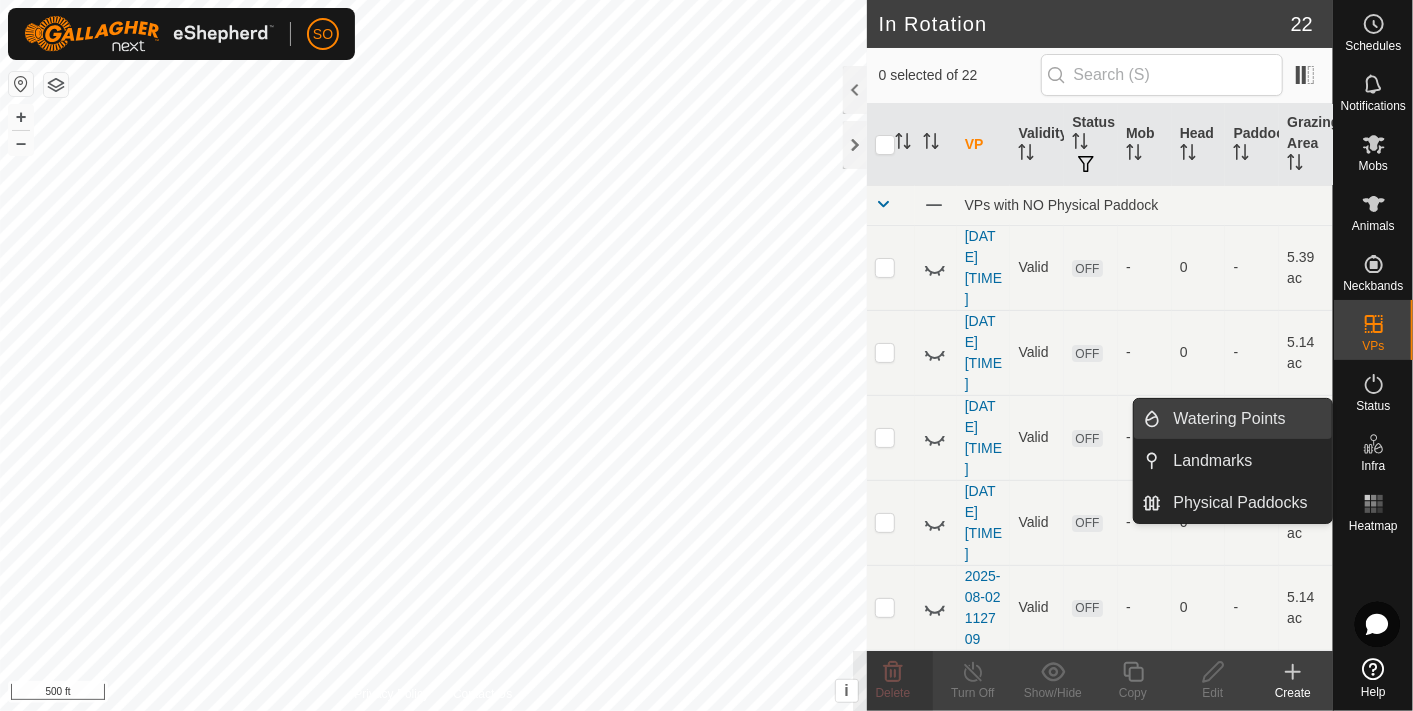 click on "Watering Points" at bounding box center (1247, 419) 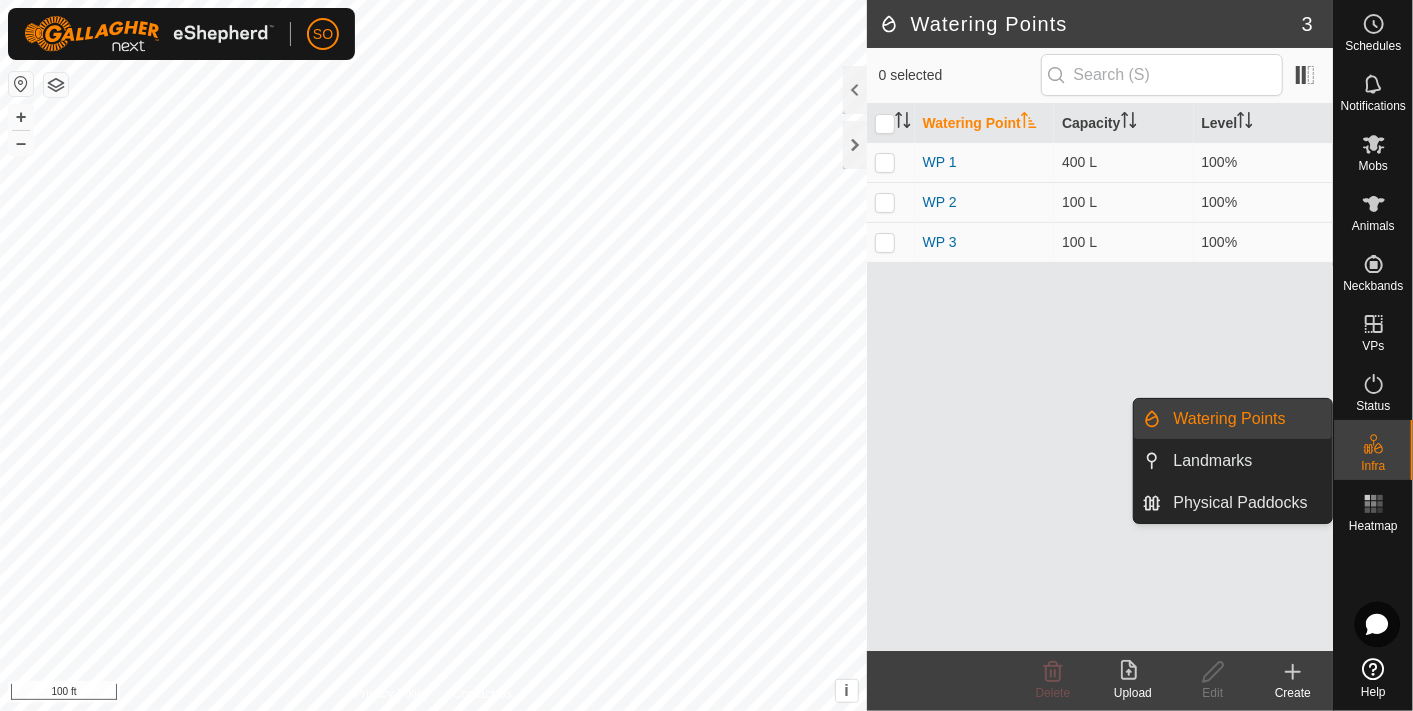click on "Watering Points" at bounding box center (1247, 419) 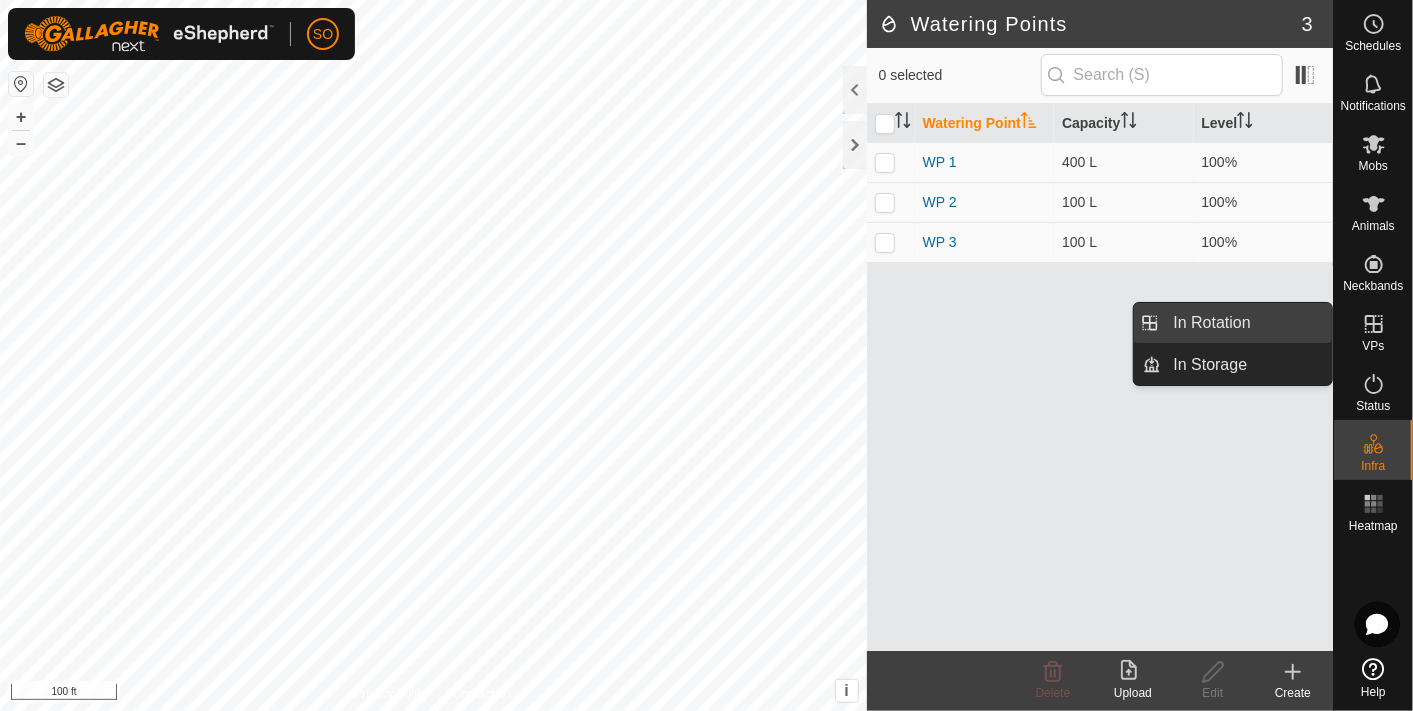 click on "In Rotation" at bounding box center (1247, 323) 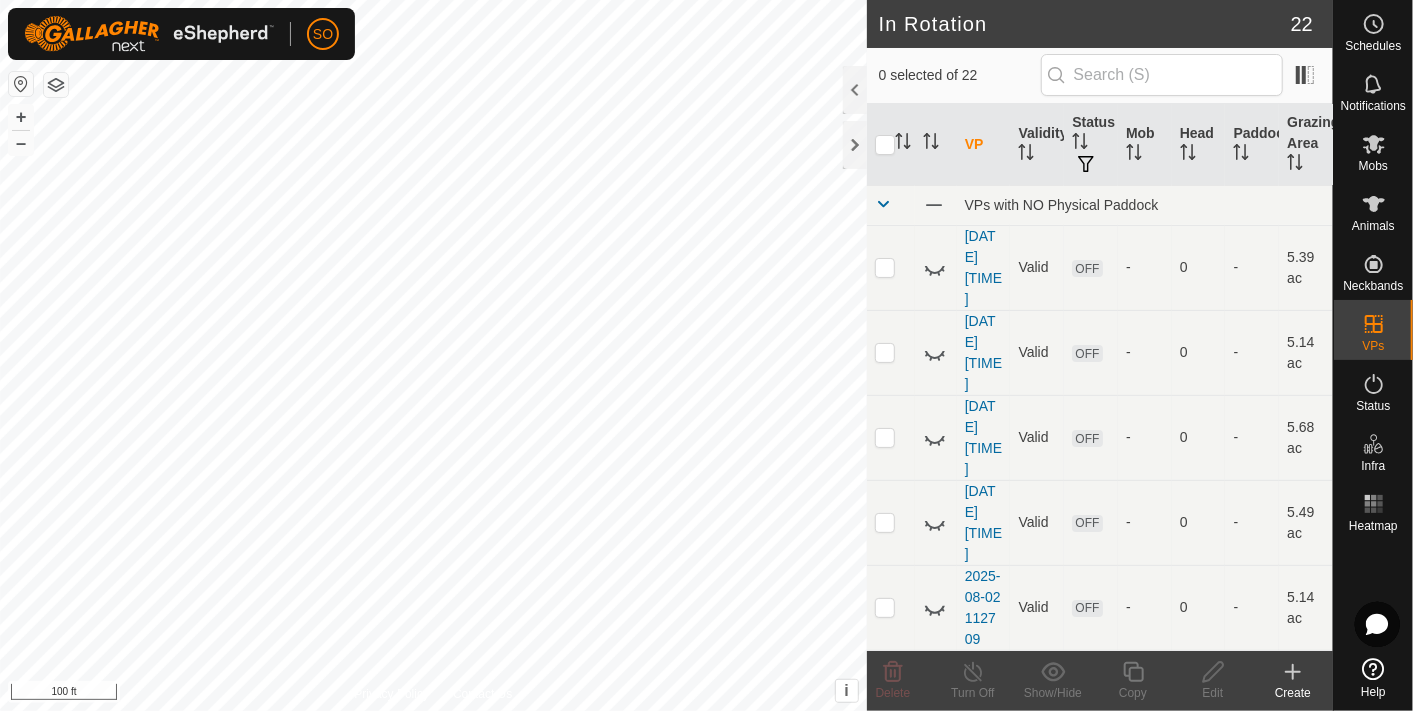 click 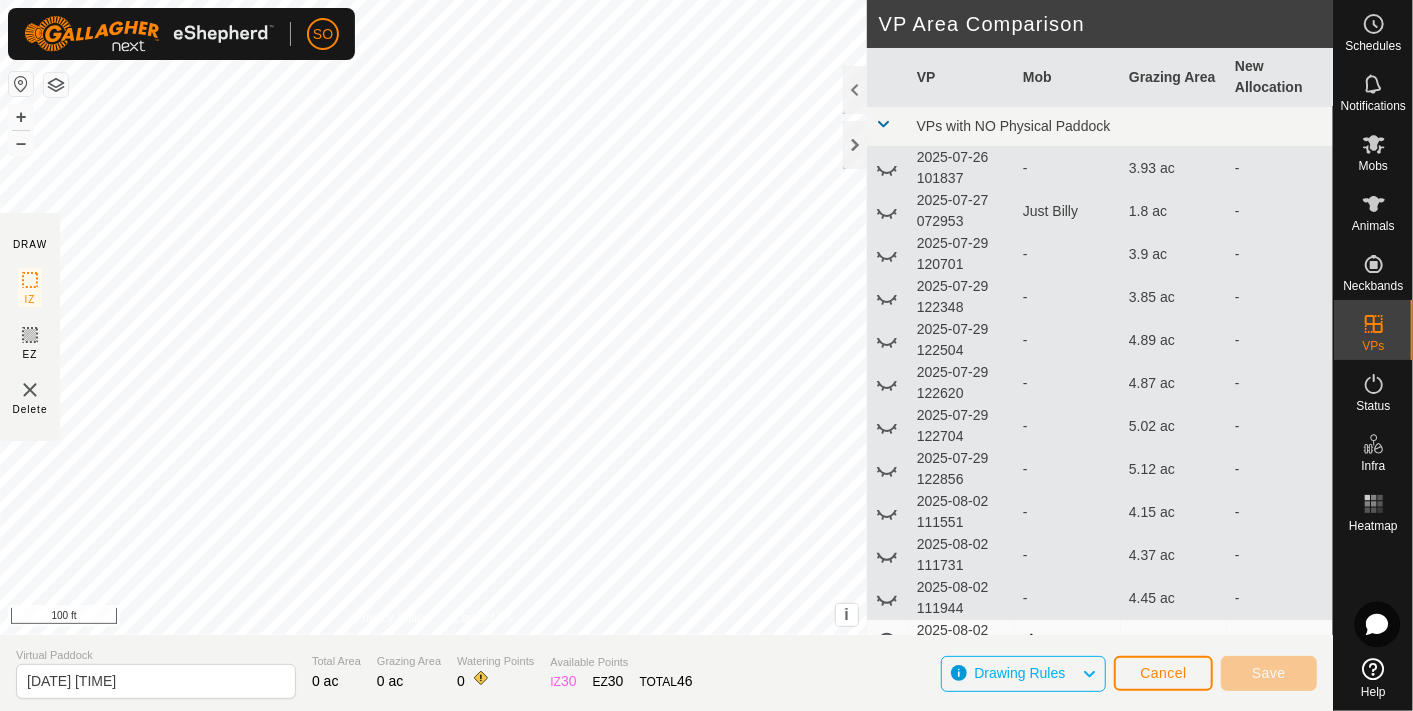 click on "DRAW IZ EZ Delete Privacy Policy Contact Us + – ⇧ i This application includes HERE Maps. © 2024 HERE. All rights reserved. 100 ft VP Area Comparison     VP   Mob   Grazing Area   New Allocation  VPs with NO Physical Paddock  [DATE] [TIME]  -  3.93 ac   -   [DATE] [TIME]   Just Billy   1.8 ac   -   [DATE] [TIME]  -  3.9 ac   -   [DATE] [TIME]  -  3.85 ac   -   [DATE] [TIME]  -  4.89 ac   -   [DATE] [TIME]  -  4.87 ac   -   [DATE] [TIME]  -  5.02 ac   -   [DATE] [TIME]  -  5.12 ac   -   [DATE] [TIME]  -  4.15 ac   -   [DATE] [TIME]  -  4.37 ac   -   [DATE] [TIME]  -  4.45 ac   -   [DATE] [TIME]   2 Mobs   4.6 ac   -   [DATE] [TIME]  -  4.74 ac   -   [DATE] [TIME]  -  4.99 ac   -   [DATE] [TIME]  -  4.65 ac   -   [DATE] [TIME]  -  4.77 ac   -   [DATE] [TIME]  -  4.97 ac   -   [DATE] [TIME]  -  5.14 ac   -   [DATE] [TIME]  -  5.49 ac   -  -  -" 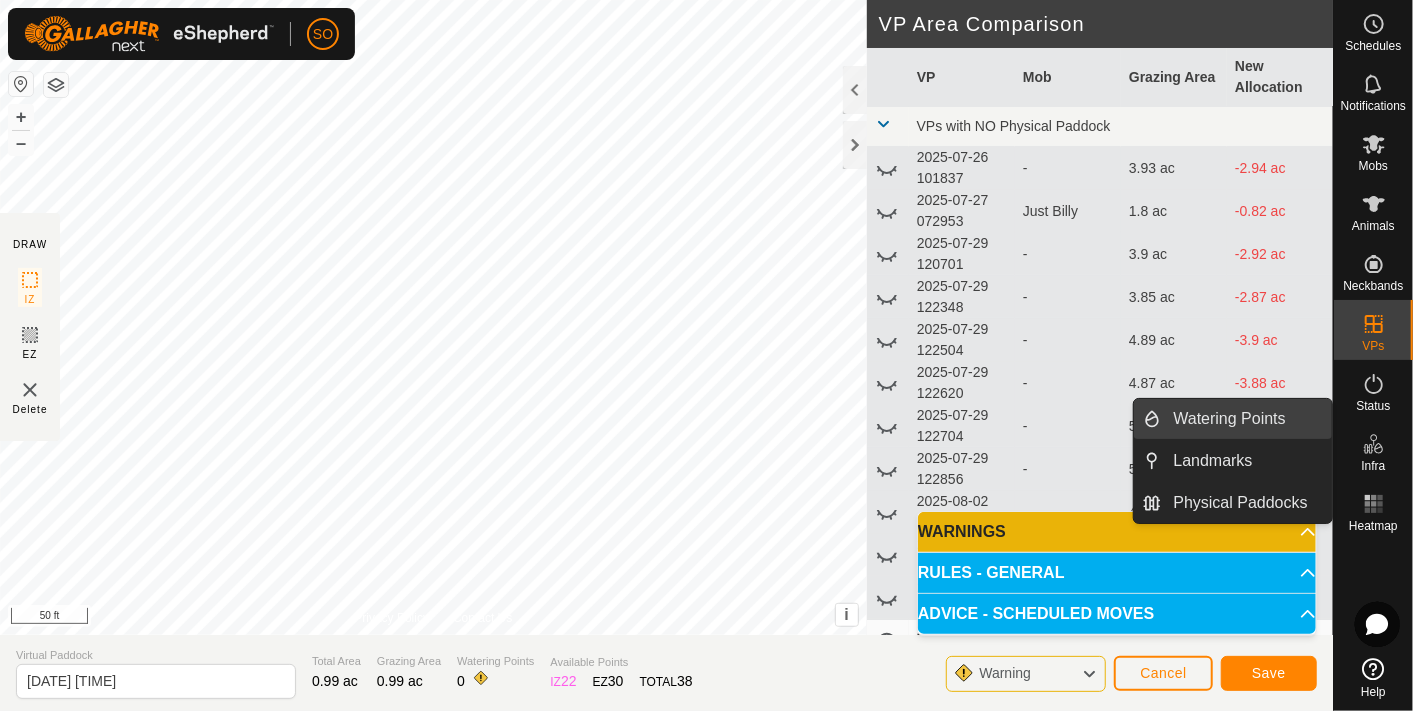 click on "Watering Points" at bounding box center (1247, 419) 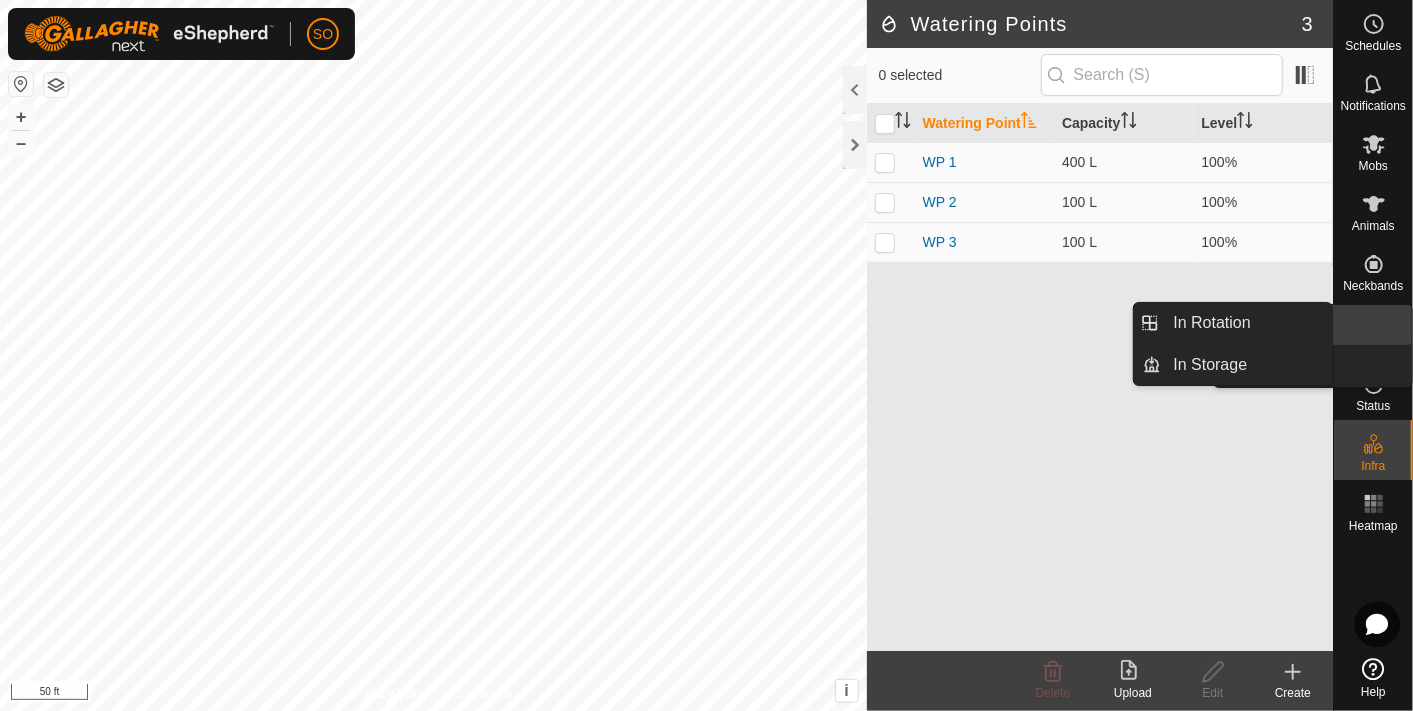 click 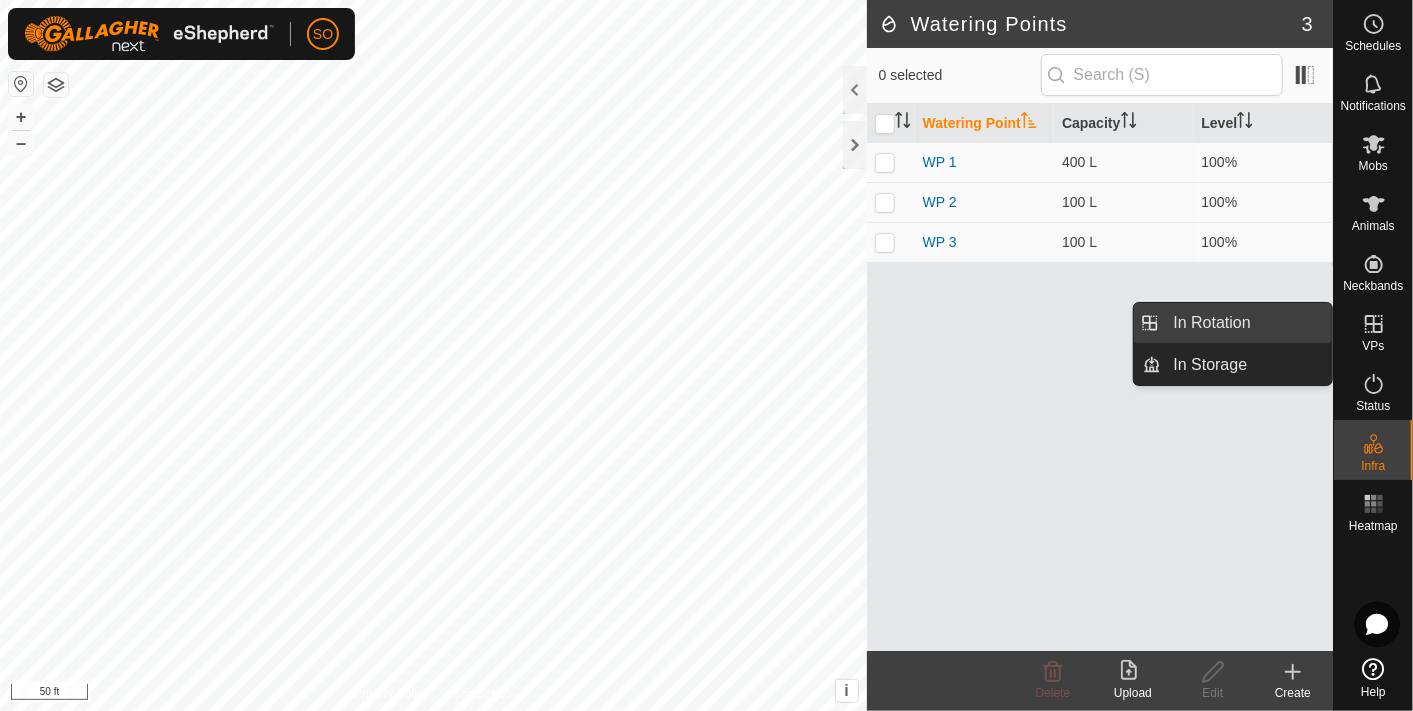 drag, startPoint x: 1323, startPoint y: 325, endPoint x: 1219, endPoint y: 317, distance: 104.307236 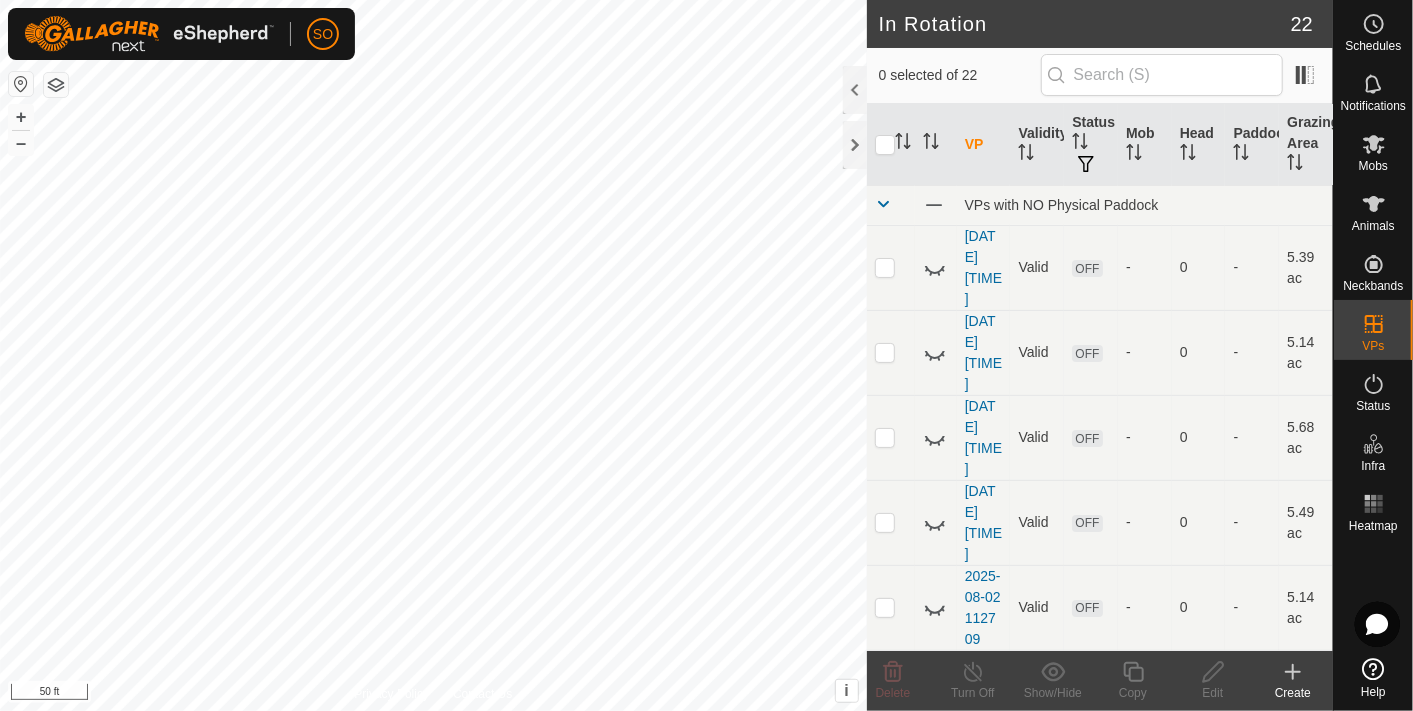 click on "SO Schedules Notifications Mobs Animals Neckbands VPs Status Infra Heatmap Help In Rotation 22 0 selected of 22     VP   Validity   Status   Mob   Head   Paddock   Grazing Area   VPs with NO Physical Paddock  [DATE] [TIME]  Valid  OFF  -   0   -   5.39 ac  [DATE] [TIME]  Valid  OFF  -   0   -   5.14 ac  [DATE] [TIME]  Valid  OFF  -   0   -   5.68 ac  [DATE] [TIME]  Valid  OFF  -   0   -   5.49 ac  [DATE] [TIME]  Valid  OFF  -   0   -   5.14 ac  [DATE] [TIME]  Valid  OFF  -   0   -   4.97 ac  [DATE] [TIME]  Valid  OFF  -   0   -   4.77 ac  [DATE] [TIME]  Valid  OFF  -   0   -   4.65 ac  [DATE] [TIME]  Valid  OFF  -   0   -   4.99 ac  [DATE] [TIME]  Valid  OFF  -   0   -   4.74 ac  [DATE] [TIME]  Valid  ON  2 Mobs   18   -   4.6 ac  [DATE] [TIME]  Valid  OFF  -   0   -   4.45 ac  [DATE] [TIME]  Valid  OFF  -   0   -   4.37 ac  [DATE] [TIME]  Valid  OFF  -   0   -   4.15 ac  [DATE] [TIME]  Valid  OFF  -   0   -   5.12 ac  [DATE] [TIME]  Valid  ON  2 Mobs" at bounding box center [706, 355] 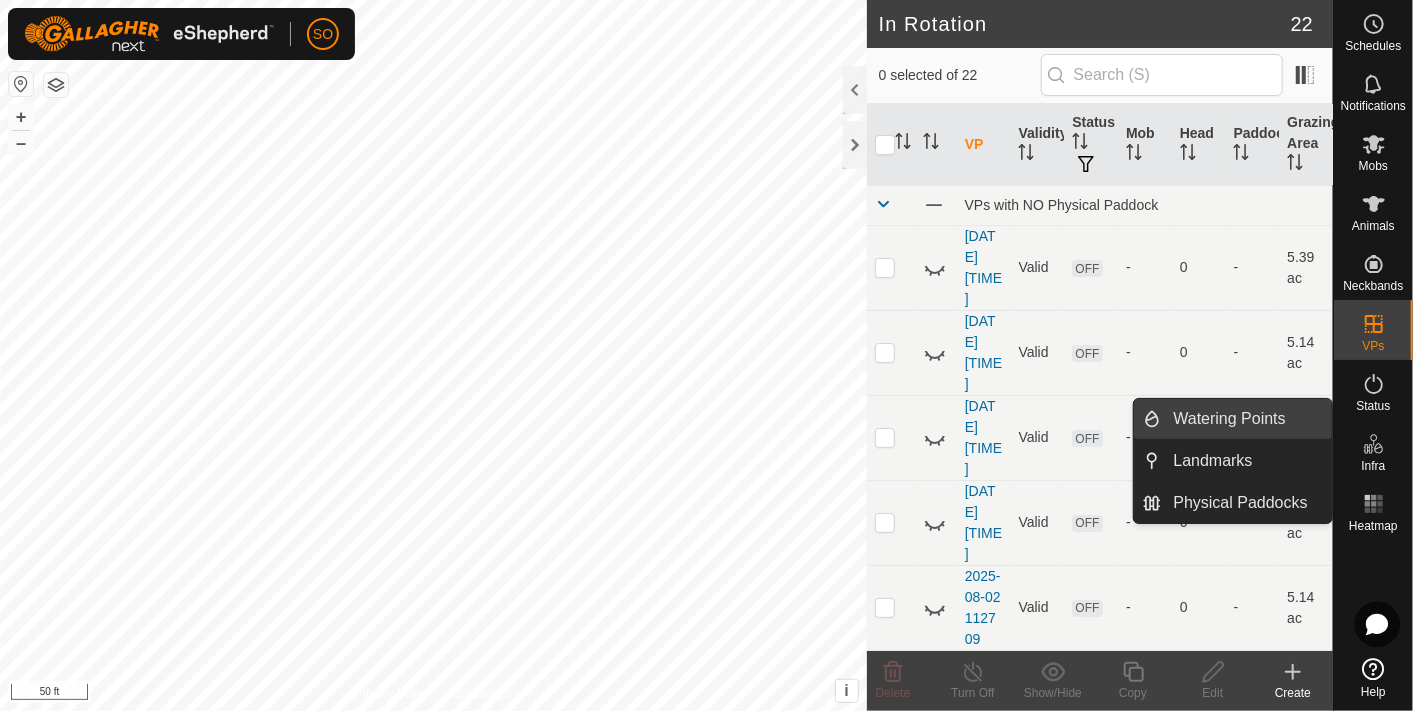 click on "Watering Points" at bounding box center (1247, 419) 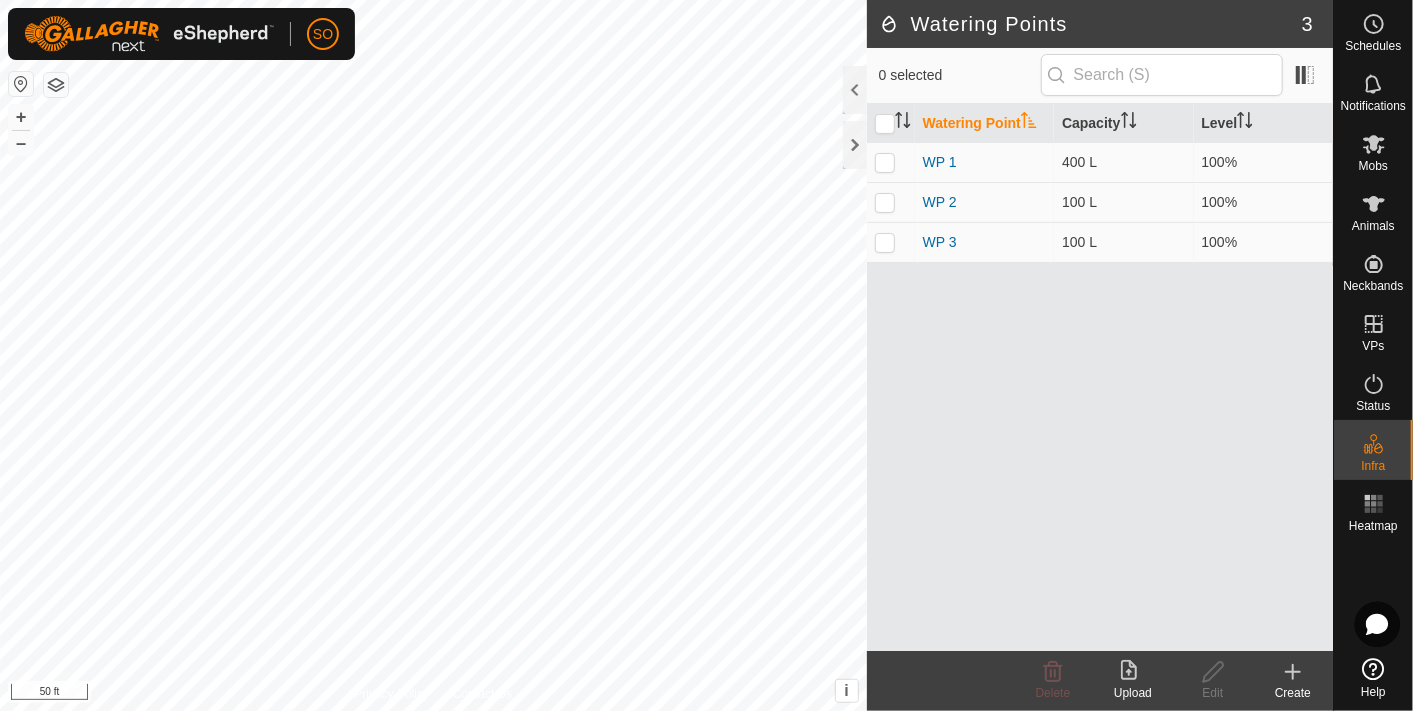 click 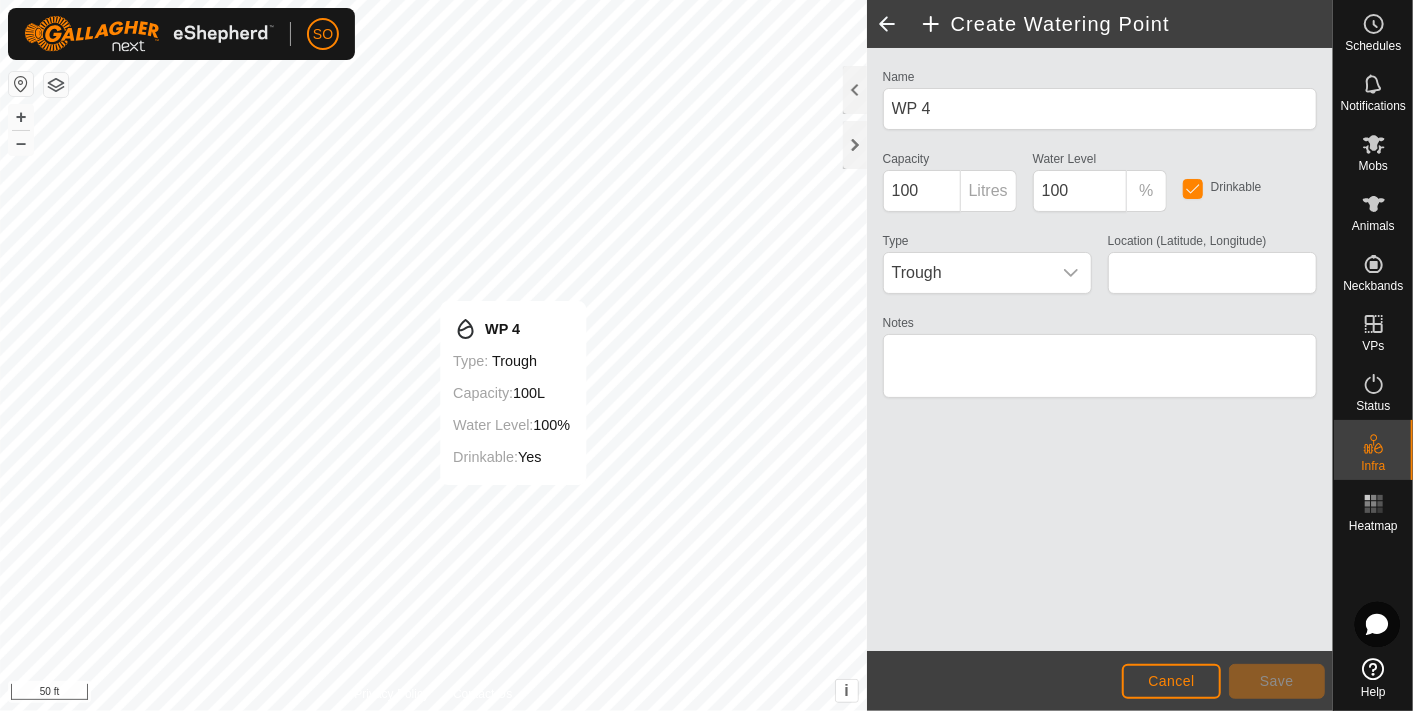 type on "[GEO_COORD]" 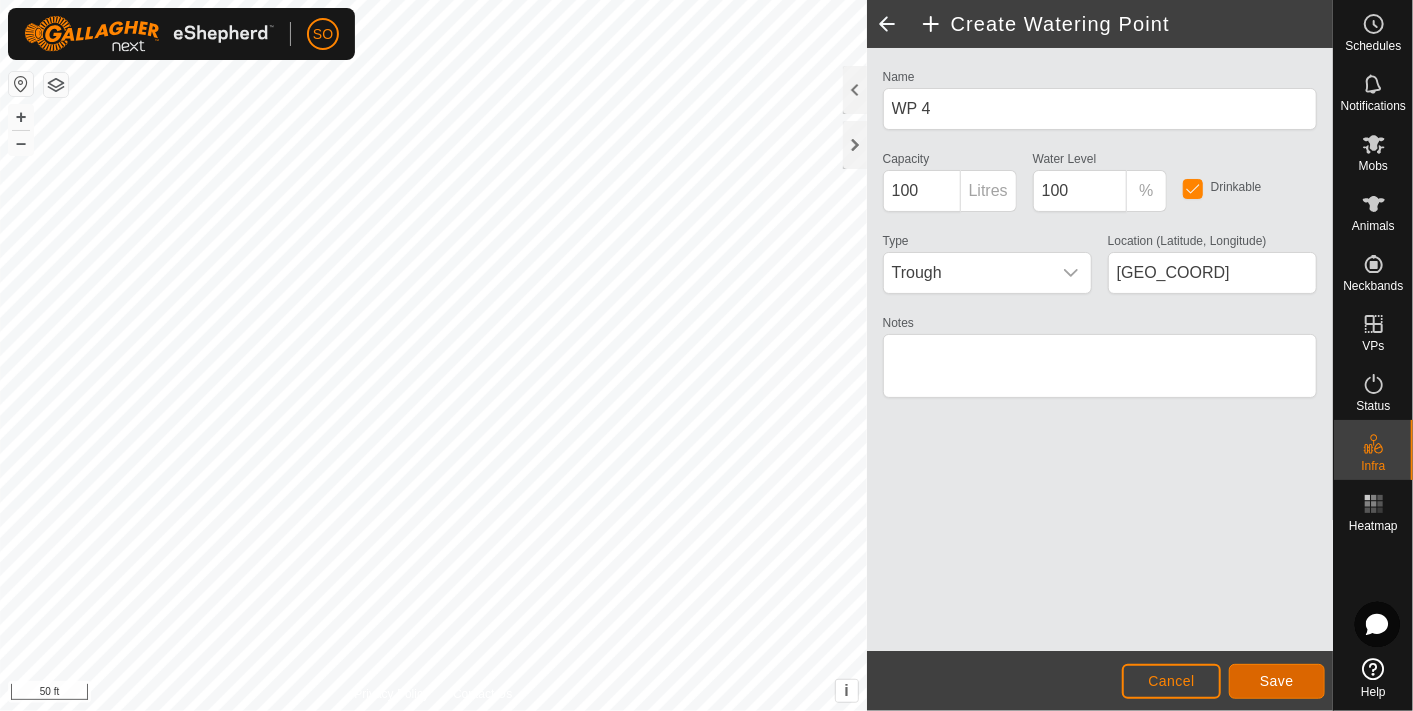 click on "Save" 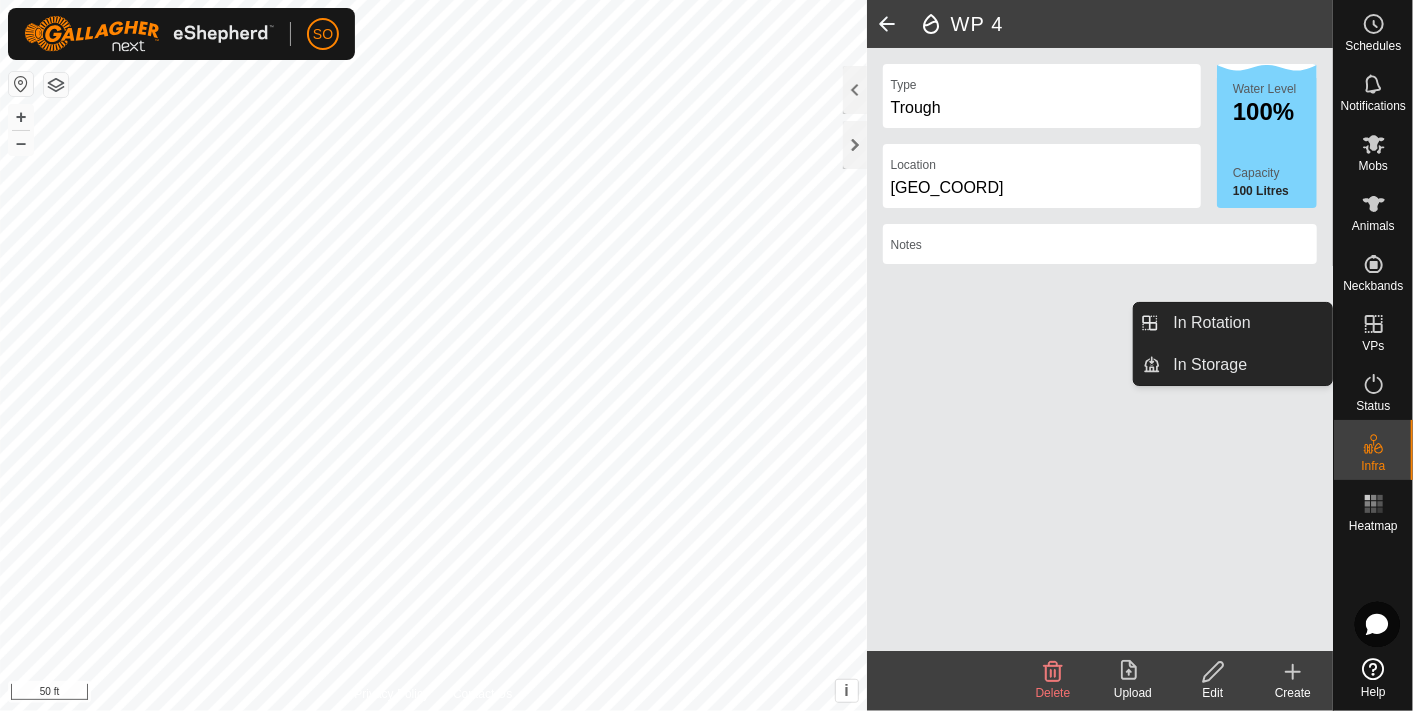 click 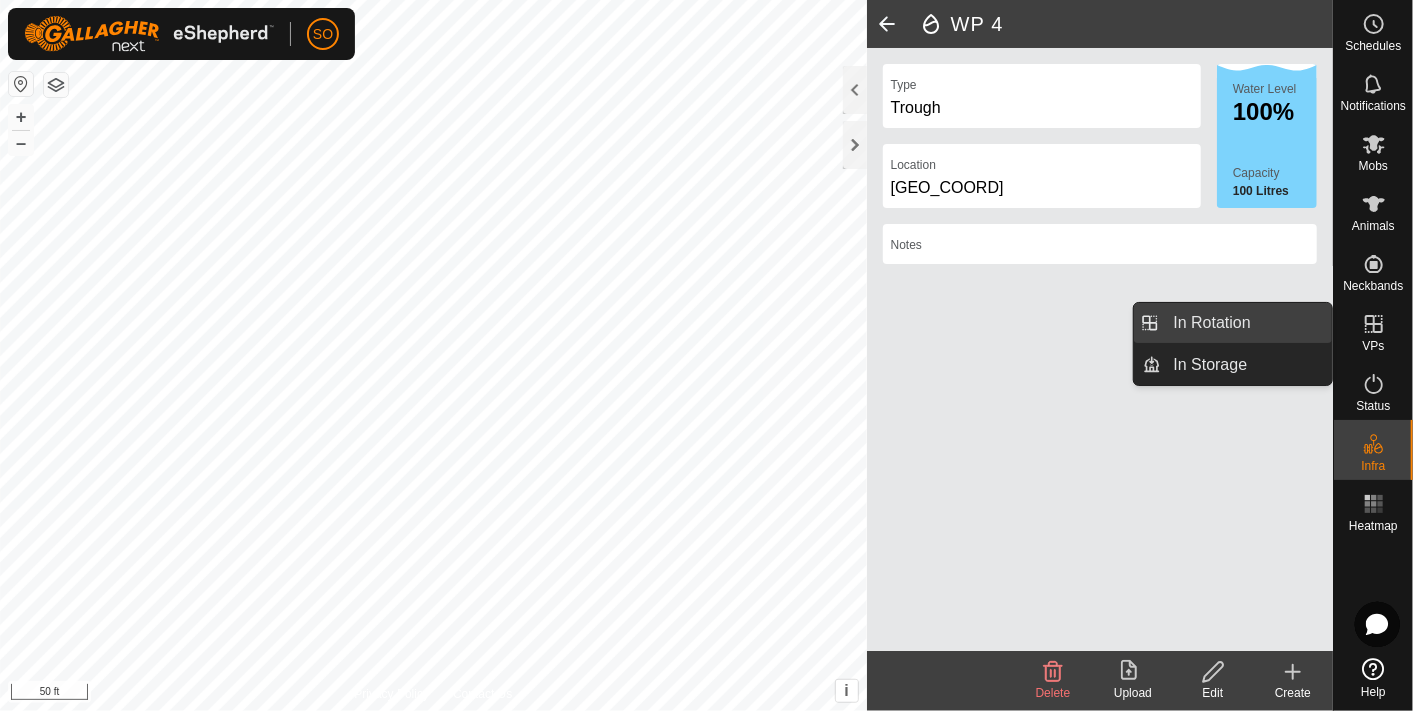 click on "In Rotation" at bounding box center (1247, 323) 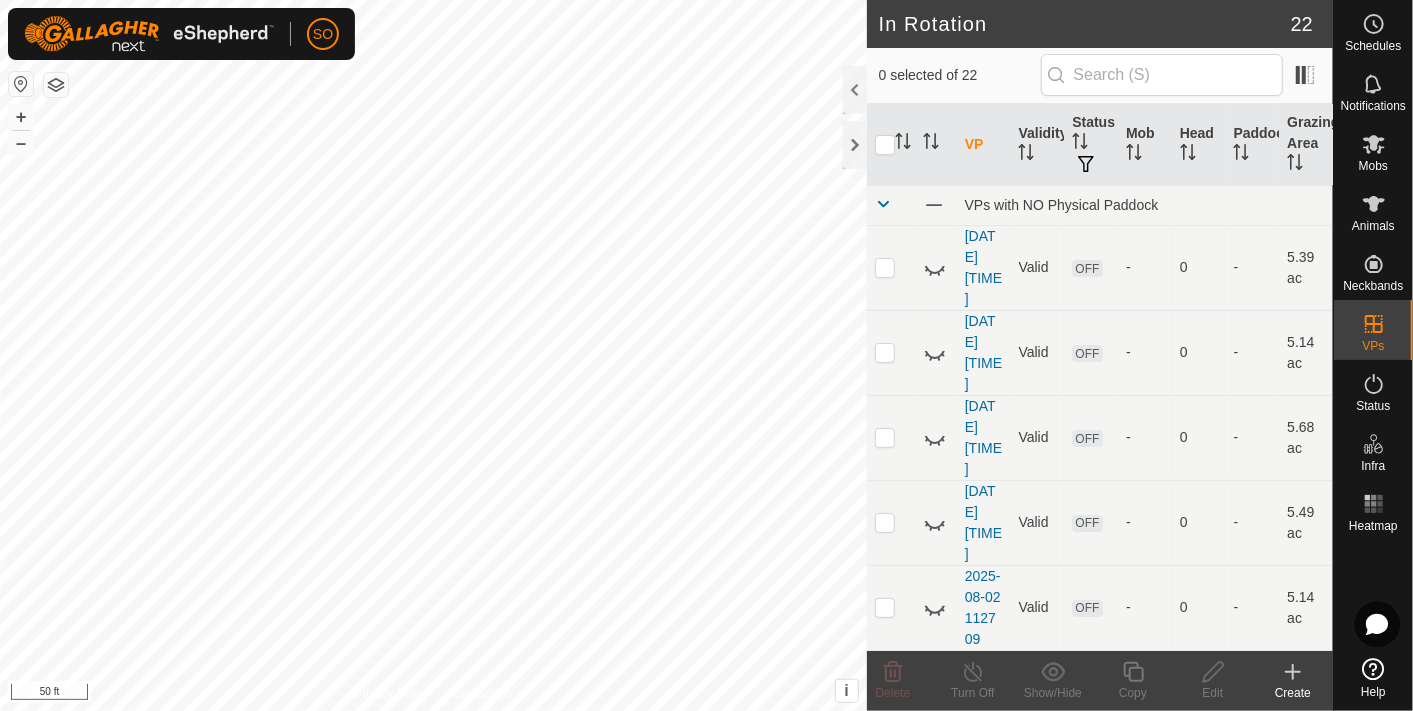 click 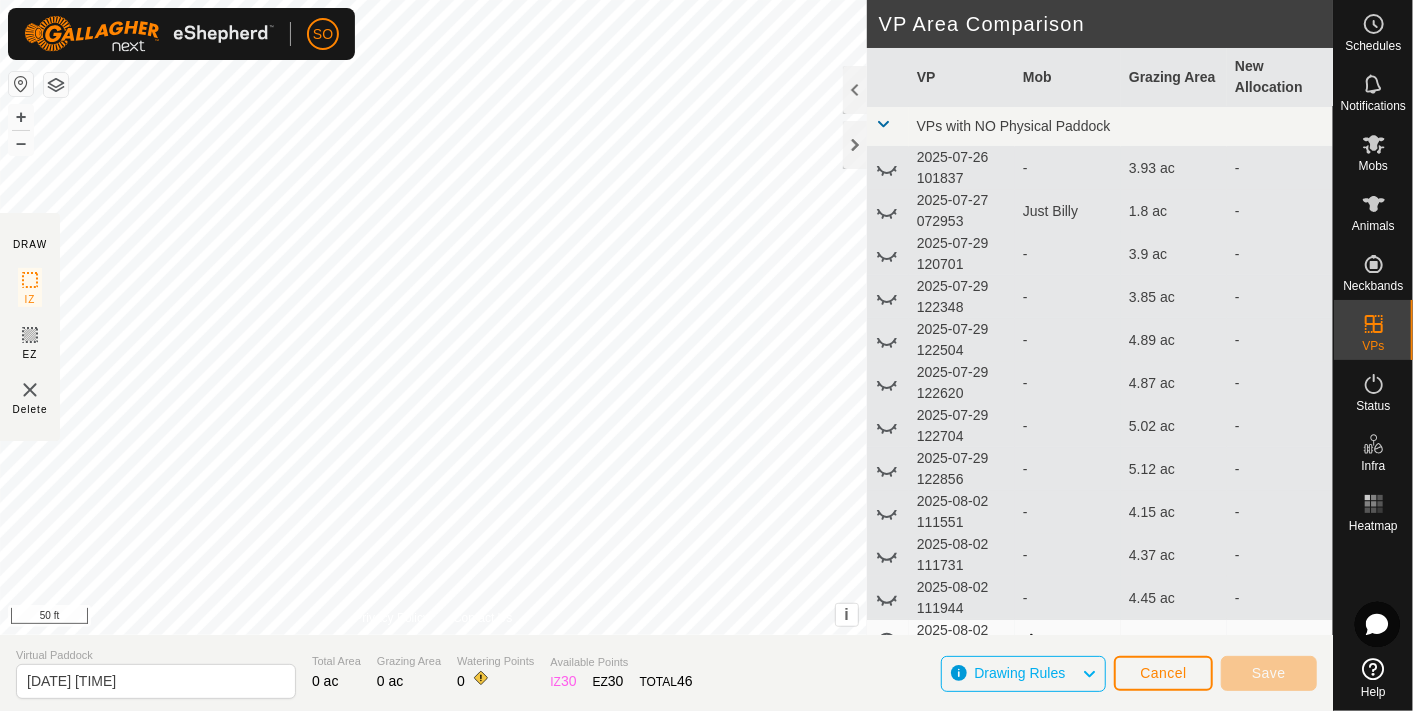 click on "SO Schedules Notifications Mobs Animals Neckbands VPs Status Infra Heatmap Help DRAW IZ EZ Delete Privacy Policy Contact Us + – ⇧ i This application includes HERE Maps. © 2024 HERE. All rights reserved. 50 ft VP Area Comparison     VP   Mob   Grazing Area   New Allocation  VPs with NO Physical Paddock  [DATE] [TIME]  -  3.93 ac   -   [DATE] [TIME]   Just Billy   1.8 ac   -   [DATE] [TIME]  -  3.9 ac   -   [DATE] [TIME]  -  3.85 ac   -   [DATE] [TIME]  -  4.89 ac   -   [DATE] [TIME]  -  4.87 ac   -   [DATE] [TIME]  -  5.02 ac   -   [DATE] [TIME]  -  5.12 ac   -   [DATE] [TIME]  -  4.15 ac   -   [DATE] [TIME]  -  4.37 ac   -   [DATE] [TIME]  -  4.45 ac   -   [DATE] [TIME]   2 Mobs   4.6 ac   -   [DATE] [TIME]  -  4.74 ac   -   [DATE] [TIME]  -  4.99 ac   -   [DATE] [TIME]  -  4.65 ac   -   [DATE] [TIME]  -  4.77 ac   -   [DATE] [TIME]  -  4.97 ac   -   [DATE] [TIME]  -  5.14 ac   -   [DATE] [TIME]  -  5.49 ac   -  -  -" at bounding box center [706, 355] 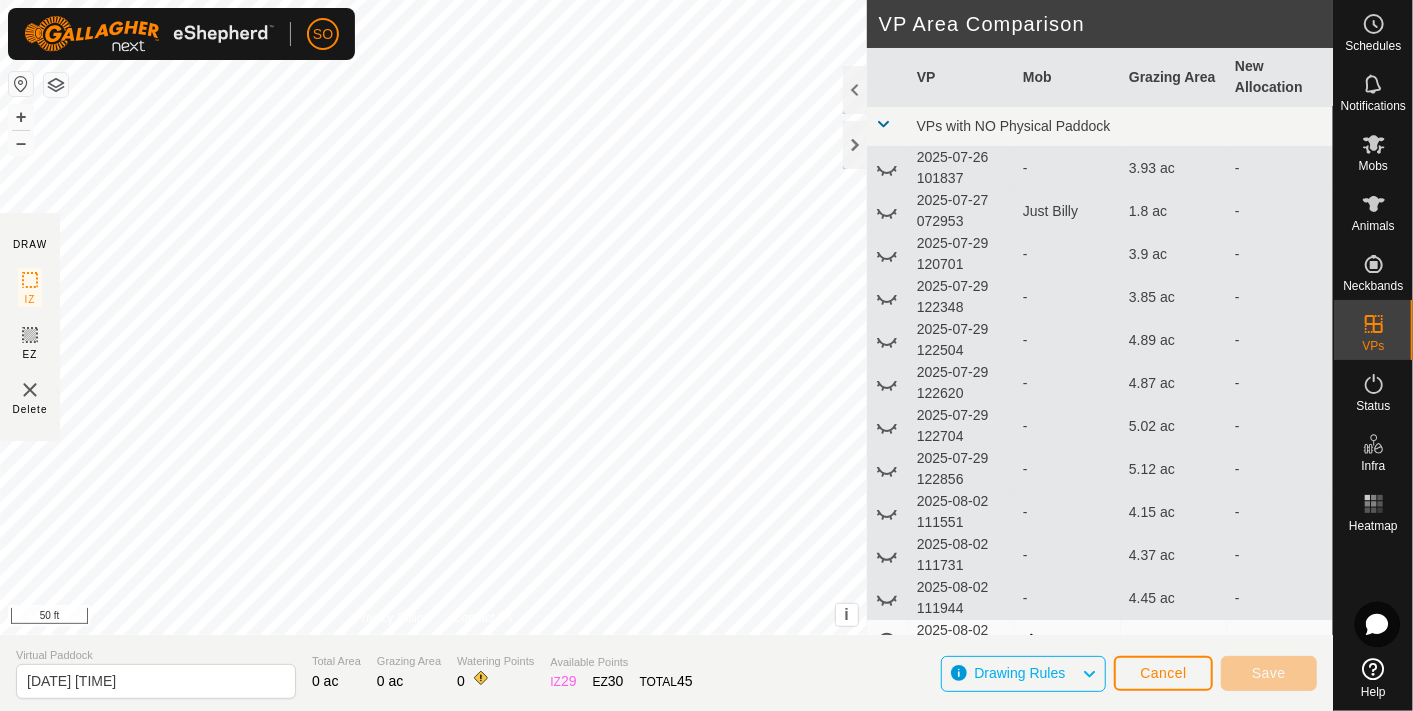 click on "DRAW IZ EZ Delete Privacy Policy Contact Us + – ⇧ i This application includes HERE Maps. © 2024 HERE. All rights reserved. 50 ft VP Area Comparison     VP   Mob   Grazing Area   New Allocation  VPs with NO Physical Paddock  [DATE] [TIME]  -  3.93 ac   -   [DATE] [TIME]   Just Billy   1.8 ac   -   [DATE] [TIME]  -  3.9 ac   -   [DATE] [TIME]  -  3.85 ac   -   [DATE] [TIME]  -  4.89 ac   -   [DATE] [TIME]  -  4.87 ac   -   [DATE] [TIME]  -  5.02 ac   -   [DATE] [TIME]  -  5.12 ac   -   [DATE] [TIME]  -  4.15 ac   -   [DATE] [TIME]  -  4.37 ac   -   [DATE] [TIME]  -  4.45 ac   -   [DATE] [TIME]   2 Mobs   4.6 ac   -   [DATE] [TIME]  -  4.74 ac   -   [DATE] [TIME]  -  4.99 ac   -   [DATE] [TIME]  -  4.65 ac   -   [DATE] [TIME]  -  4.77 ac   -   [DATE] [TIME]  -  4.97 ac   -   [DATE] [TIME]  -  5.14 ac   -   [DATE] [TIME]  -  5.49 ac   -  -  -" 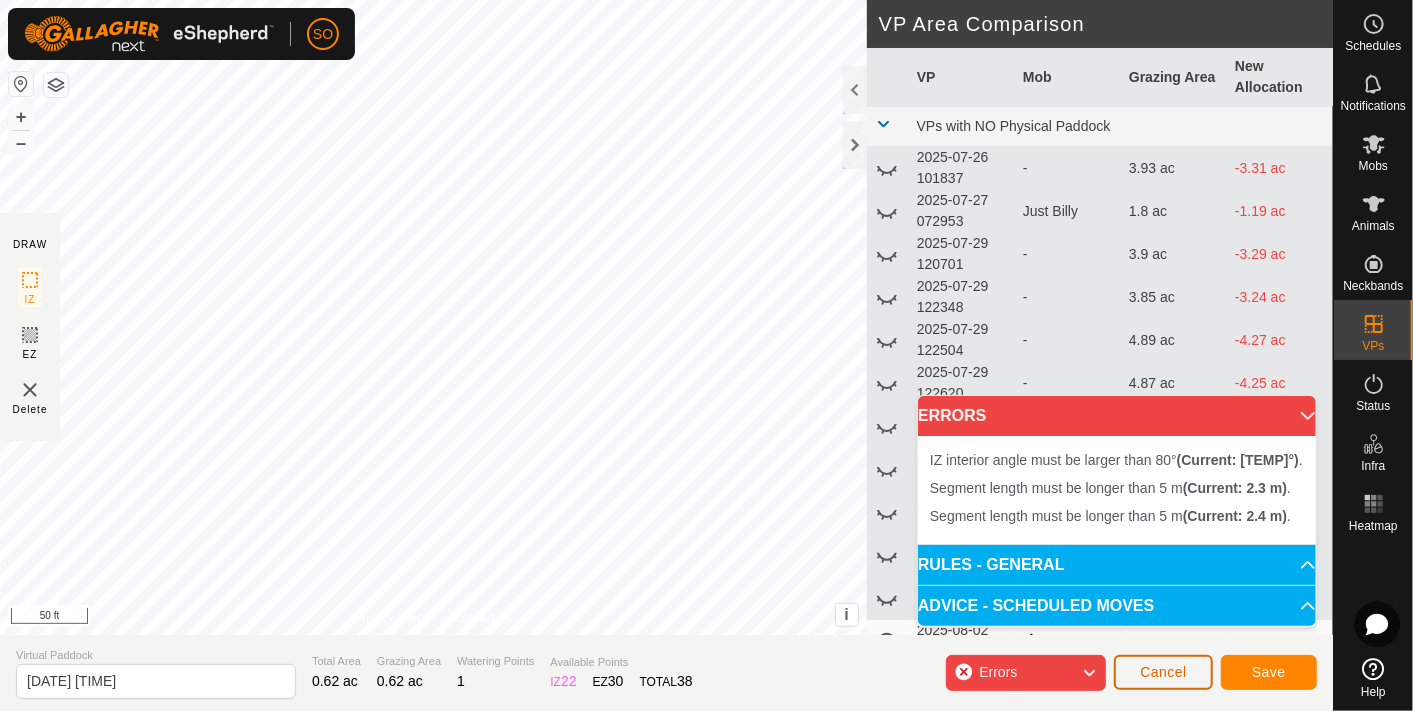 click on "Cancel" 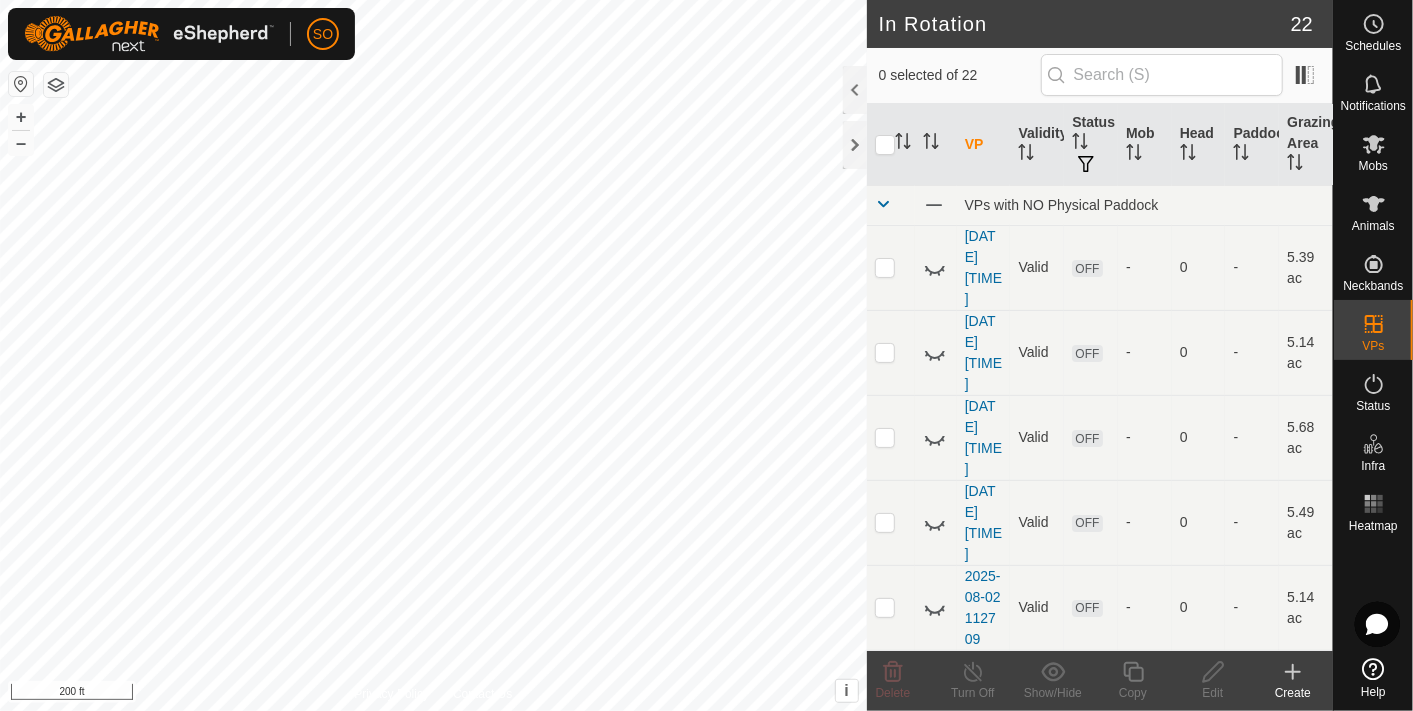 click 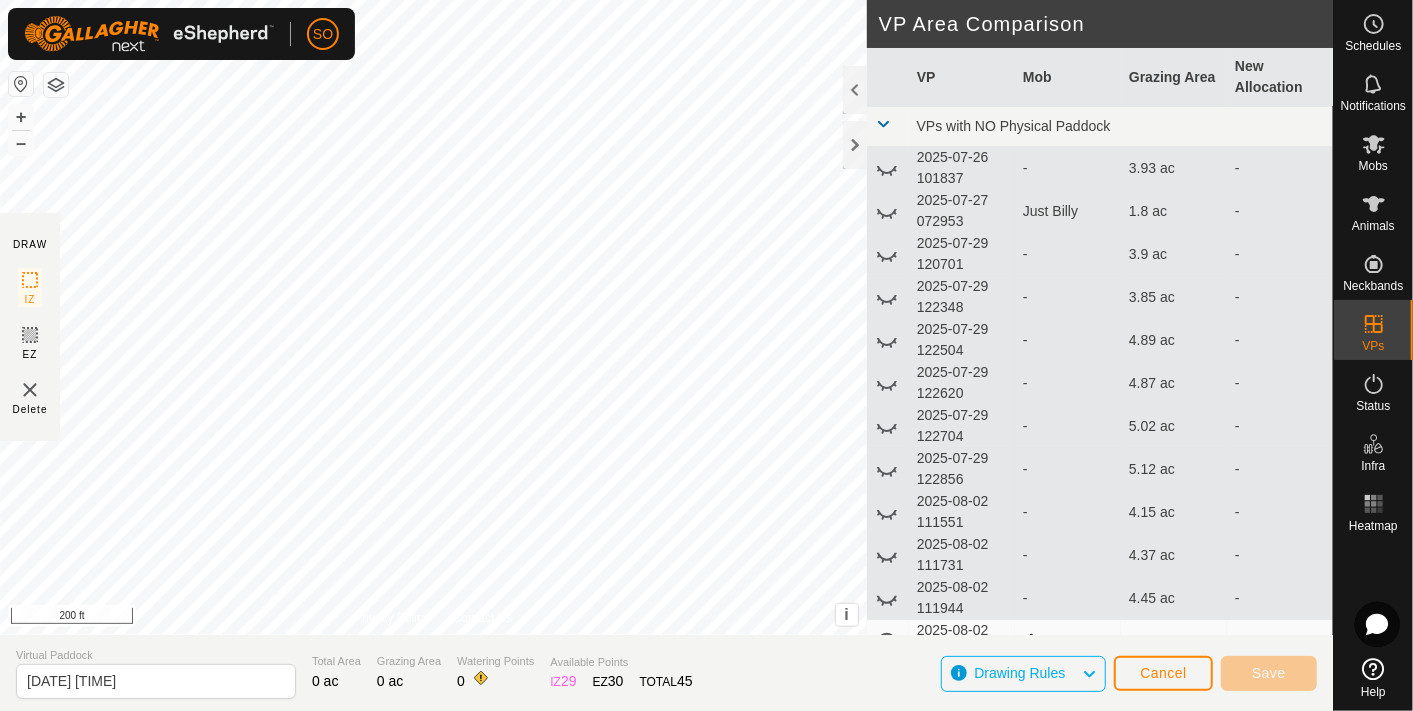 click on "SO Schedules Notifications Mobs Animals Neckbands VPs Status Infra Heatmap Help DRAW IZ EZ Delete Privacy Policy Contact Us + – ⇧ i This application includes HERE Maps. © 2024 HERE. All rights reserved. 200 ft VP Area Comparison     VP   Mob   Grazing Area   New Allocation  VPs with NO Physical Paddock  [DATE] [TIME]  -  3.93 ac   -   [DATE] [TIME]   Just Billy   1.8 ac   -   [DATE] [TIME]  -  3.9 ac   -   [DATE] [TIME]  -  3.85 ac   -   [DATE] [TIME]  -  4.89 ac   -   [DATE] [TIME]  -  4.87 ac   -   [DATE] [TIME]  -  5.02 ac   -   [DATE] [TIME]  -  5.12 ac   -   [DATE] [TIME]  -  4.15 ac   -   [DATE] [TIME]  -  4.37 ac   -   [DATE] [TIME]  -  4.45 ac   -   [DATE] [TIME]   2 Mobs   4.6 ac   -   [DATE] [TIME]  -  4.74 ac   -   [DATE] [TIME]  -  4.99 ac   -   [DATE] [TIME]  -  4.65 ac   -   [DATE] [TIME]  -  4.77 ac   -   [DATE] [TIME]  -  4.97 ac   -   [DATE] [TIME]  -  5.14 ac   -   [DATE] [TIME]  -  5.49 ac   -   [DATE] [TIME]  -  5.68 ac   -   [DATE] [TIME]  -  5.14 ac   -   [DATE] [TIME]  - 0" at bounding box center [706, 355] 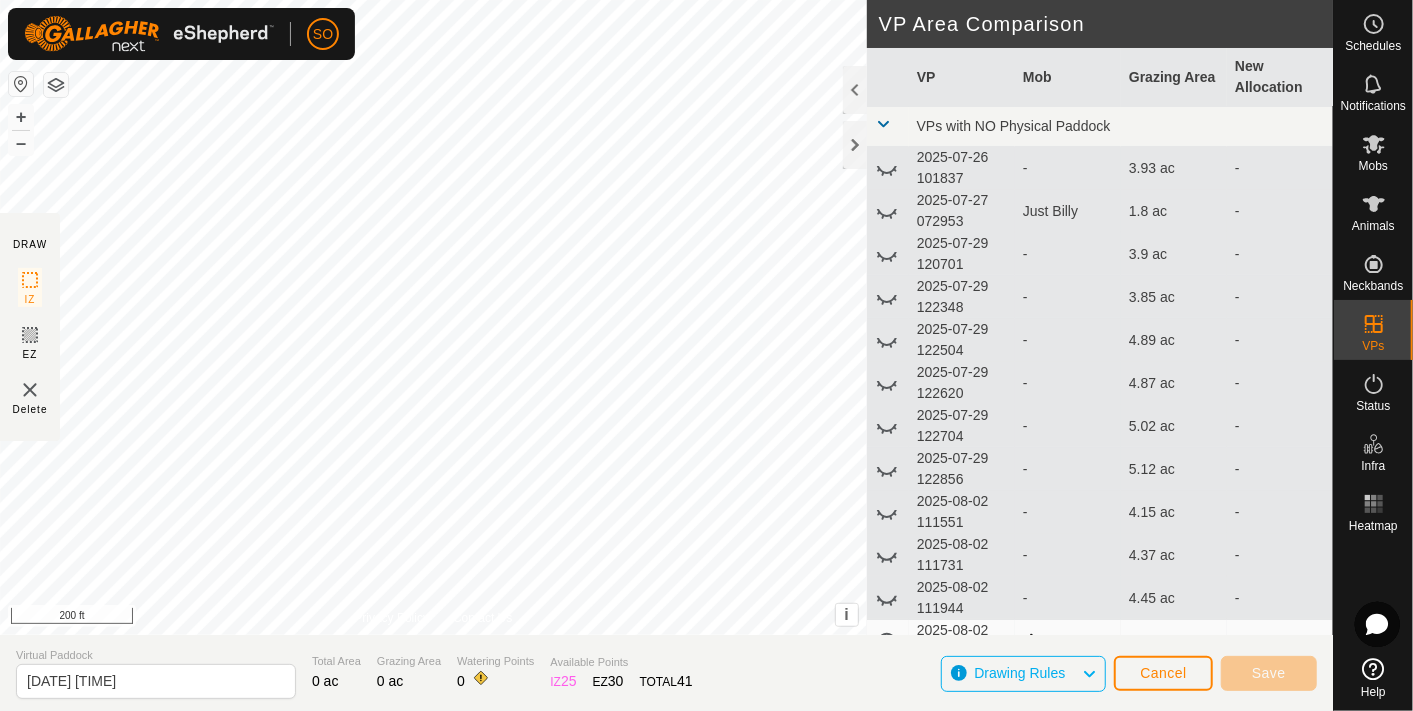 click on "SO Schedules Notifications Mobs Animals Neckbands VPs Status Infra Heatmap Help DRAW IZ EZ Delete Privacy Policy Contact Us + – ⇧ i This application includes HERE Maps. © 2024 HERE. All rights reserved. 200 ft VP Area Comparison     VP   Mob   Grazing Area   New Allocation  VPs with NO Physical Paddock  [DATE] [TIME]  -  3.93 ac   -   [DATE] [TIME]   Just Billy   1.8 ac   -   [DATE] [TIME]  -  3.9 ac   -   [DATE] [TIME]  -  3.85 ac   -   [DATE] [TIME]  -  4.89 ac   -   [DATE] [TIME]  -  4.87 ac   -   [DATE] [TIME]  -  5.02 ac   -   [DATE] [TIME]  -  5.12 ac   -   [DATE] [TIME]  -  4.15 ac   -   [DATE] [TIME]  -  4.37 ac   -   [DATE] [TIME]  -  4.45 ac   -   [DATE] [TIME]   2 Mobs   4.6 ac   -   [DATE] [TIME]  -  4.74 ac   -   [DATE] [TIME]  -  4.99 ac   -   [DATE] [TIME]  -  4.65 ac   -   [DATE] [TIME]  -  4.77 ac   -   [DATE] [TIME]  -  4.97 ac   -   [DATE] [TIME]  -  5.14 ac   -   [DATE] [TIME]  -  5.49 ac   -   [DATE] [TIME]  -  5.68 ac   -   [DATE] [TIME]  -  5.14 ac   -   [DATE] [TIME]  - 0" at bounding box center (706, 355) 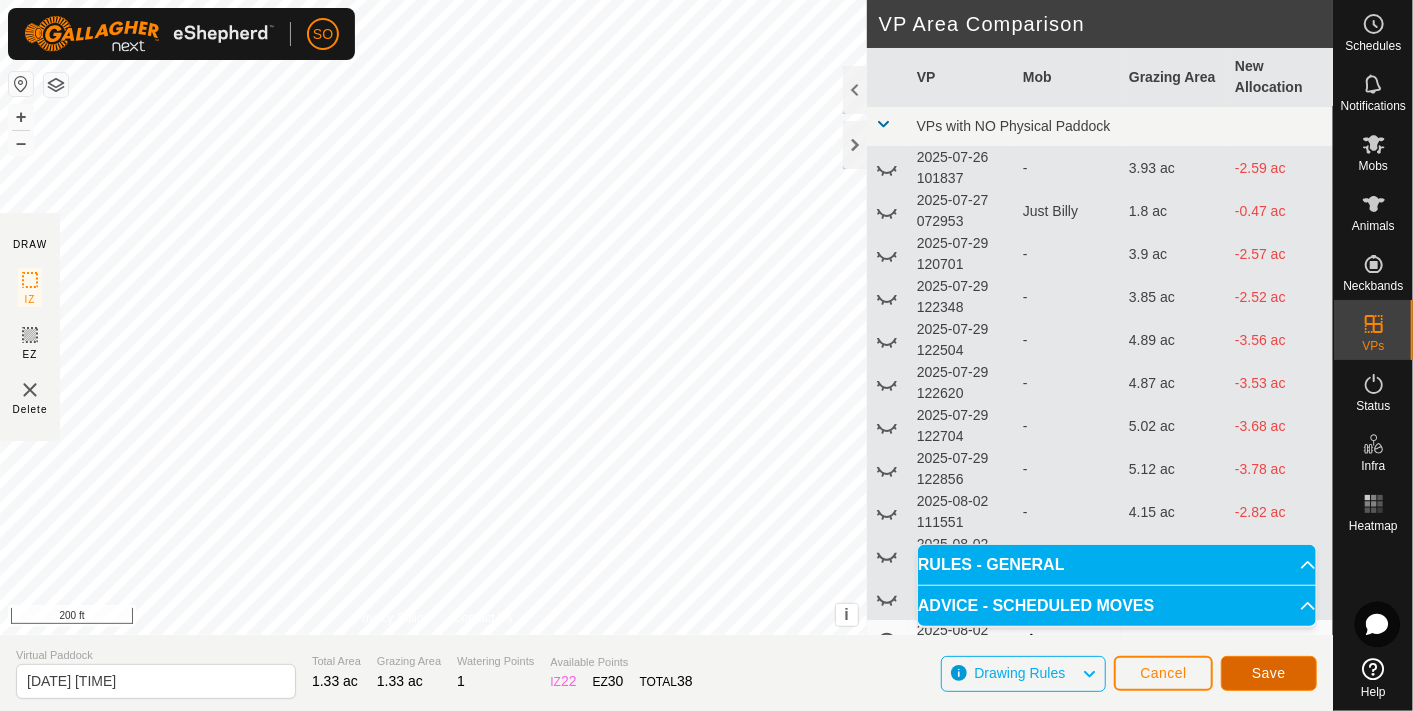 click on "Save" 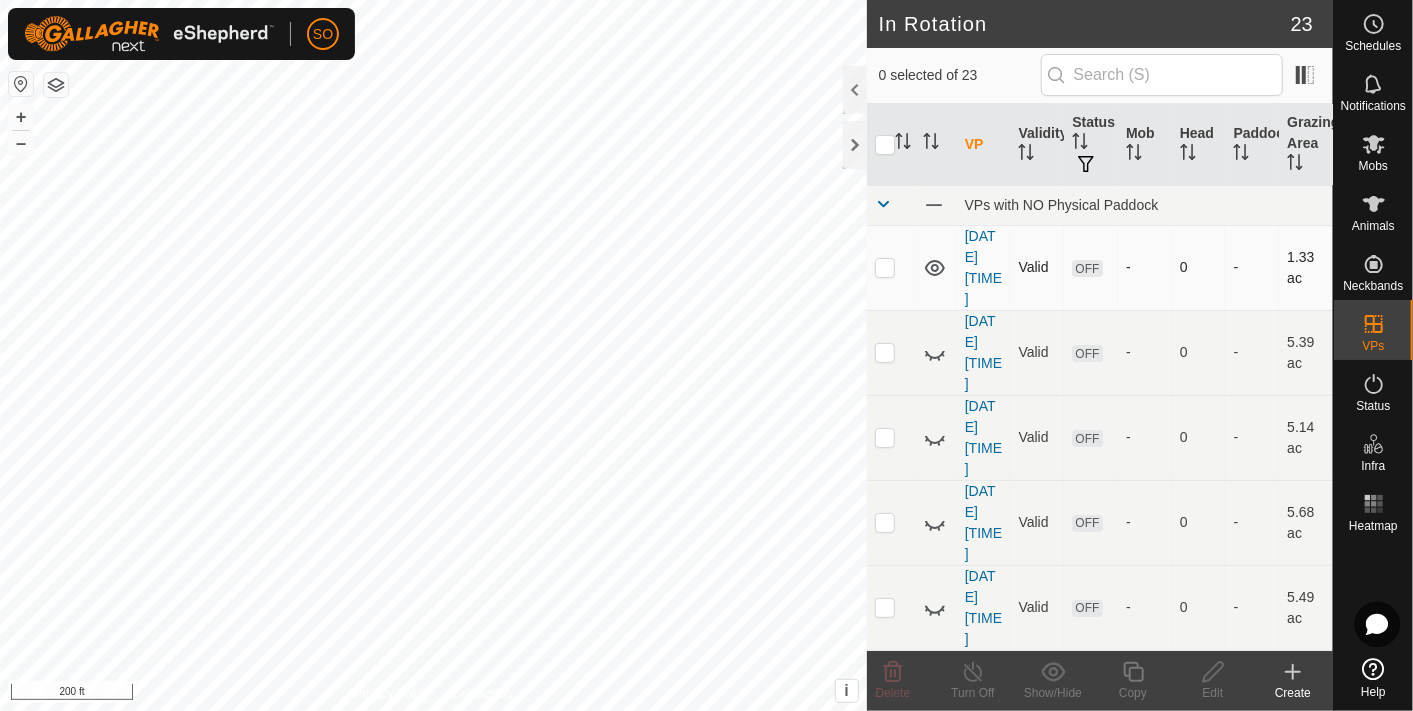click at bounding box center [885, 267] 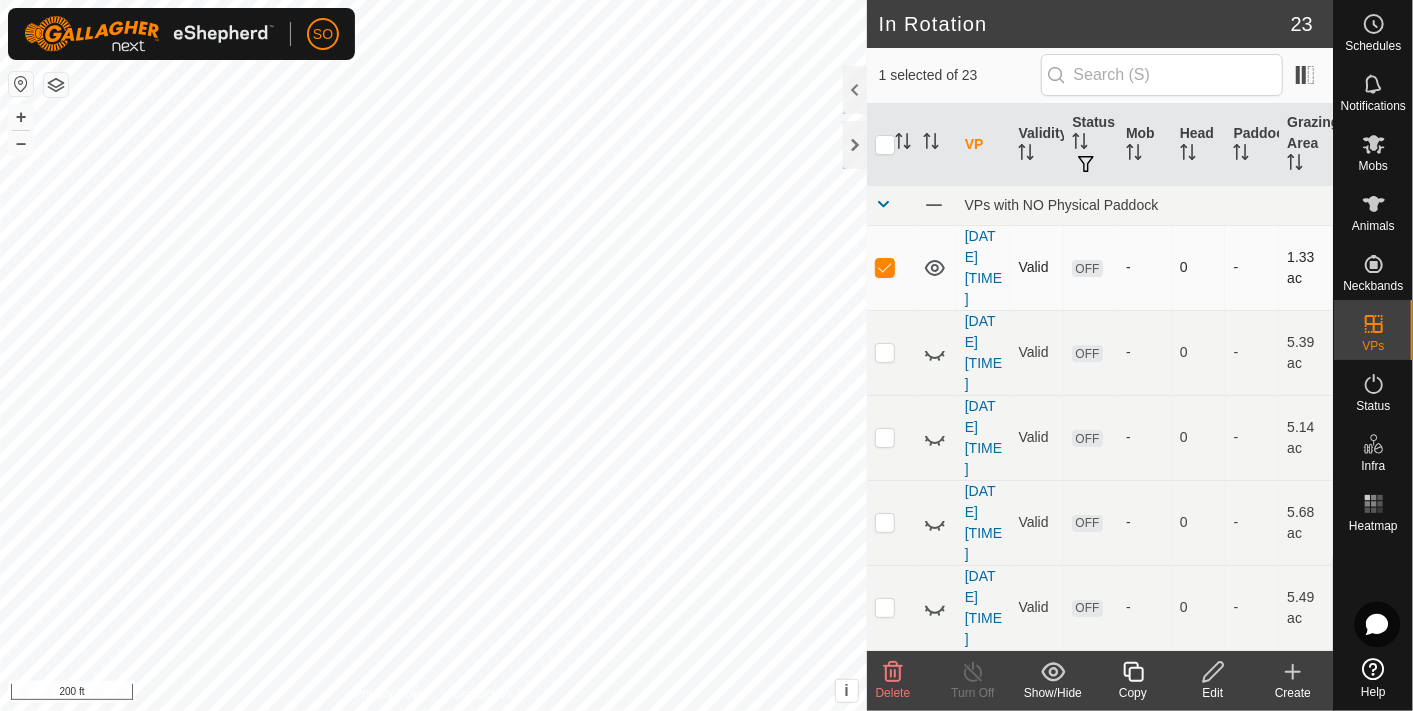click at bounding box center [885, 267] 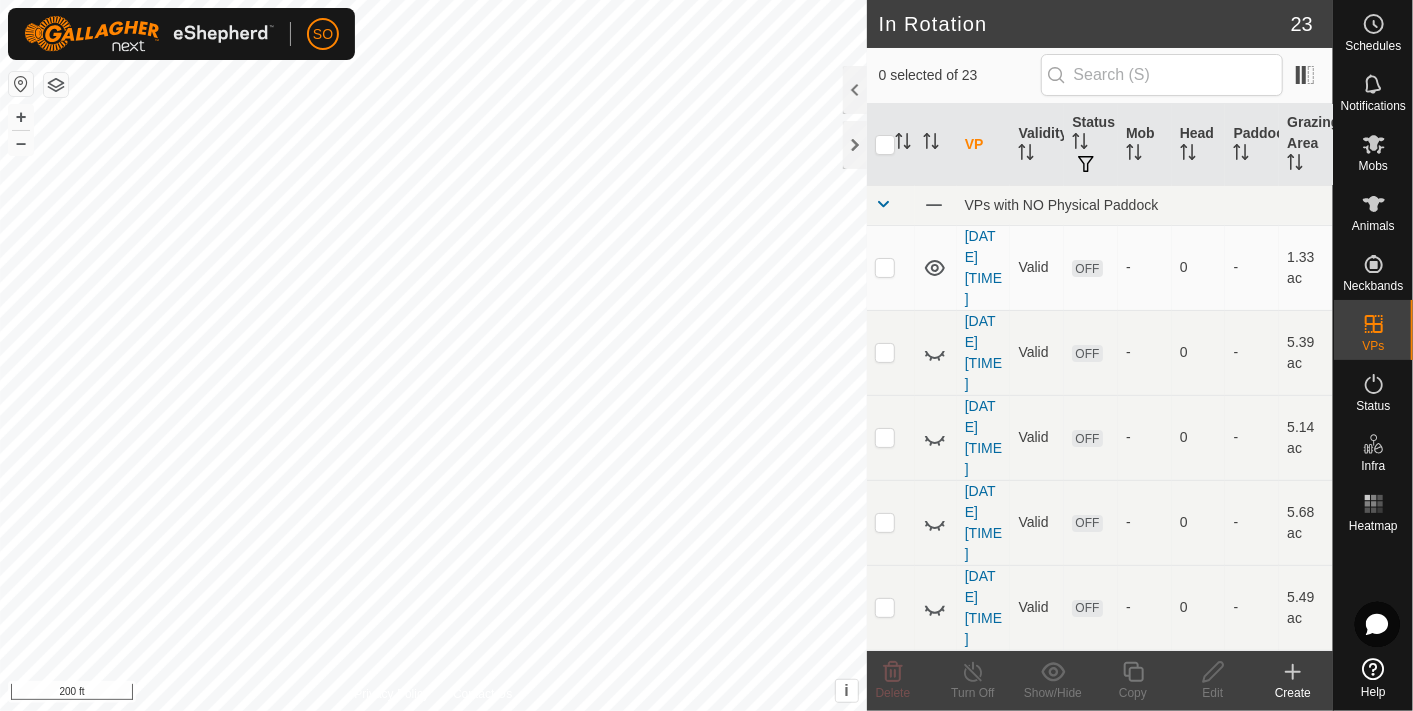 click 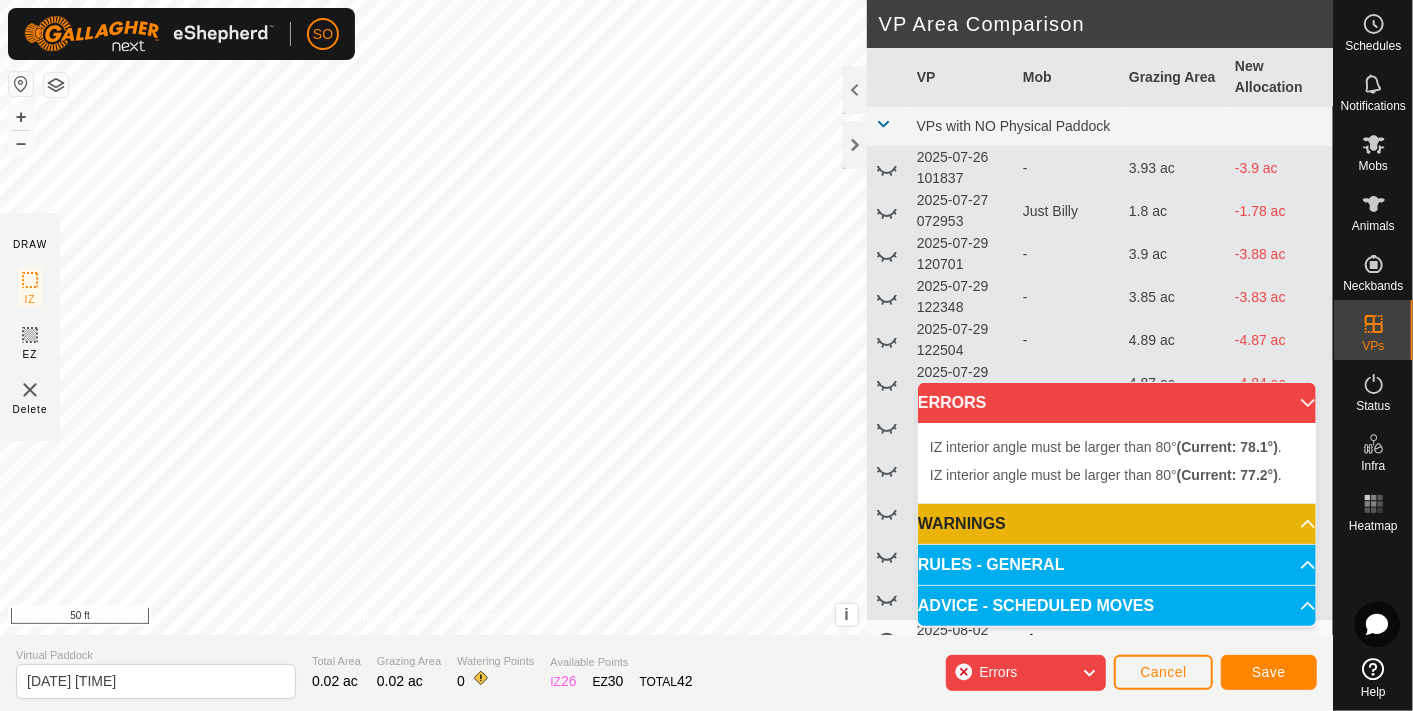 click on "DRAW IZ EZ Delete Privacy Policy Contact Us IZ interior angle must be larger than 80°  (Current: 78.1°) . + – ⇧ i This application includes HERE Maps. © 2024 HERE. All rights reserved. 50 ft VP Area Comparison     VP   Mob   Grazing Area   New Allocation  VPs with NO Physical Paddock  [DATE] [TIME]  -  3.93 ac  -3.9 ac  [DATE] [TIME]   Just Billy   1.8 ac  -1.78 ac  [DATE] [TIME]  -  3.9 ac  -3.88 ac  [DATE] [TIME]  -  3.85 ac  -3.83 ac  [DATE] [TIME]  -  4.89 ac  -4.87 ac  [DATE] [TIME]  -  4.87 ac  -4.84 ac  [DATE] [TIME]  -  5.02 ac  -4.99 ac  [DATE] [TIME]  -  5.12 ac  -5.09 ac  [DATE] [TIME]  -  4.15 ac  -4.13 ac  [DATE] [TIME]  -  4.37 ac  -4.35 ac  [DATE] [TIME]  -  4.45 ac  -4.42 ac  [DATE] [TIME]   2 Mobs   4.6 ac  -4.57 ac  [DATE] [TIME]  -  4.74 ac  -4.72 ac  [DATE] [TIME]  -  4.99 ac  -4.97 ac  [DATE] [TIME]  -  4.65 ac  -4.62 ac  [DATE] [TIME]  -  4.77 ac  -4.74 ac  [DATE] [TIME]  -  4.97 ac  -4.94 ac  [DATE] [TIME]  -" 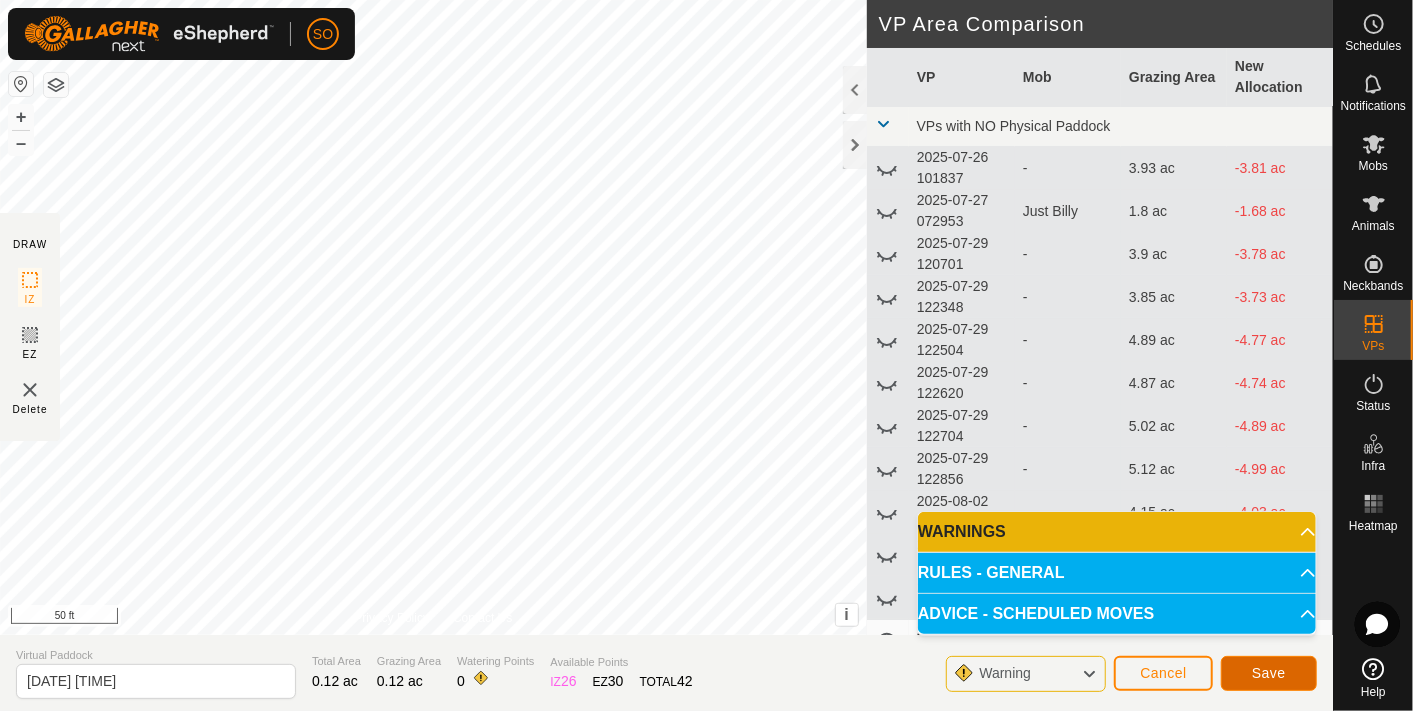click on "Save" 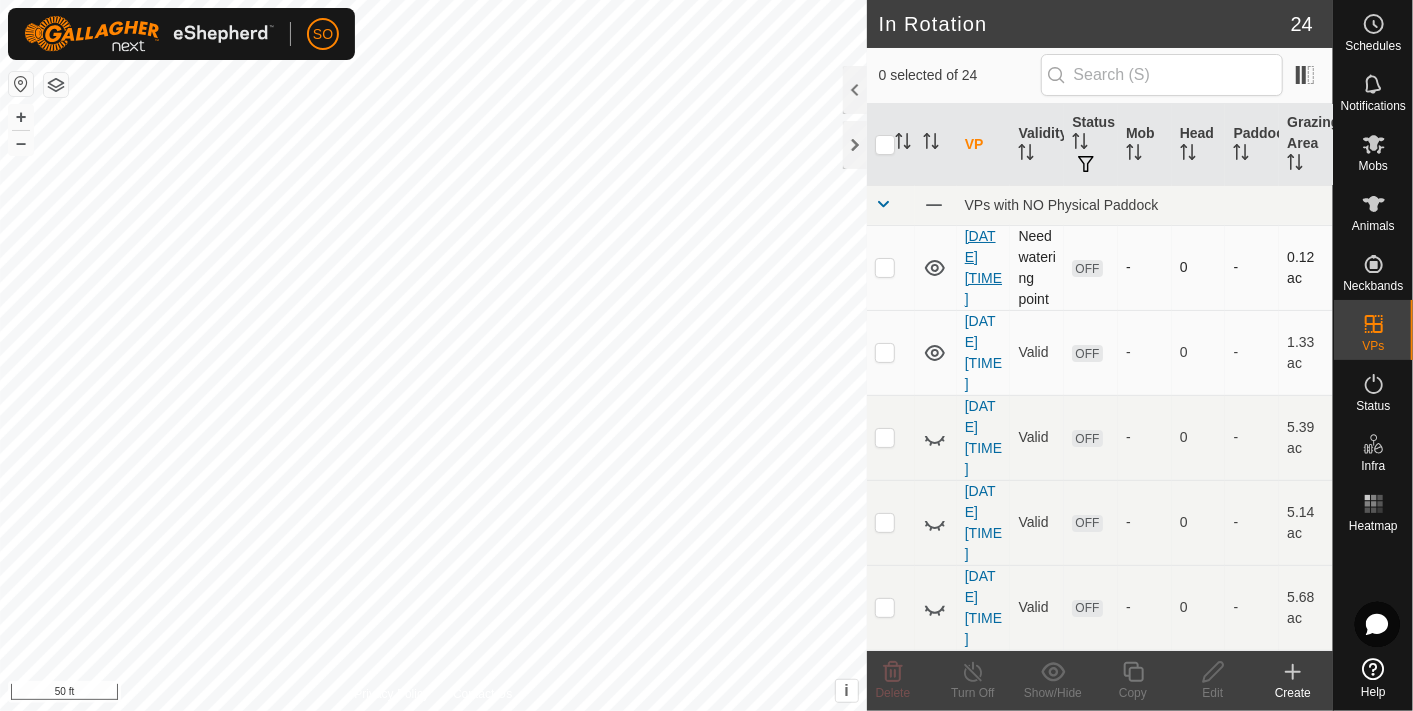 click on "[DATE] [TIME]" at bounding box center (983, 267) 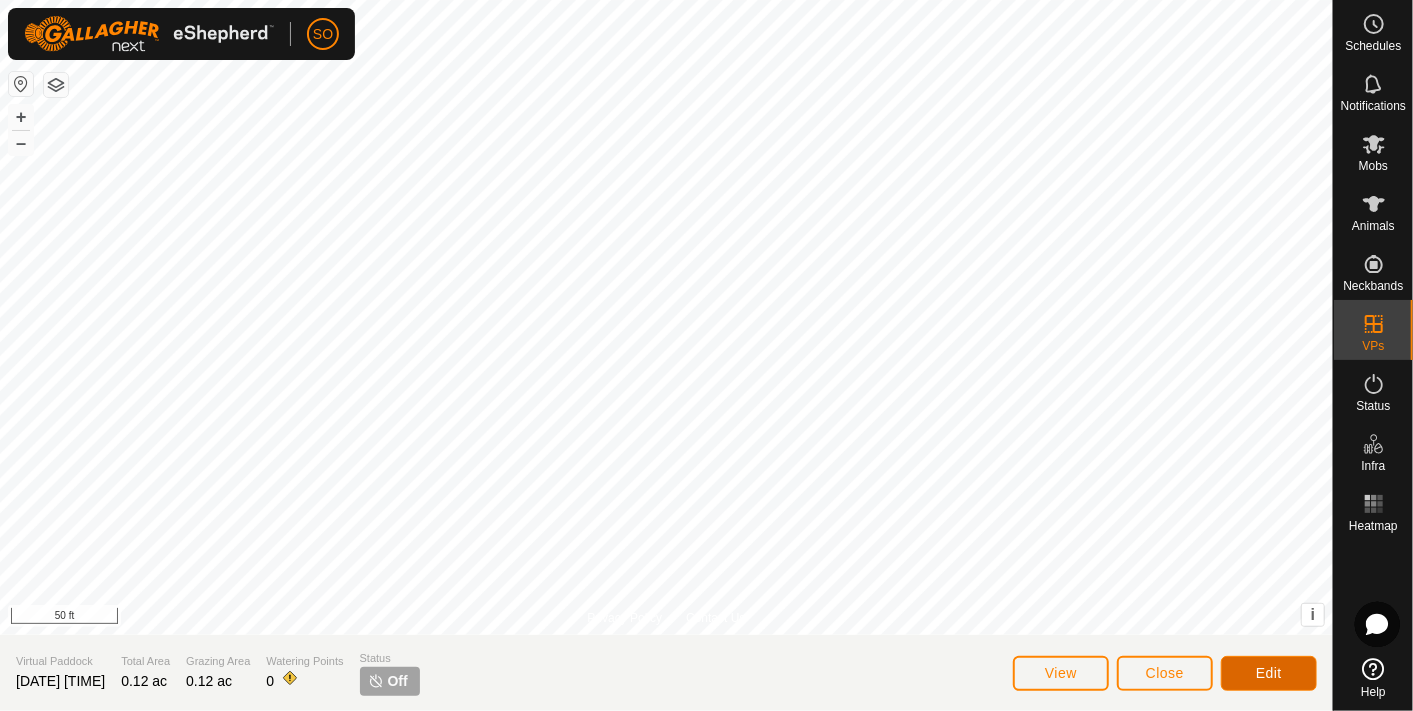 click on "Edit" 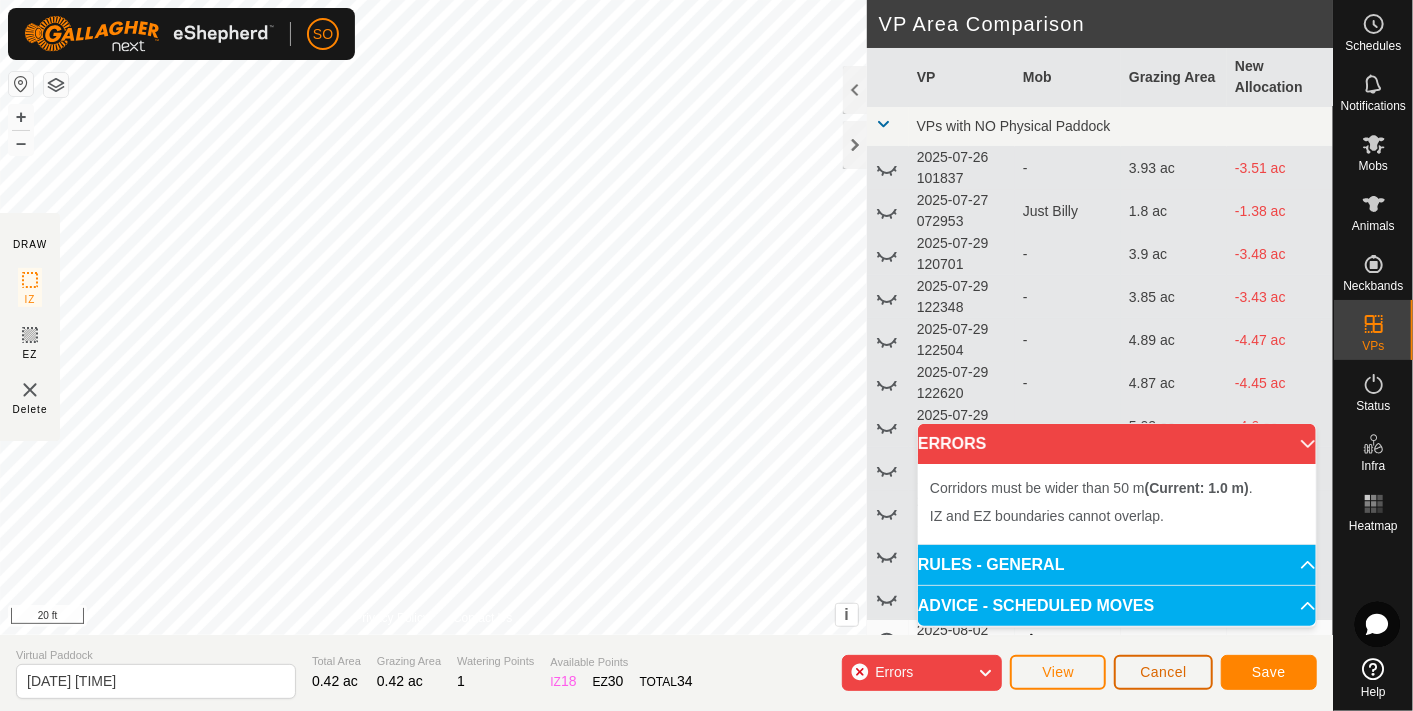 click on "Cancel" 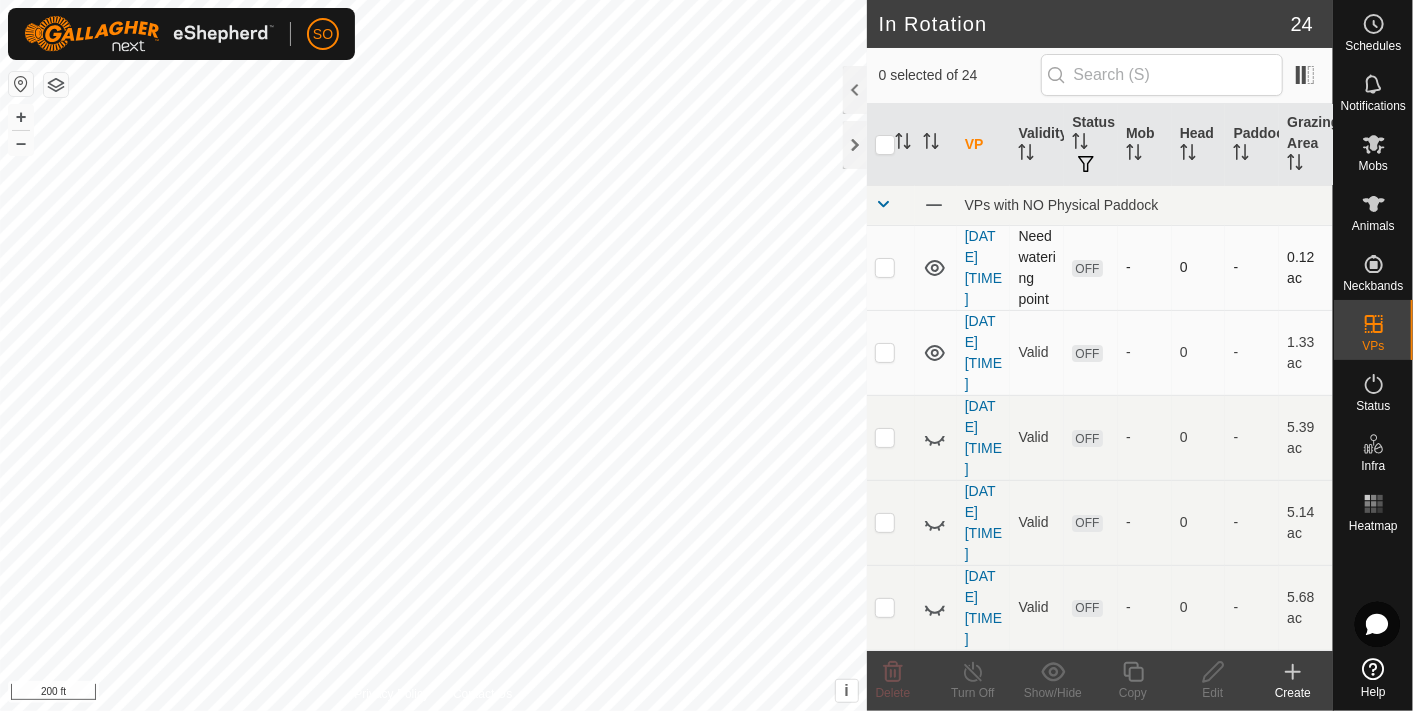 click at bounding box center [885, 267] 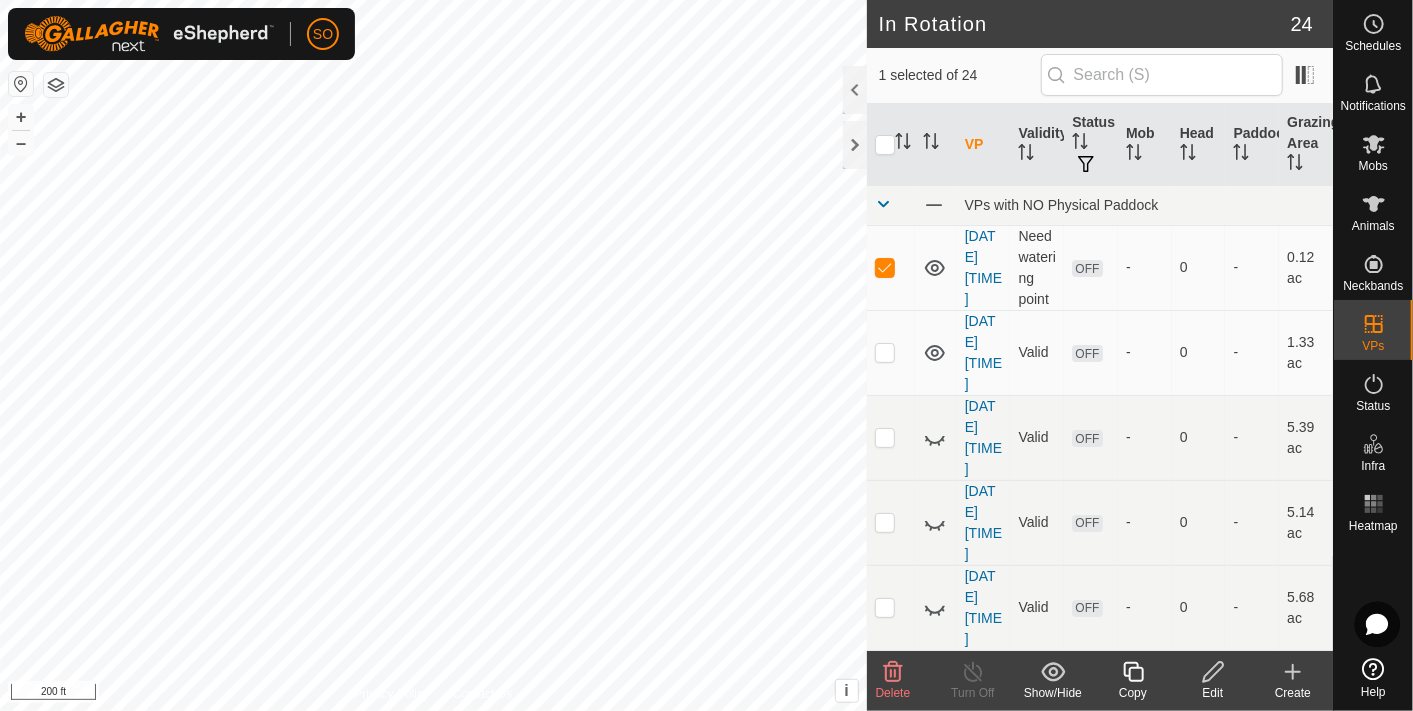click 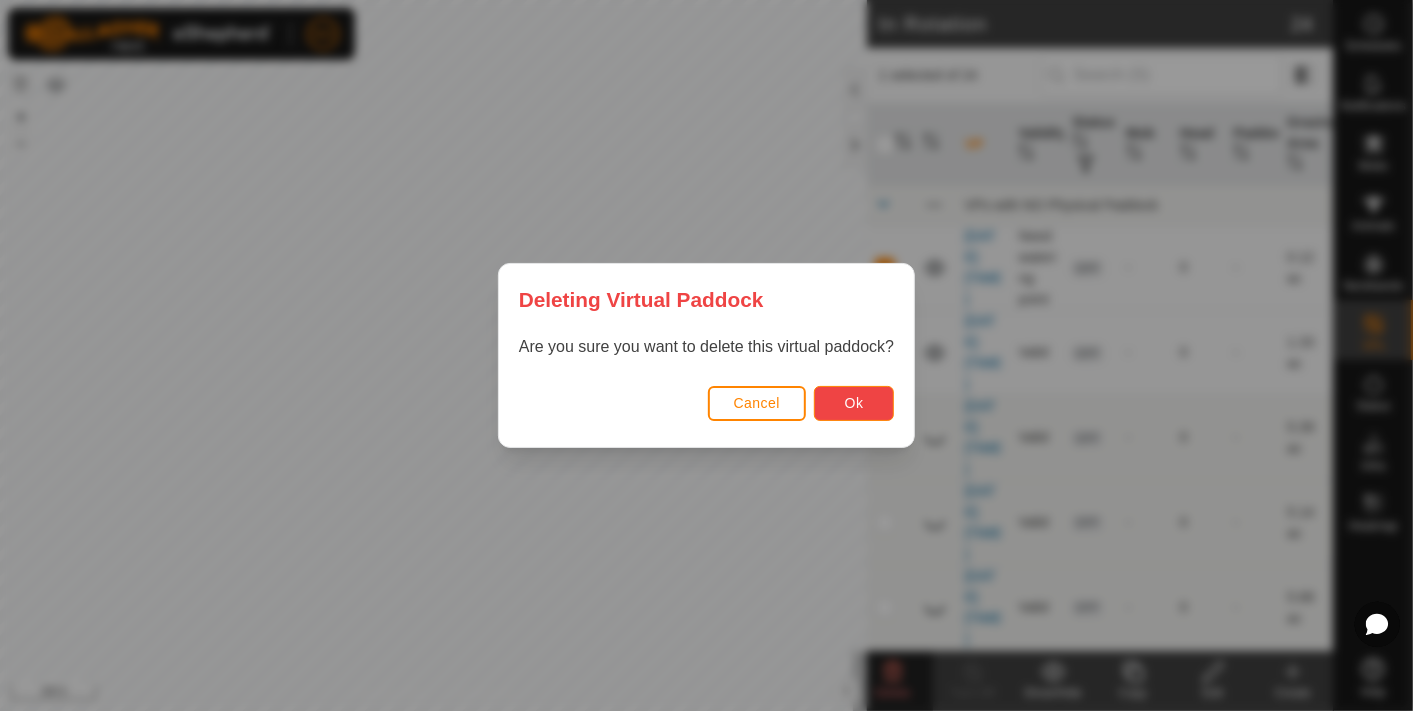 click on "Ok" at bounding box center [854, 403] 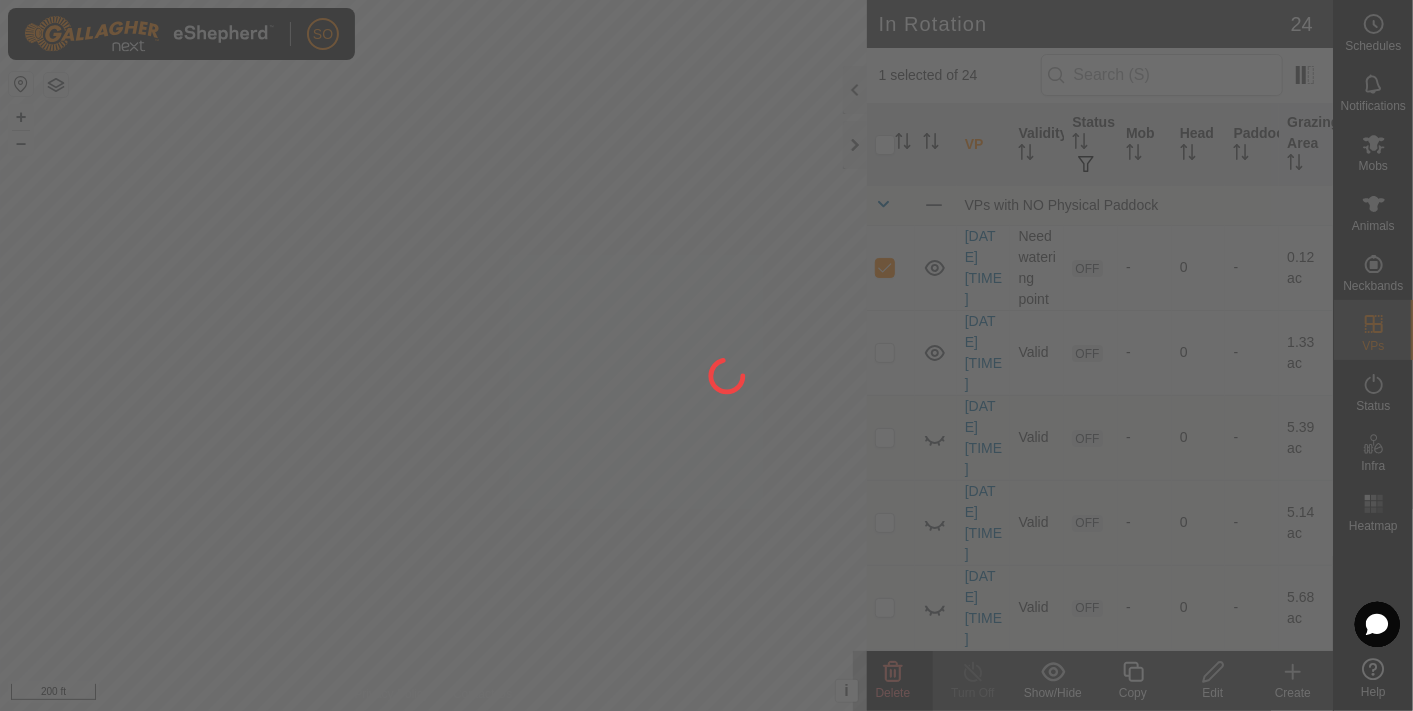 checkbox on "false" 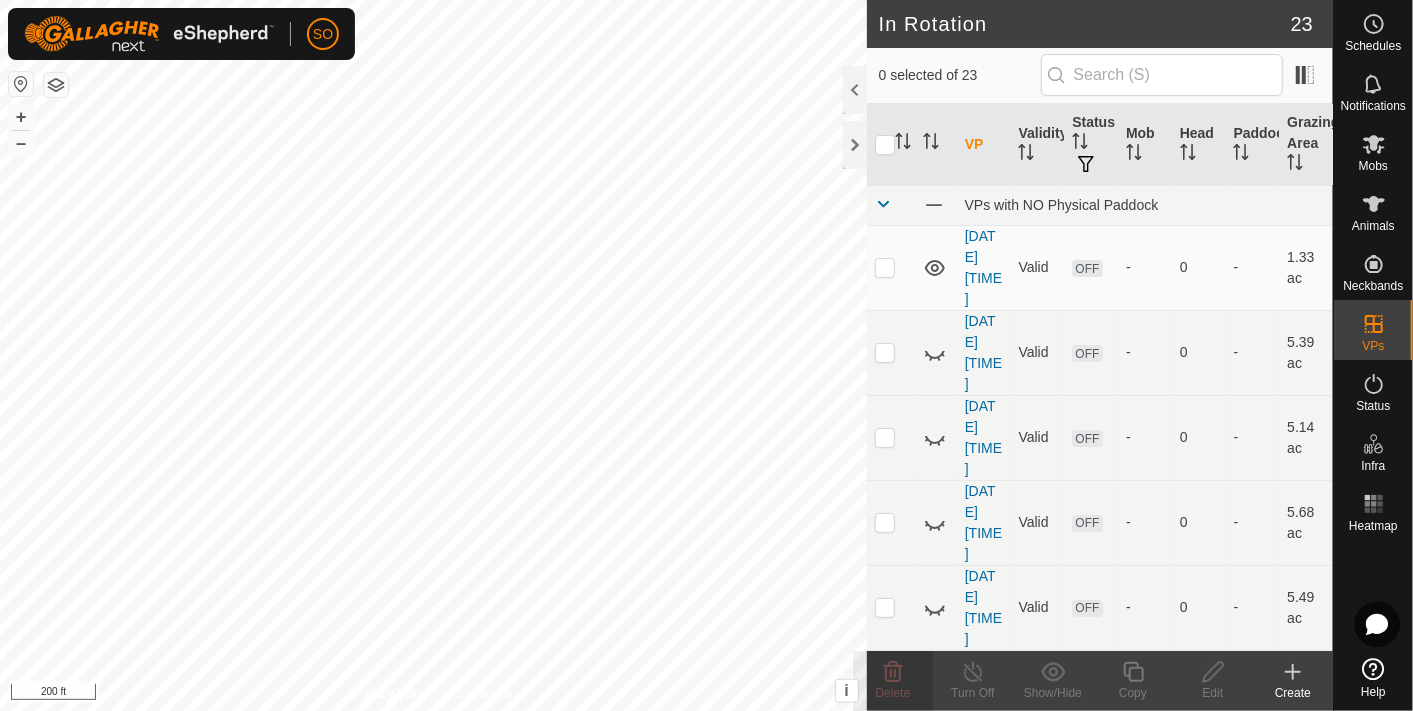 click 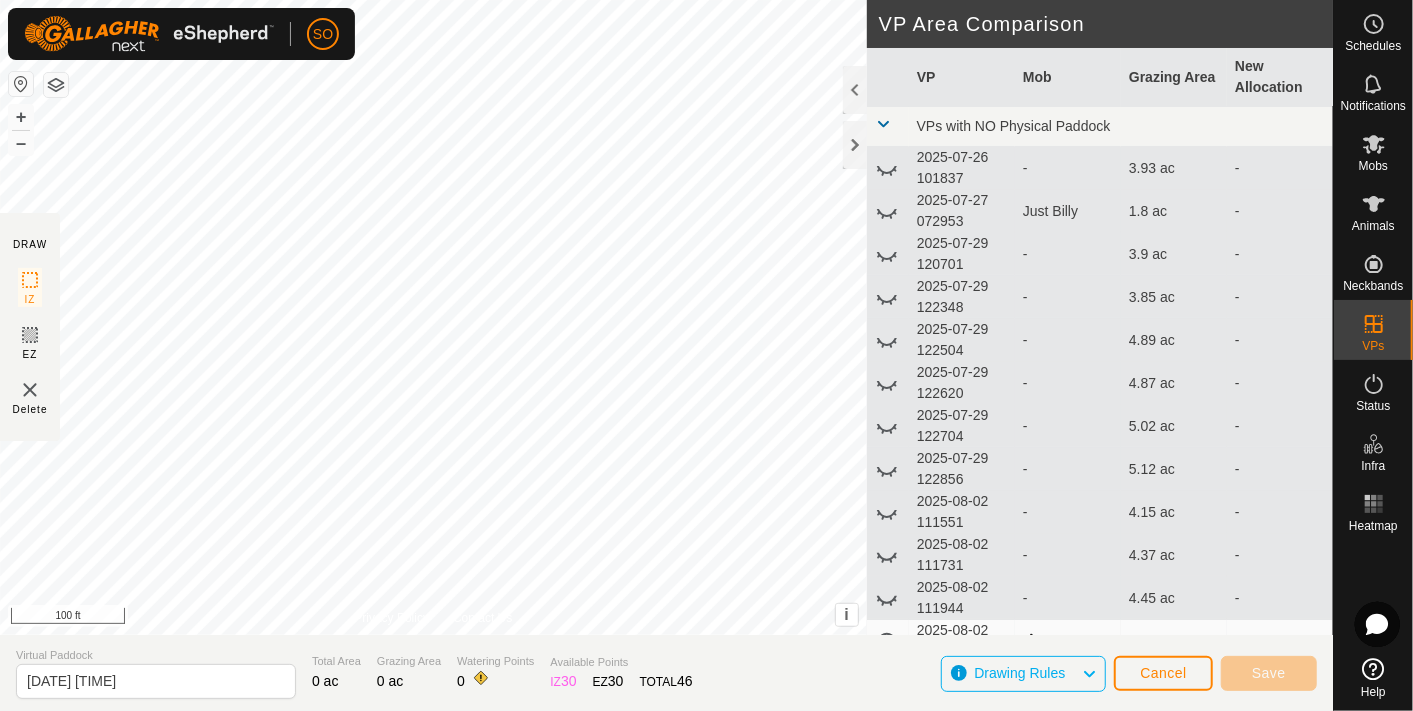 click on "DRAW IZ EZ Delete Privacy Policy Contact Us + – ⇧ i This application includes HERE Maps. © 2024 HERE. All rights reserved. 100 ft VP Area Comparison     VP   Mob   Grazing Area   New Allocation  VPs with NO Physical Paddock  [DATE] [TIME]  -  3.93 ac   -   [DATE] [TIME]   Just Billy   1.8 ac   -   [DATE] [TIME]  -  3.9 ac   -   [DATE] [TIME]  -  3.85 ac   -   [DATE] [TIME]  -  4.89 ac   -   [DATE] [TIME]  -  4.87 ac   -   [DATE] [TIME]  -  5.02 ac   -   [DATE] [TIME]  -  5.12 ac   -   [DATE] [TIME]  -  4.15 ac   -   [DATE] [TIME]  -  4.37 ac   -   [DATE] [TIME]  -  4.45 ac   -   [DATE] [TIME]   2 Mobs   4.6 ac   -   [DATE] [TIME]  -  4.74 ac   -   [DATE] [TIME]  -  4.99 ac   -   [DATE] [TIME]  -  4.65 ac   -   [DATE] [TIME]  -  4.77 ac   -   [DATE] [TIME]  -  4.97 ac   -   [DATE] [TIME]  -  5.14 ac   -   [DATE] [TIME]  -  5.49 ac   -   [DATE] [TIME]  -  5.68 ac   -   [DATE] [TIME]  -  5.14 ac   -   [DATE] [TIME]  - -" 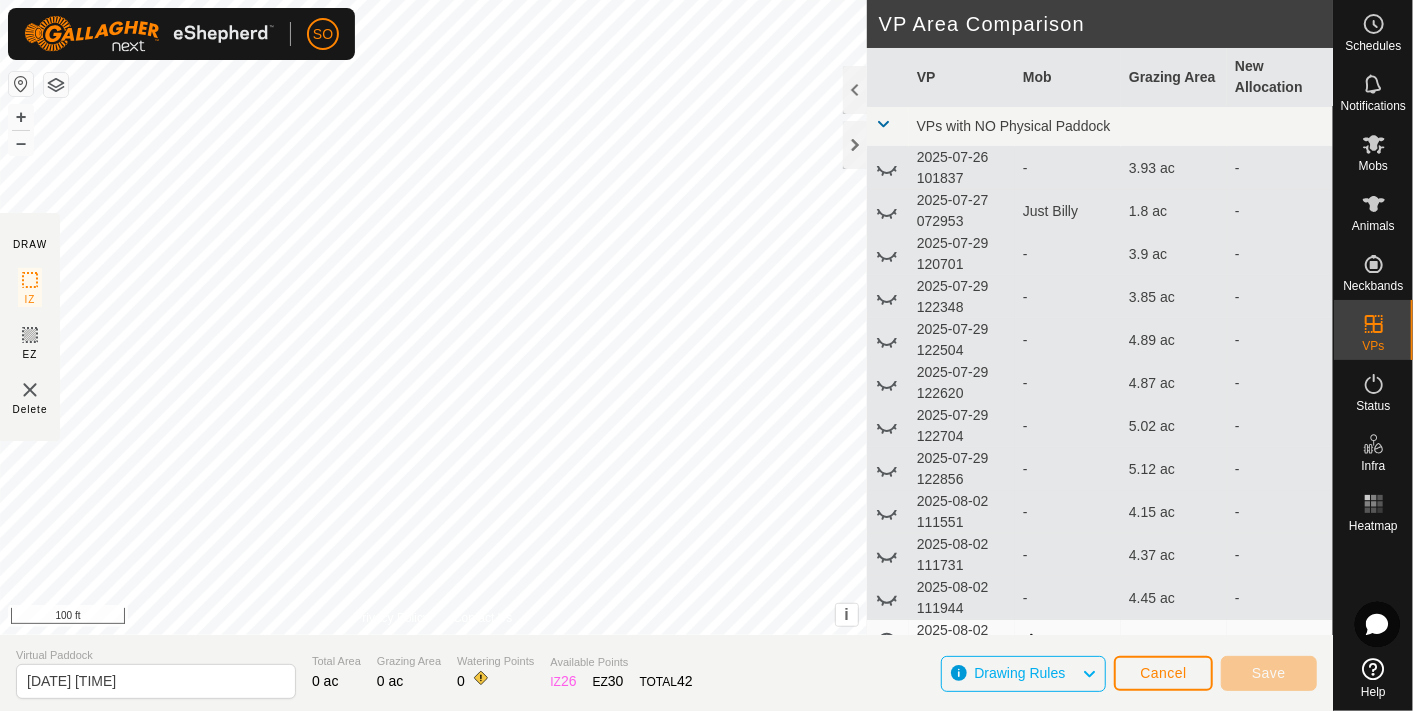 click on "SO Schedules Notifications Mobs Animals Neckbands VPs Status Infra Heatmap Help DRAW IZ EZ Delete Privacy Policy Contact Us + – ⇧ i This application includes HERE Maps. © 2024 HERE. All rights reserved. 100 ft VP Area Comparison     VP   Mob   Grazing Area   New Allocation  VPs with NO Physical Paddock  [DATE] [TIME]  -  3.93 ac   -   [DATE] [TIME]   Just Billy   1.8 ac   -   [DATE] [TIME]  -  3.9 ac   -   [DATE] [TIME]  -  3.85 ac   -   [DATE] [TIME]  -  4.89 ac   -   [DATE] [TIME]  -  4.87 ac   -   [DATE] [TIME]  -  5.02 ac   -   [DATE] [TIME]  -  5.12 ac   -   [DATE] [TIME]  -  4.15 ac   -   [DATE] [TIME]  -  4.37 ac   -   [DATE] [TIME]  -  4.45 ac   -   [DATE] [TIME]   2 Mobs   4.6 ac   -   [DATE] [TIME]  -  4.74 ac   -   [DATE] [TIME]  -  4.99 ac   -   [DATE] [TIME]  -  4.65 ac   -   [DATE] [TIME]  -  4.77 ac   -   [DATE] [TIME]  -  4.97 ac   -   [DATE] [TIME]  -  5.14 ac   -   [DATE] [TIME]  -  5.49 ac   -  -  -" at bounding box center [706, 355] 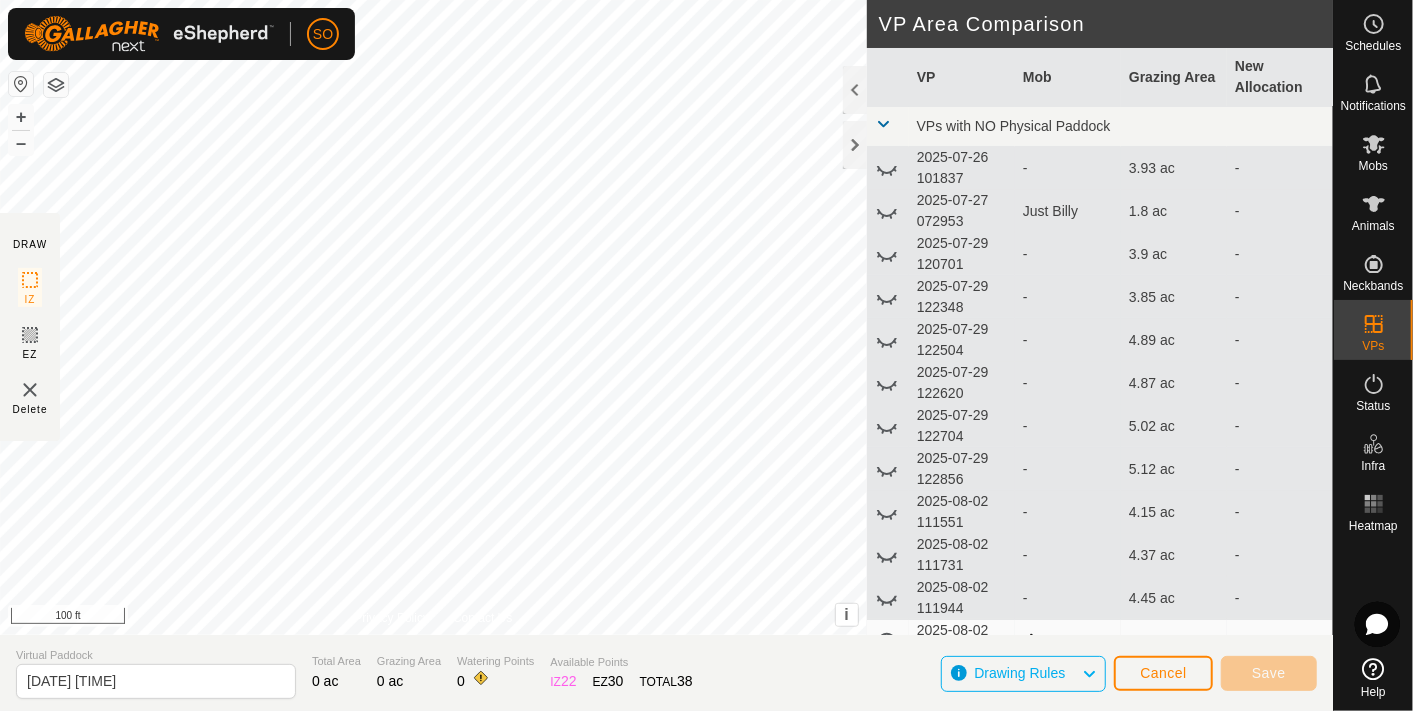 click on "SO Schedules Notifications Mobs Animals Neckbands VPs Status Infra Heatmap Help DRAW IZ EZ Delete Privacy Policy Contact Us + – ⇧ i This application includes HERE Maps. © 2024 HERE. All rights reserved. 100 ft VP Area Comparison     VP   Mob   Grazing Area   New Allocation  VPs with NO Physical Paddock  [DATE] [TIME]  -  3.93 ac   -   [DATE] [TIME]   Just Billy   1.8 ac   -   [DATE] [TIME]  -  3.9 ac   -   [DATE] [TIME]  -  3.85 ac   -   [DATE] [TIME]  -  4.89 ac   -   [DATE] [TIME]  -  4.87 ac   -   [DATE] [TIME]  -  5.02 ac   -   [DATE] [TIME]  -  5.12 ac   -   [DATE] [TIME]  -  4.15 ac   -   [DATE] [TIME]  -  4.37 ac   -   [DATE] [TIME]  -  4.45 ac   -   [DATE] [TIME]   2 Mobs   4.6 ac   -   [DATE] [TIME]  -  4.74 ac   -   [DATE] [TIME]  -  4.99 ac   -   [DATE] [TIME]  -  4.65 ac   -   [DATE] [TIME]  -  4.77 ac   -   [DATE] [TIME]  -  4.97 ac   -   [DATE] [TIME]  -  5.14 ac   -   [DATE] [TIME]  -  5.49 ac   -  -  -" at bounding box center [706, 355] 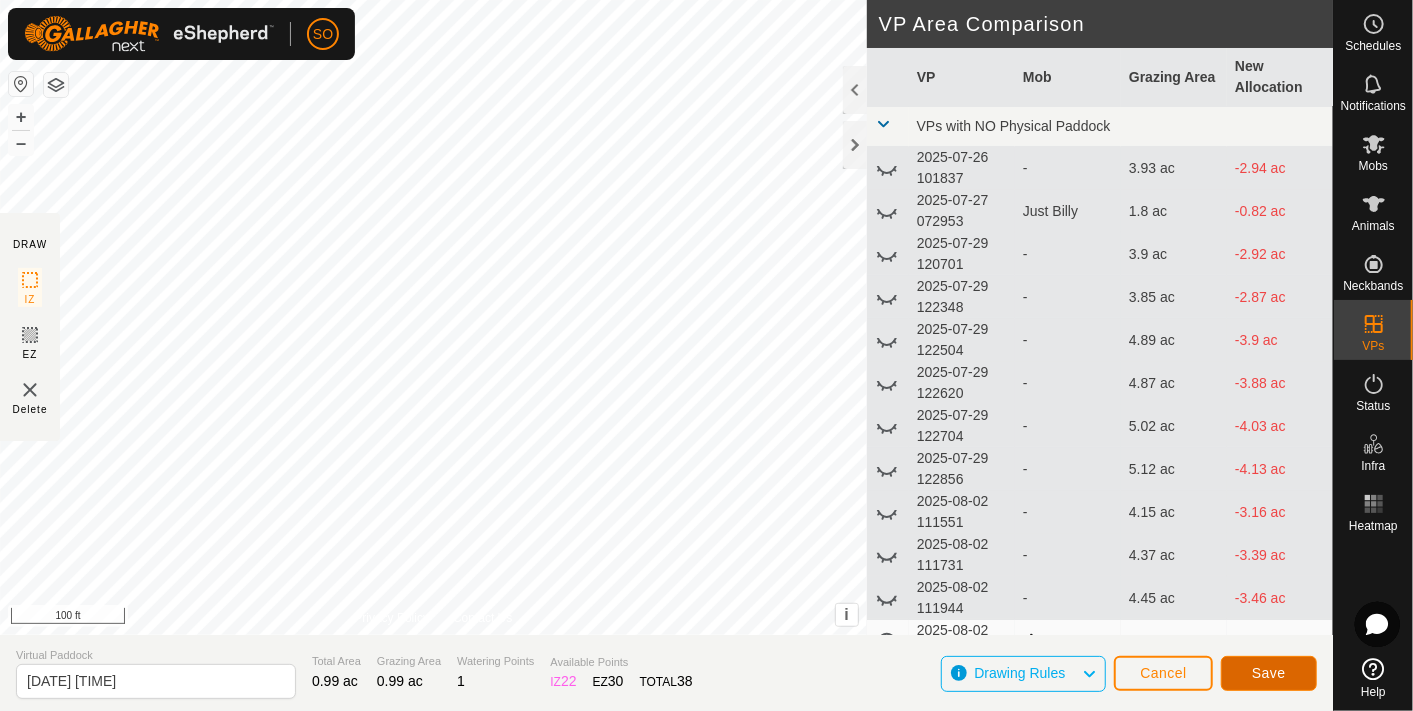 click on "Save" 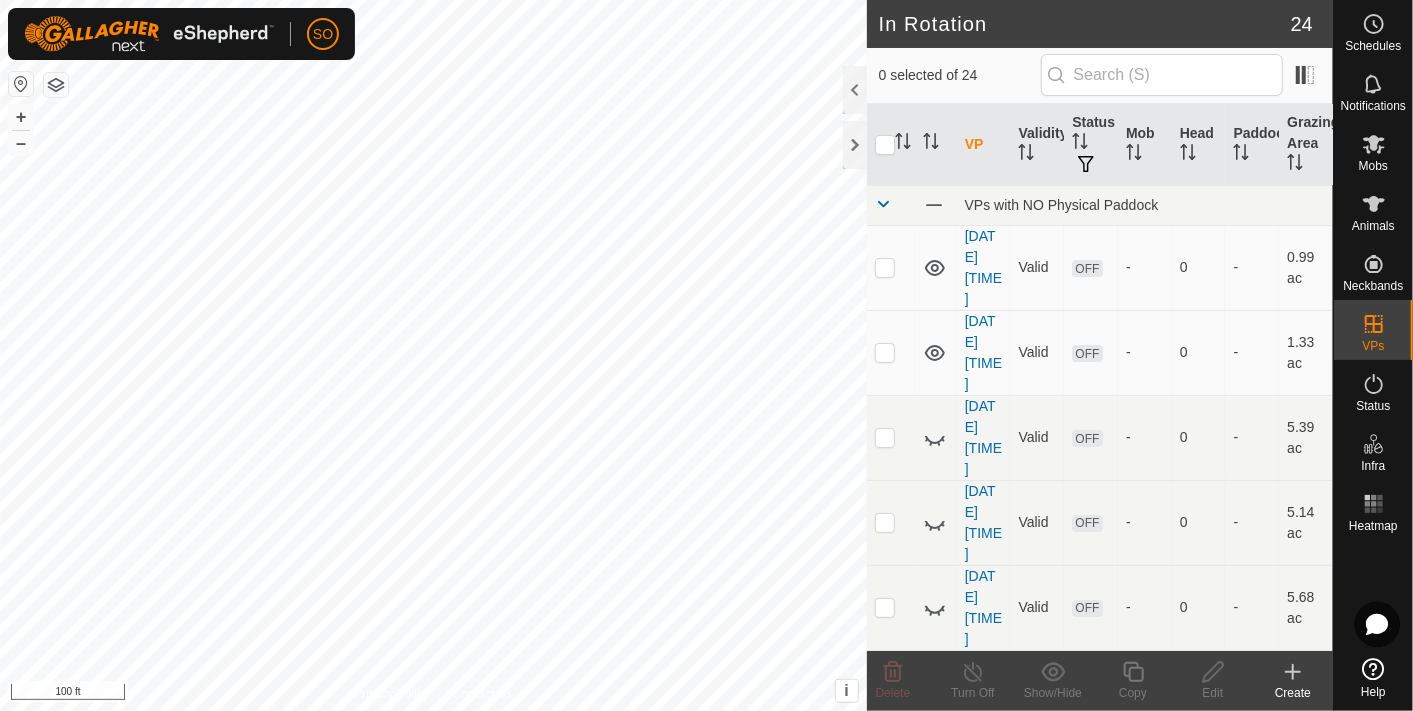 click 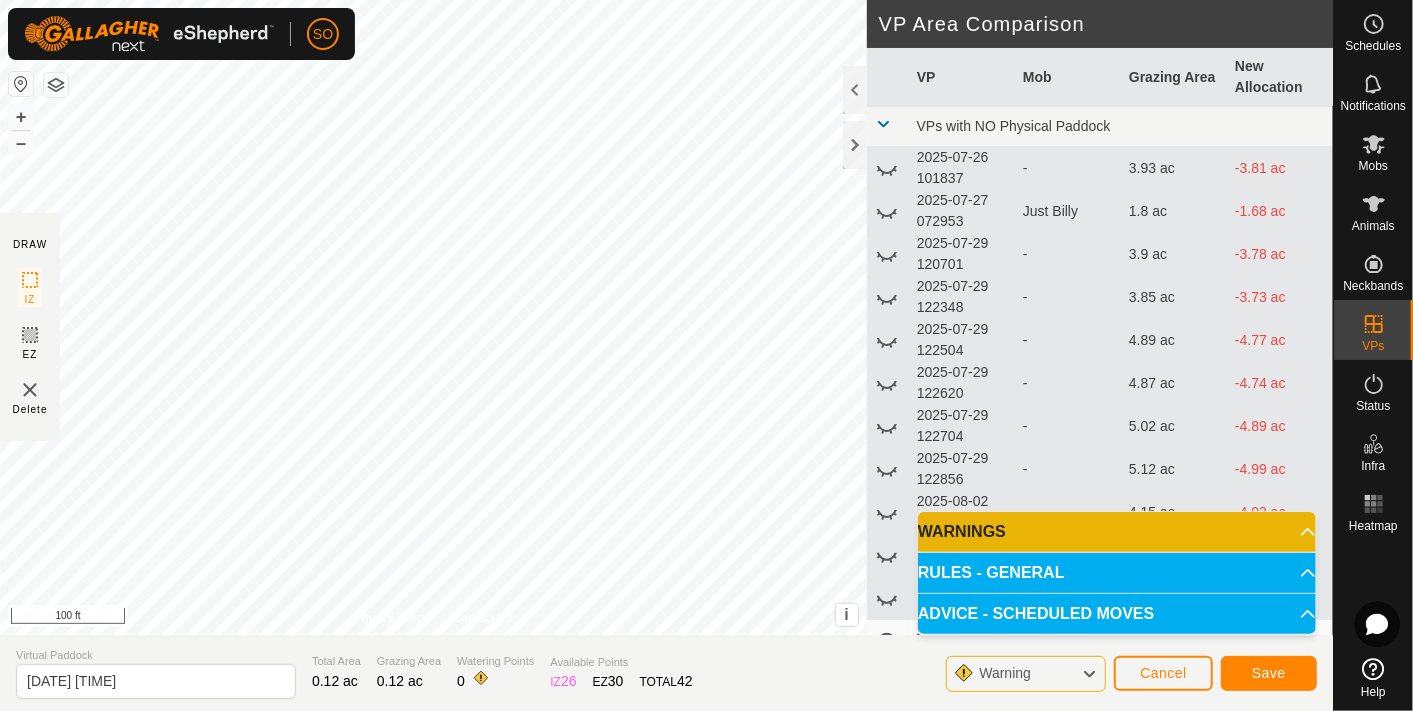 click on "WARNINGS" at bounding box center [1117, 532] 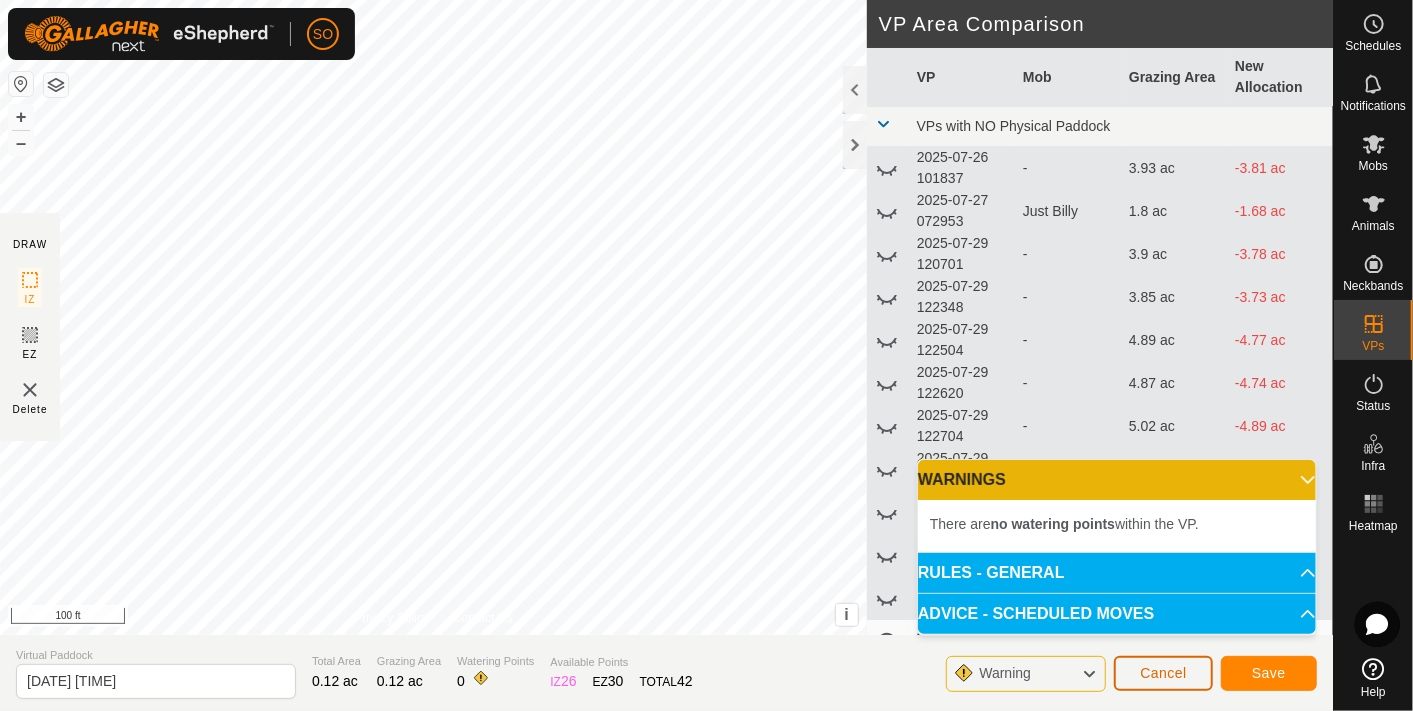 click on "Cancel" 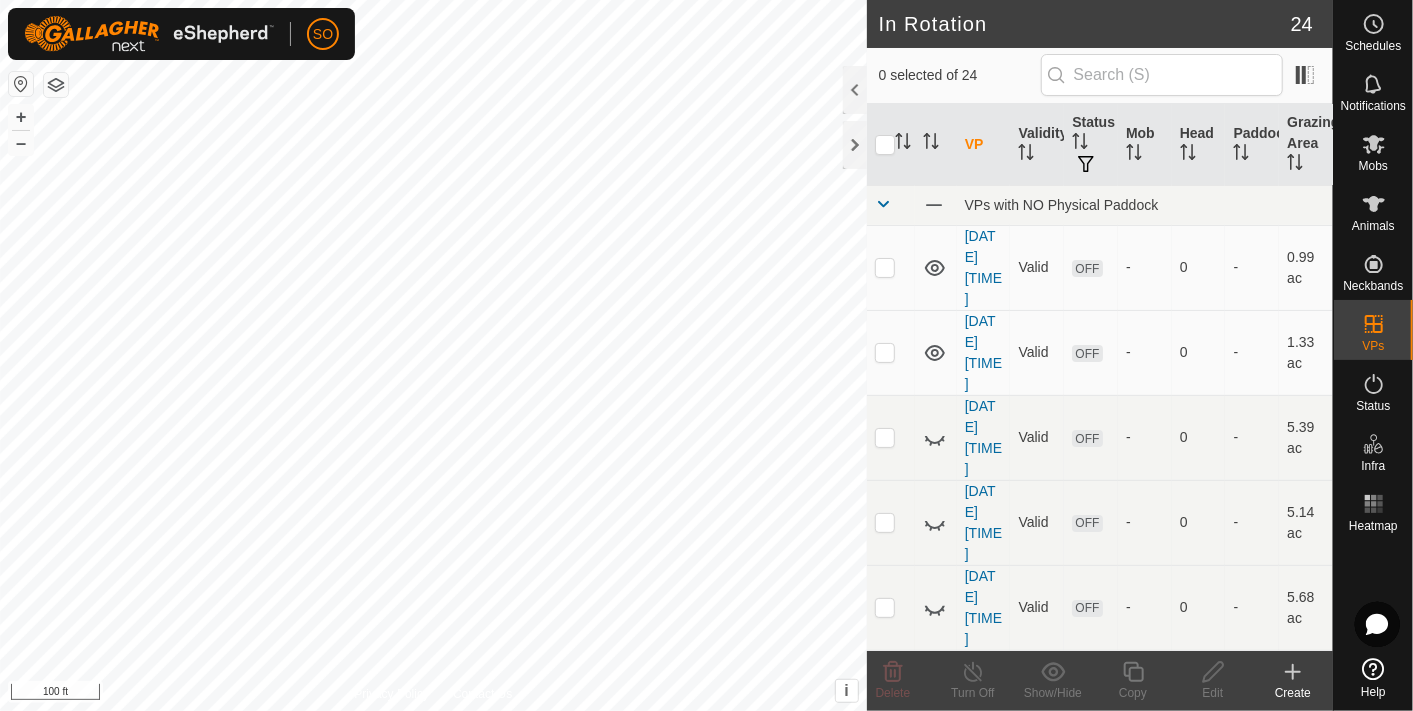 click 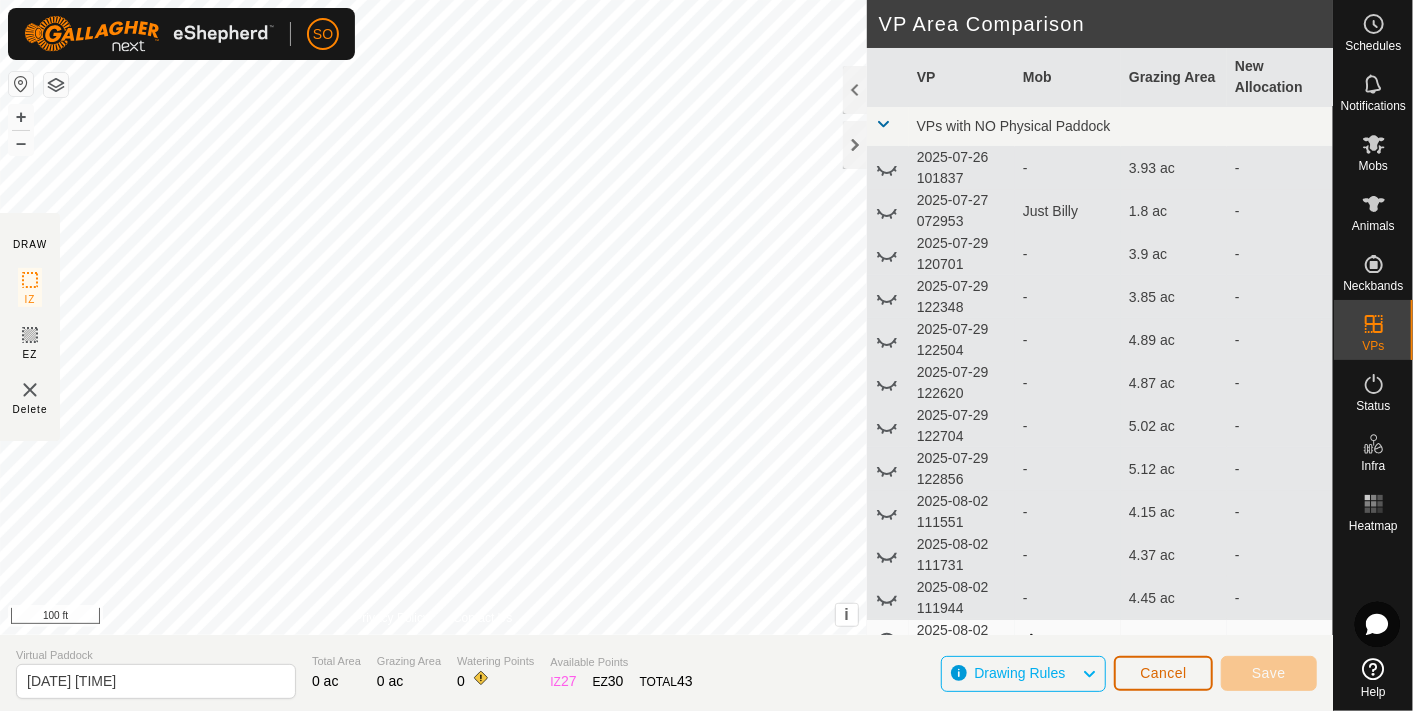 click on "Cancel" 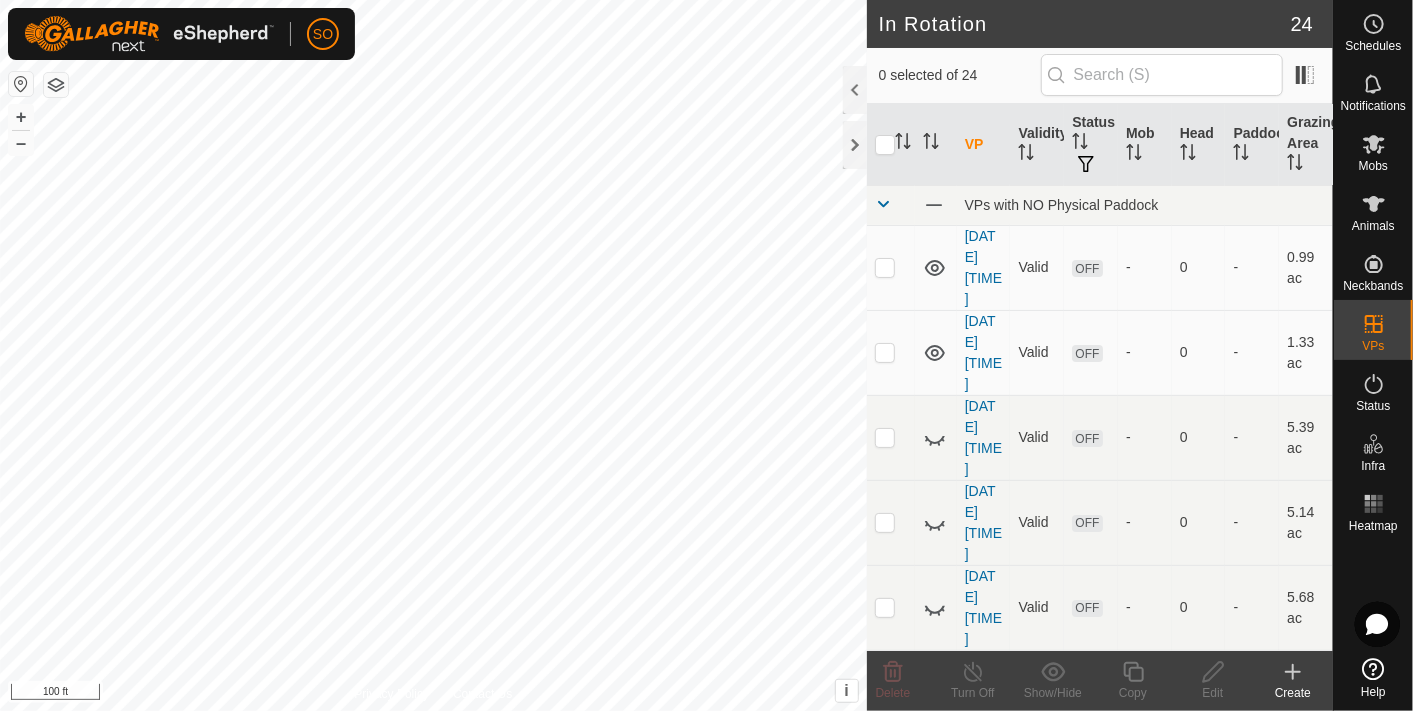 click on "SO Schedules Notifications Mobs Animals Neckbands VPs Status Infra Heatmap Help In Rotation 24 0 selected of 24     VP   Validity   Status   Mob   Head   Paddock   Grazing Area   VPs with NO Physical Paddock  [DATE] [TIME]  Valid  OFF  -   0   -   0.99 ac  [DATE] [TIME]  Valid  OFF  -   0   -   1.33 ac  [DATE] [TIME]  Valid  OFF  -   0   -   5.39 ac  [DATE] [TIME]  Valid  OFF  -   0   -   5.14 ac  [DATE] [TIME]  Valid  OFF  -   0   -   5.68 ac  [DATE] [TIME]  Valid  OFF  -   0   -   5.49 ac  [DATE] [TIME]  Valid  OFF  -   0   -   5.14 ac  [DATE] [TIME]  Valid  OFF  -   0   -   4.97 ac  [DATE] [TIME]  Valid  OFF  -   0   -   4.77 ac  [DATE] [TIME]  Valid  OFF  -   0   -   4.65 ac  [DATE] [TIME]  Valid  OFF  -   0   -   4.99 ac  [DATE] [TIME]  Valid  OFF  -   0   -   4.74 ac  [DATE] [TIME]  Valid  ON  2 Mobs   18   -   4.6 ac  [DATE] [TIME]  Valid  OFF  -   0   -   4.45 ac  [DATE] [TIME]  Valid  OFF  -   0   -   4.37 ac  [DATE] [TIME]  Valid  OFF  -   0   -   4.15 ac  OFF ON" at bounding box center [706, 355] 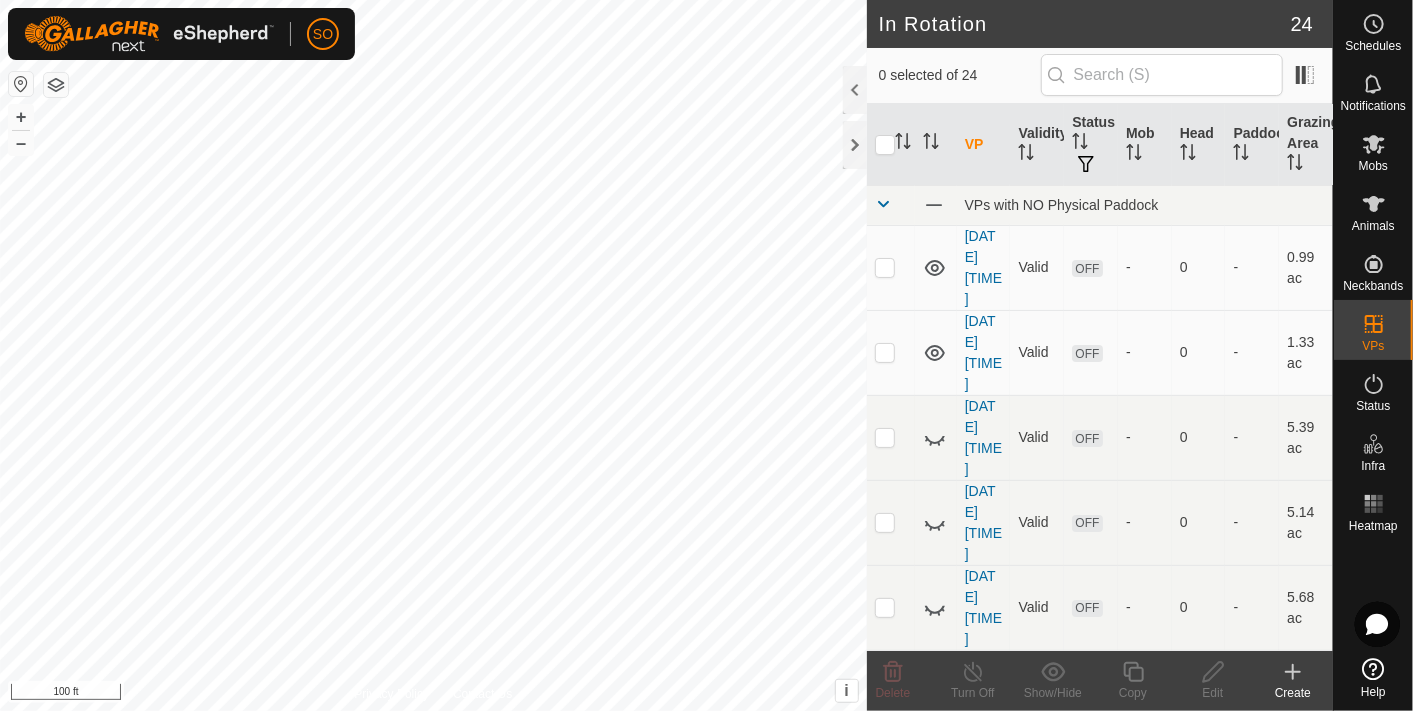 click 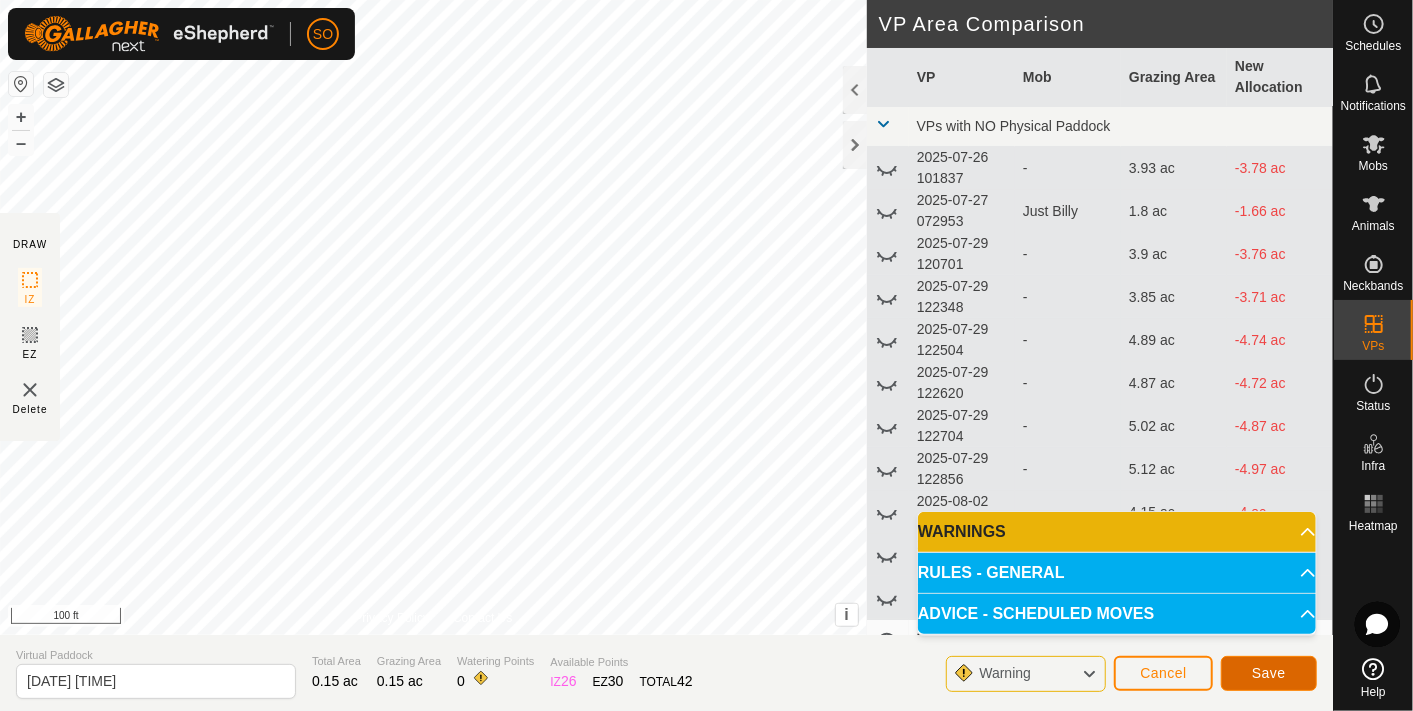 click on "Save" 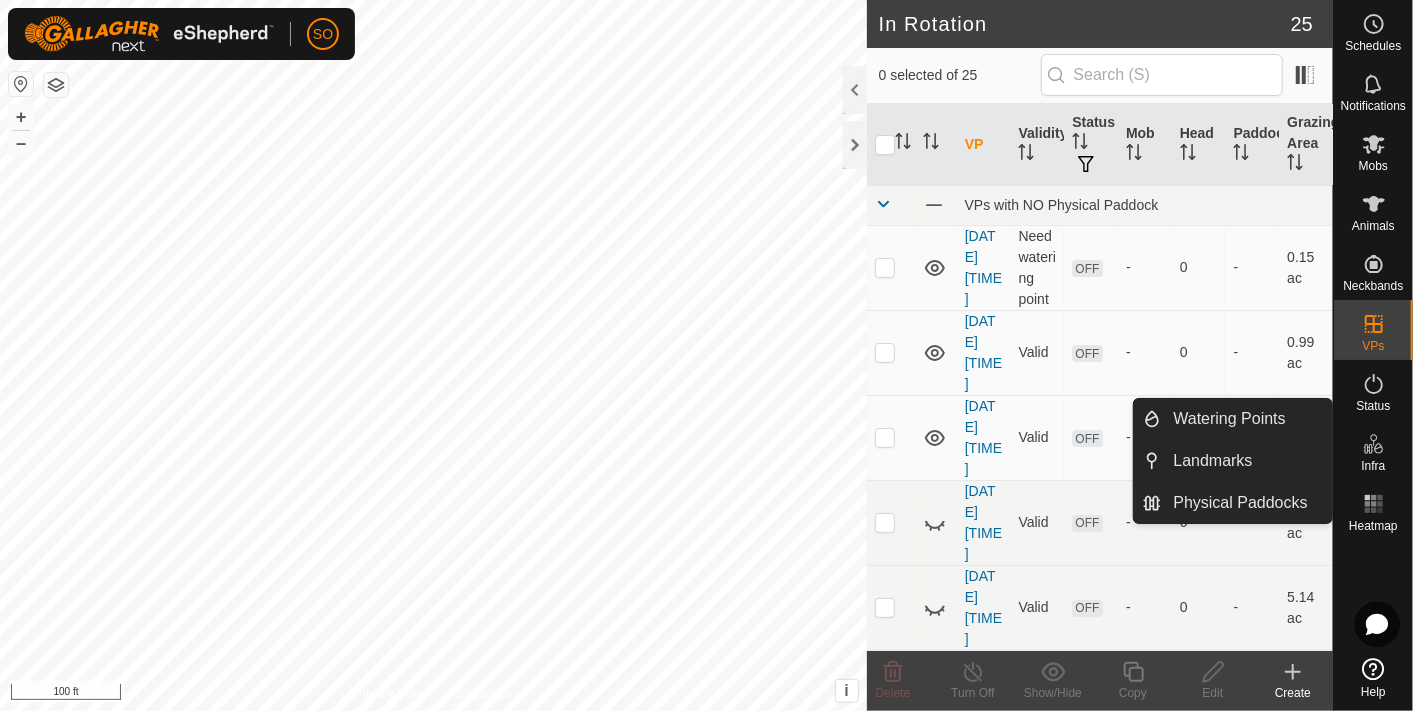 click 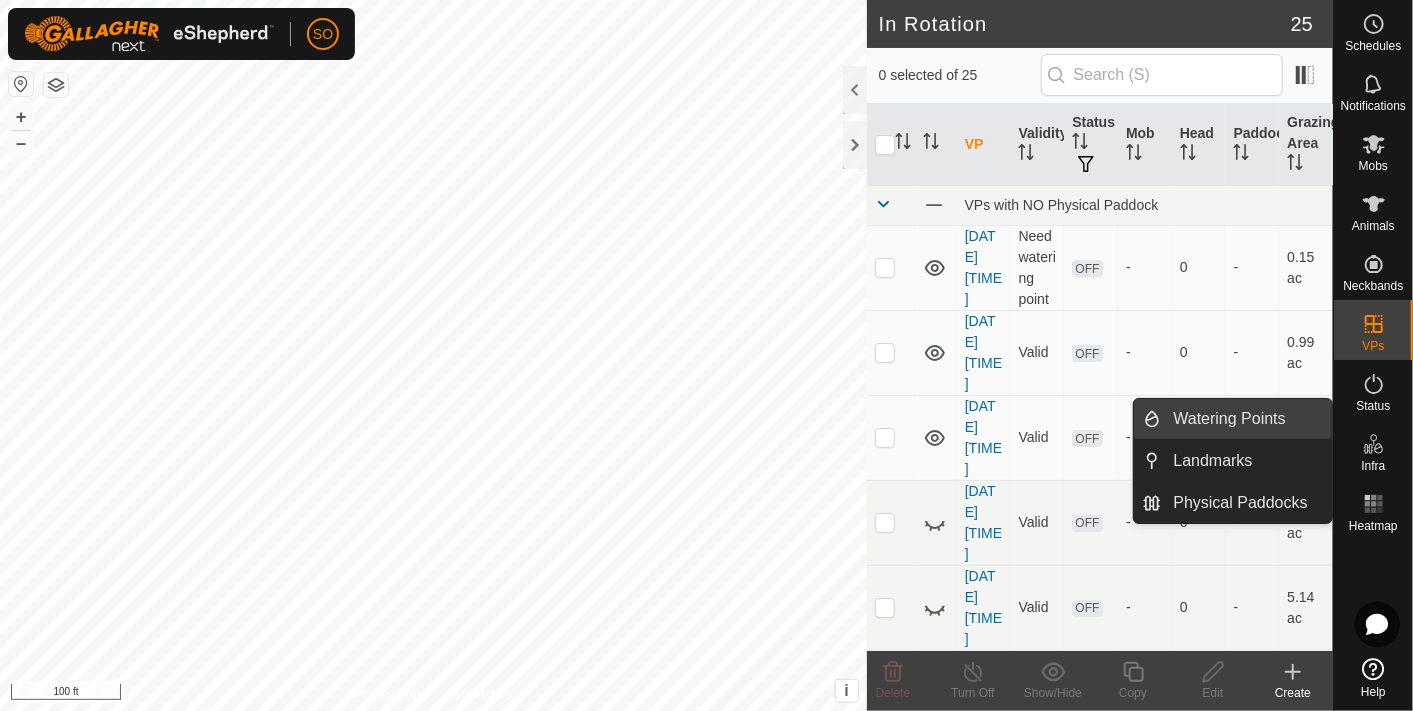 click on "Watering Points" at bounding box center (1247, 419) 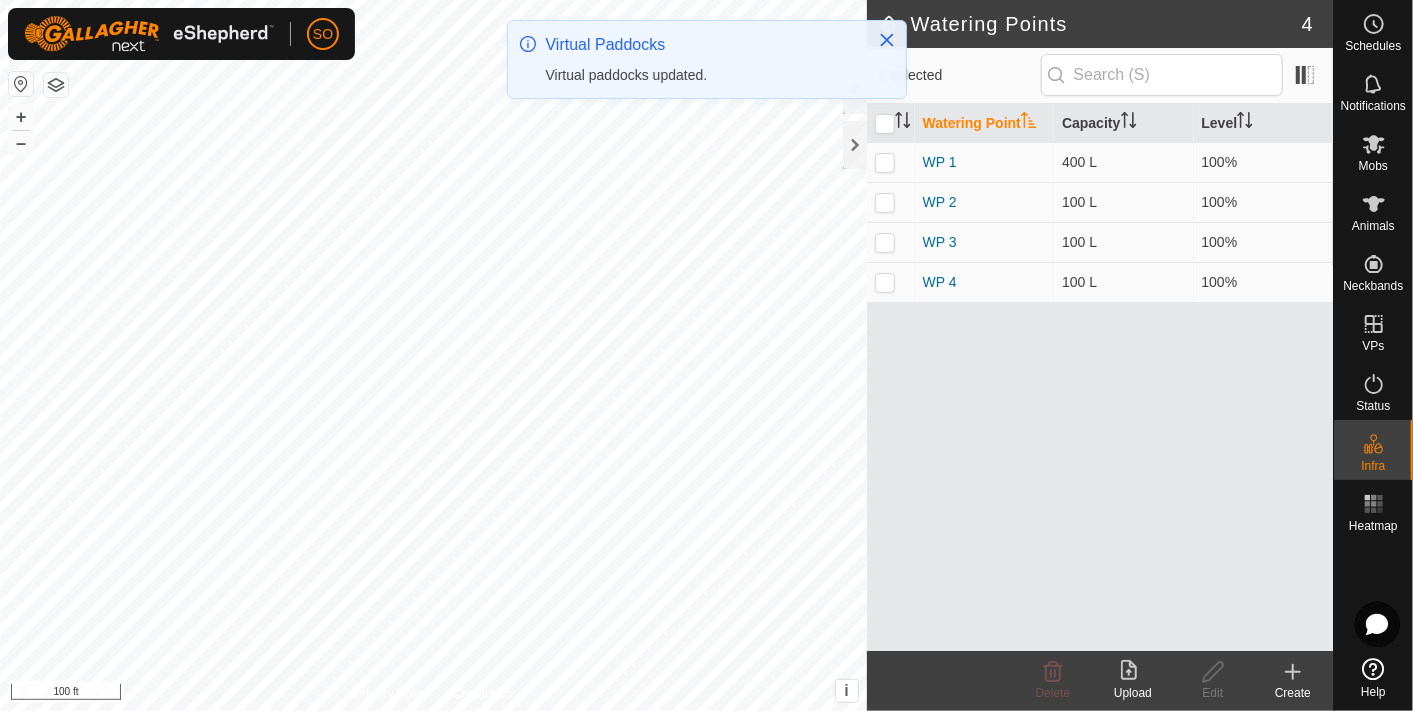 click 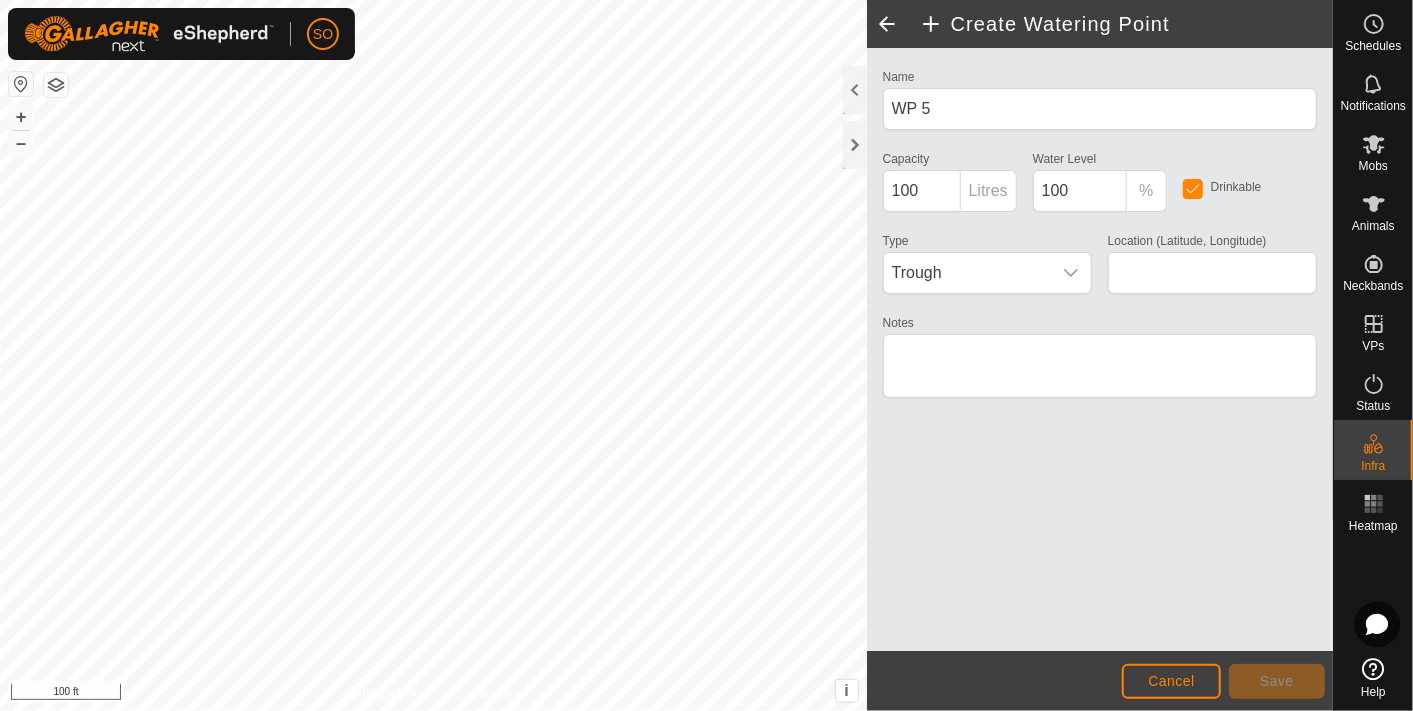 type on "[GEO_COORD]" 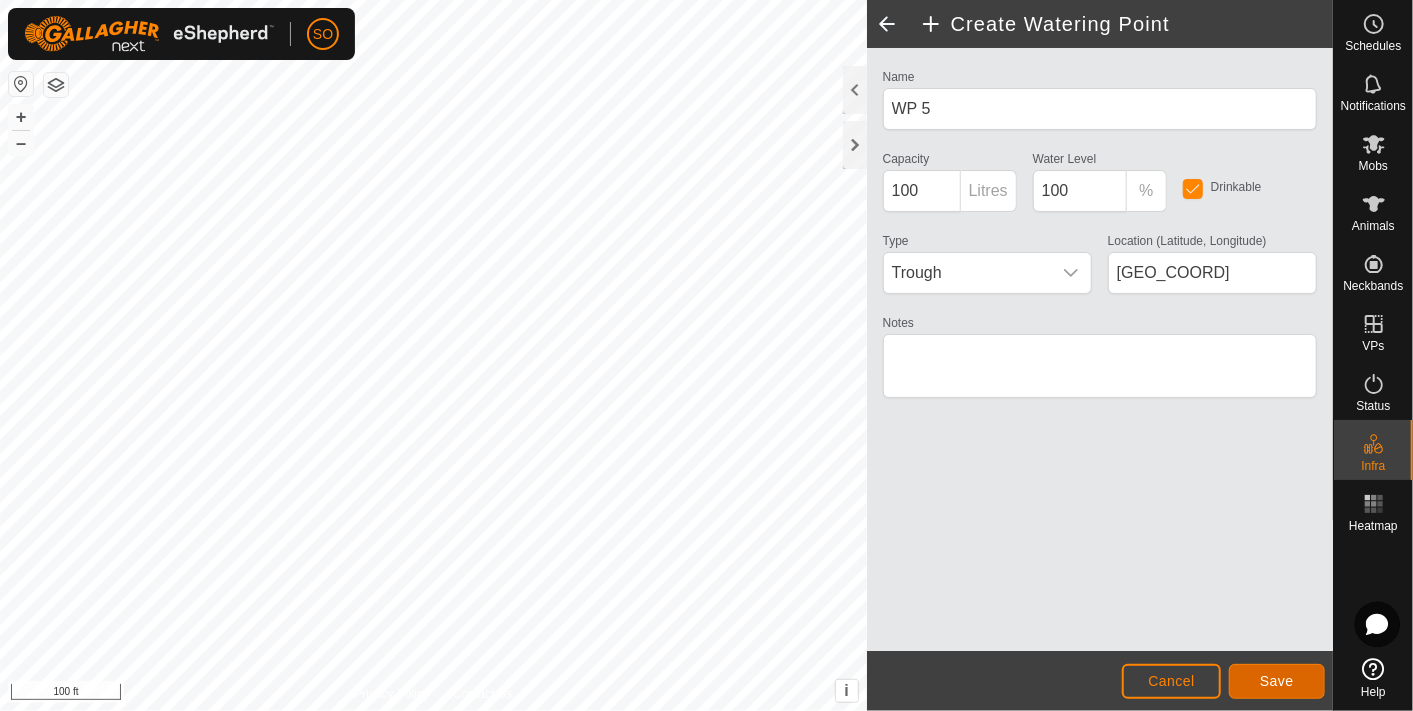 click on "Save" 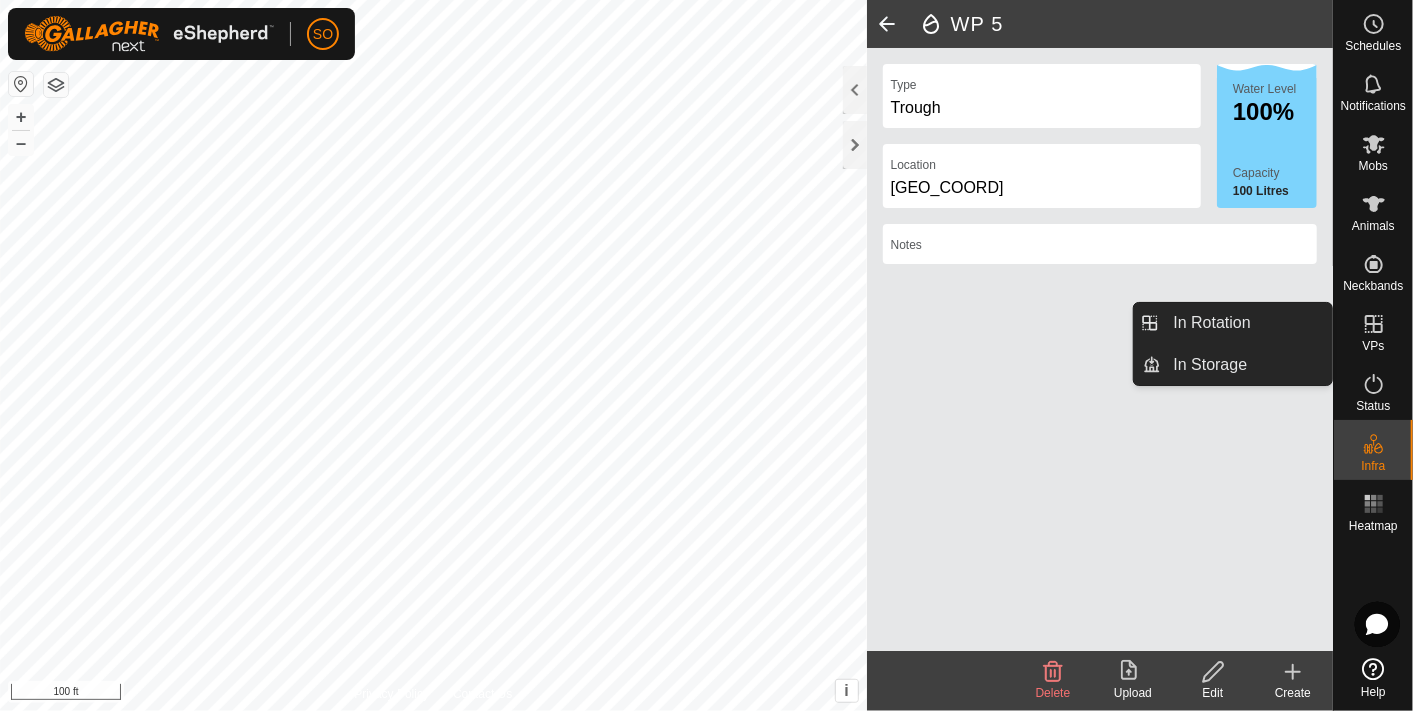 click 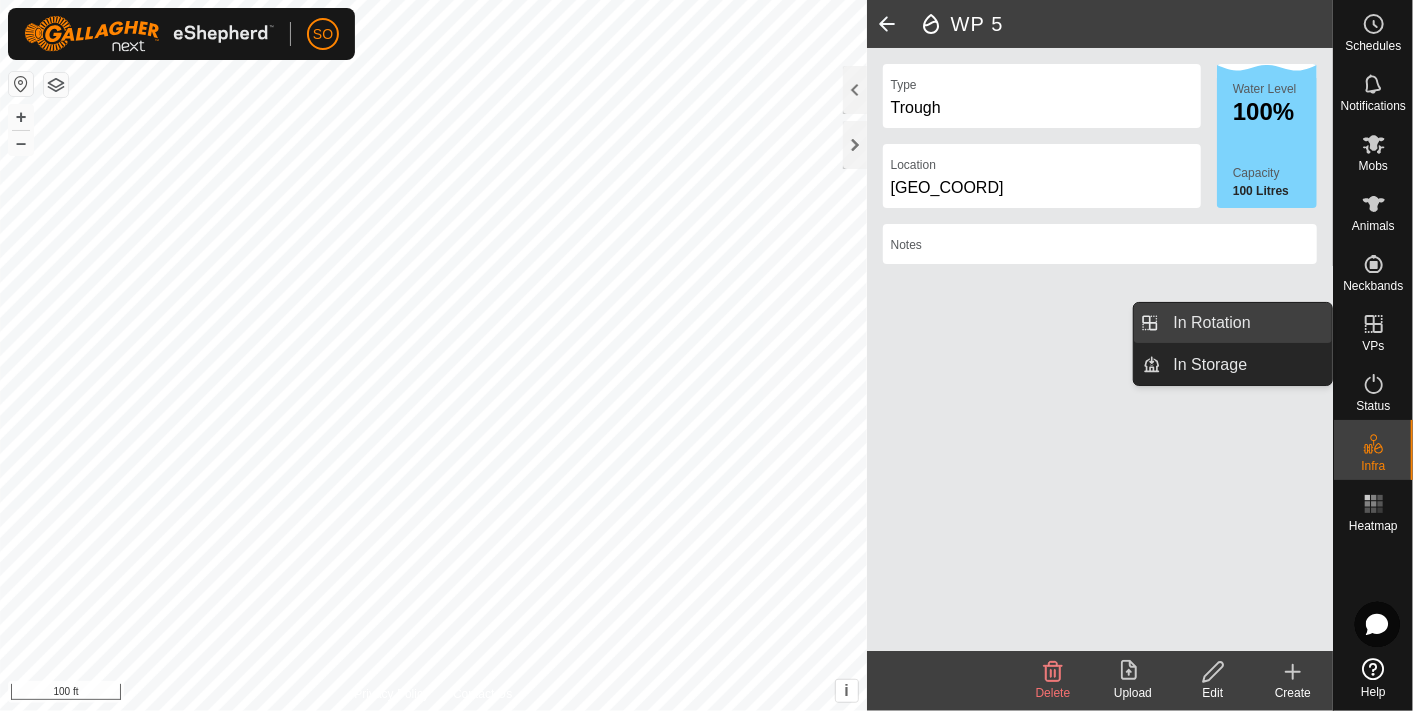 click on "In Rotation" at bounding box center [1247, 323] 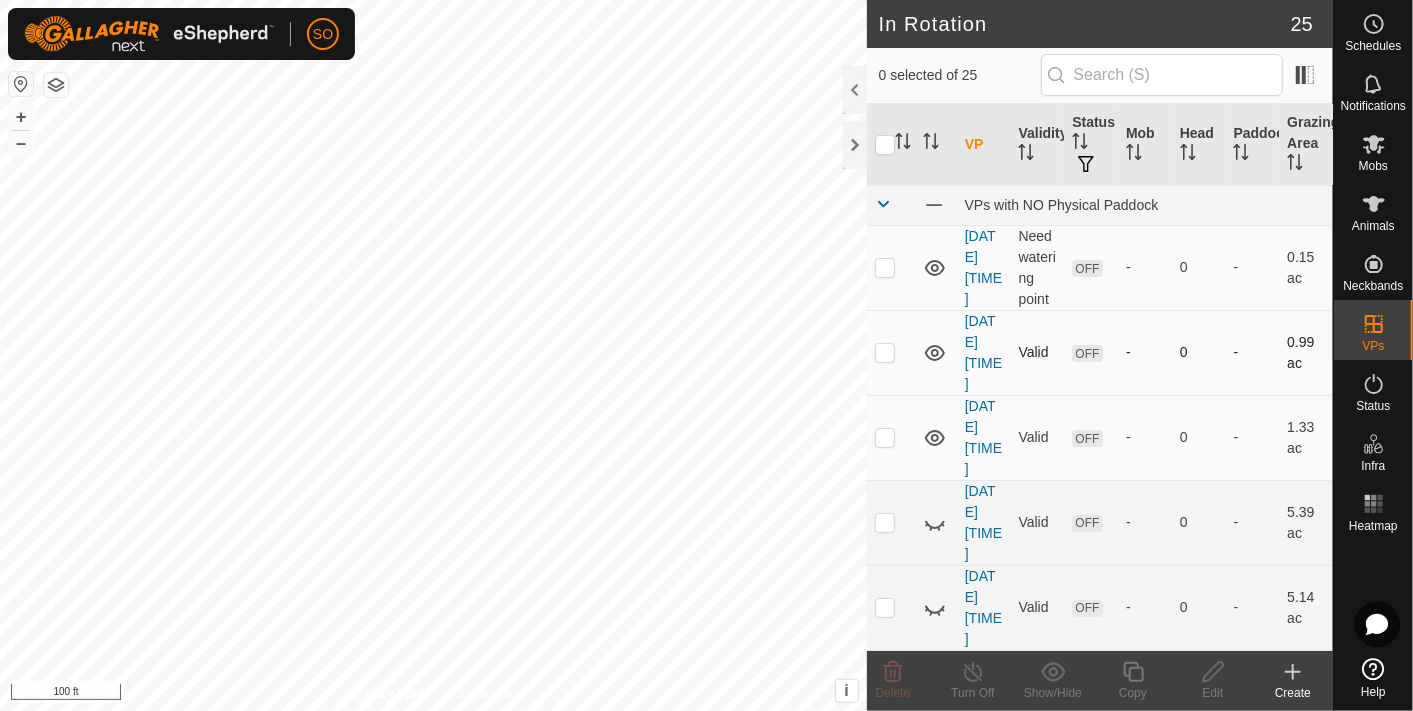 click 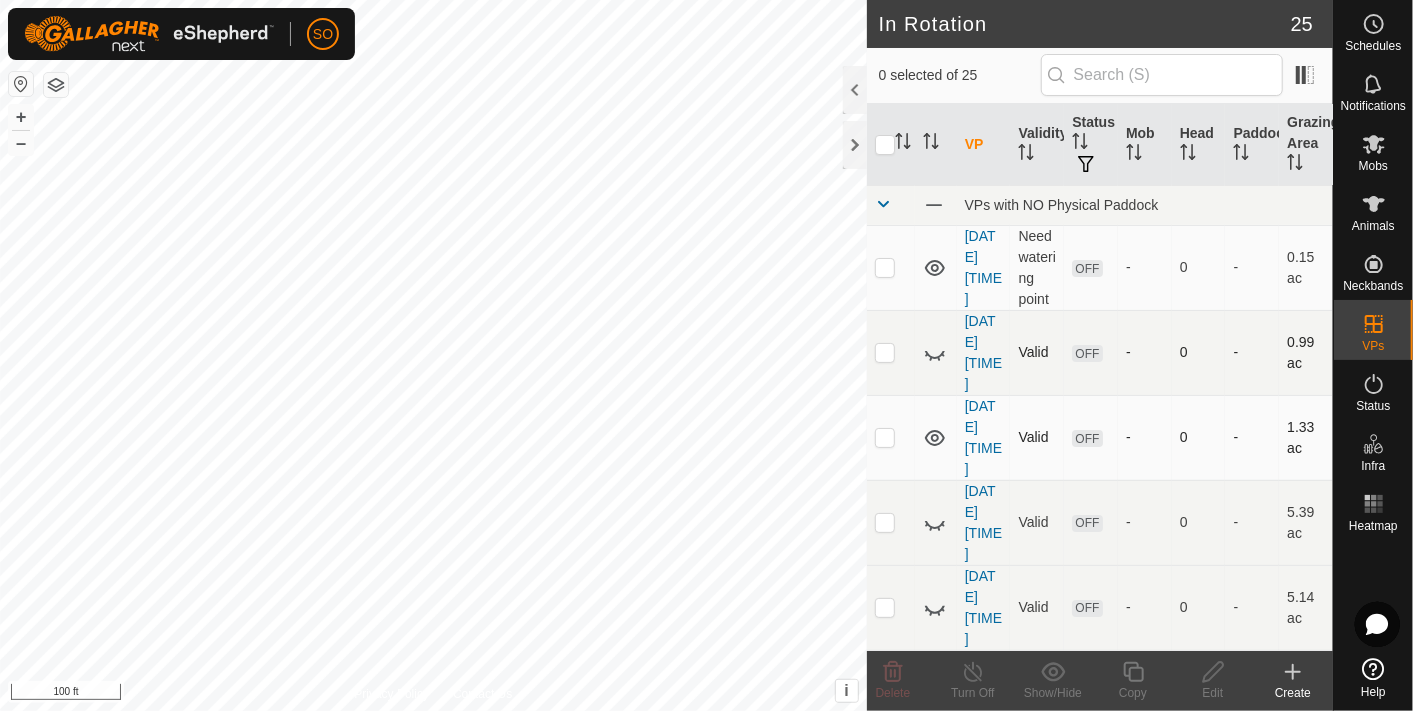 click 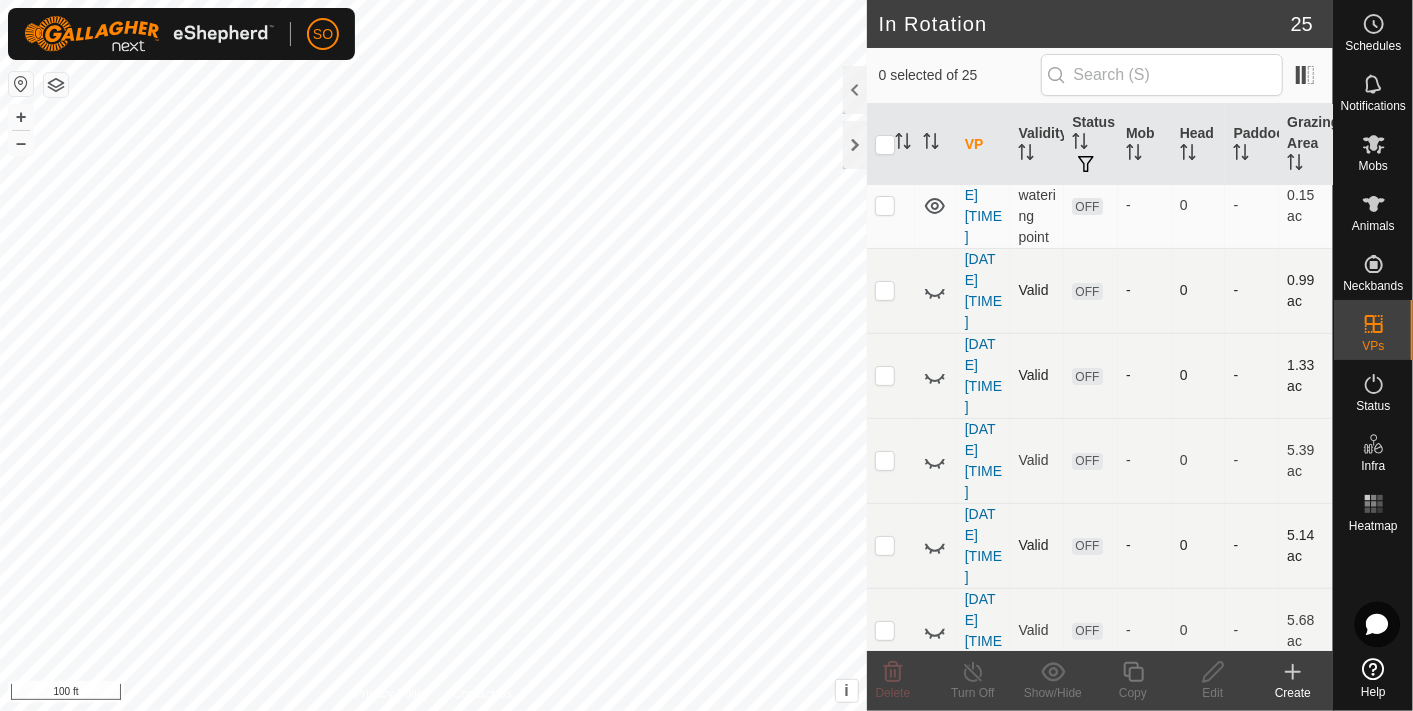 scroll, scrollTop: 0, scrollLeft: 0, axis: both 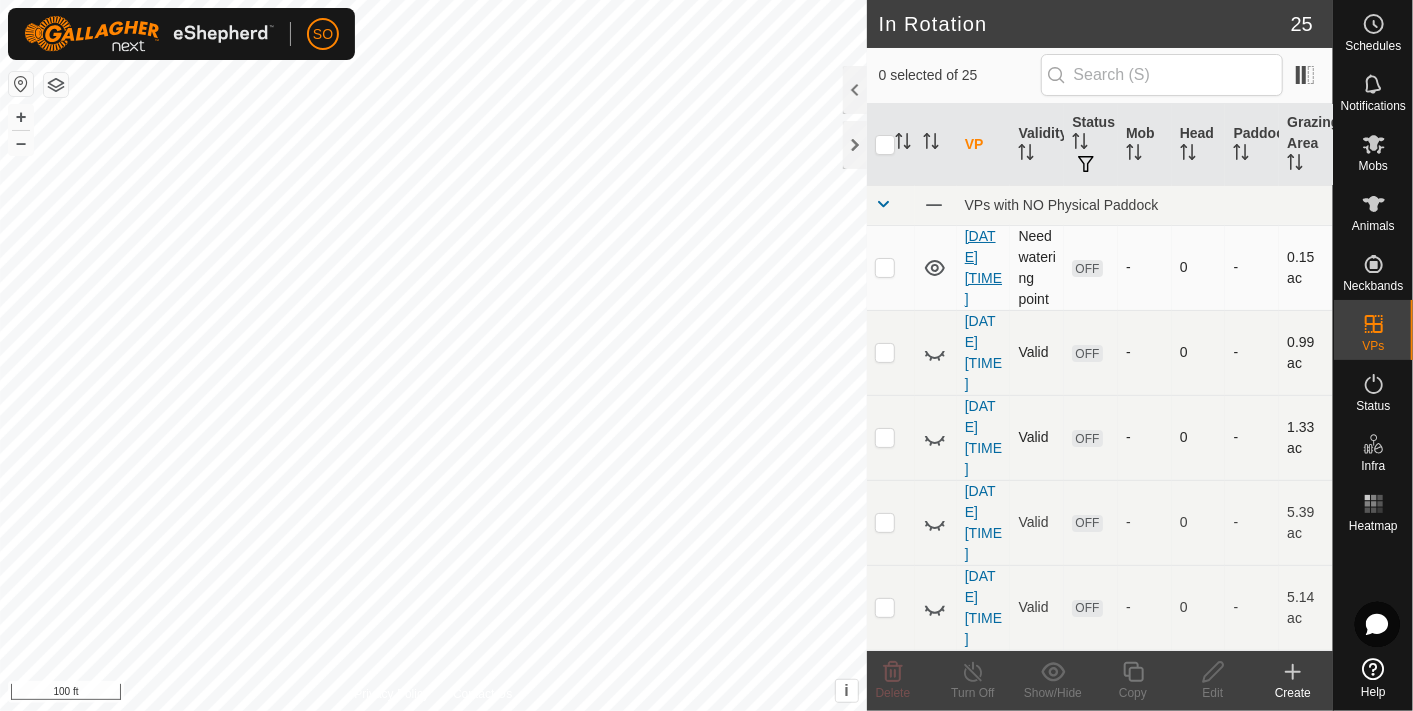 click on "[DATE] [TIME]" at bounding box center [983, 267] 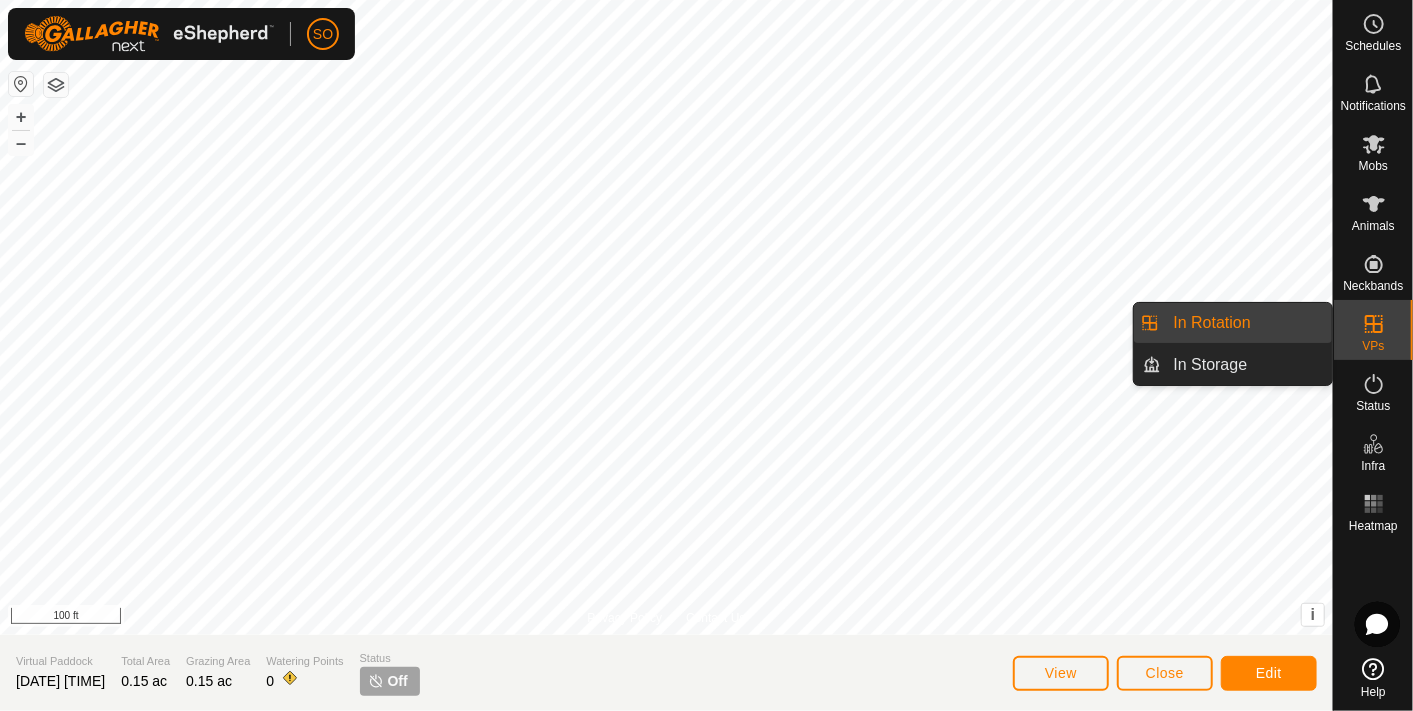 click on "In Rotation" at bounding box center (1247, 323) 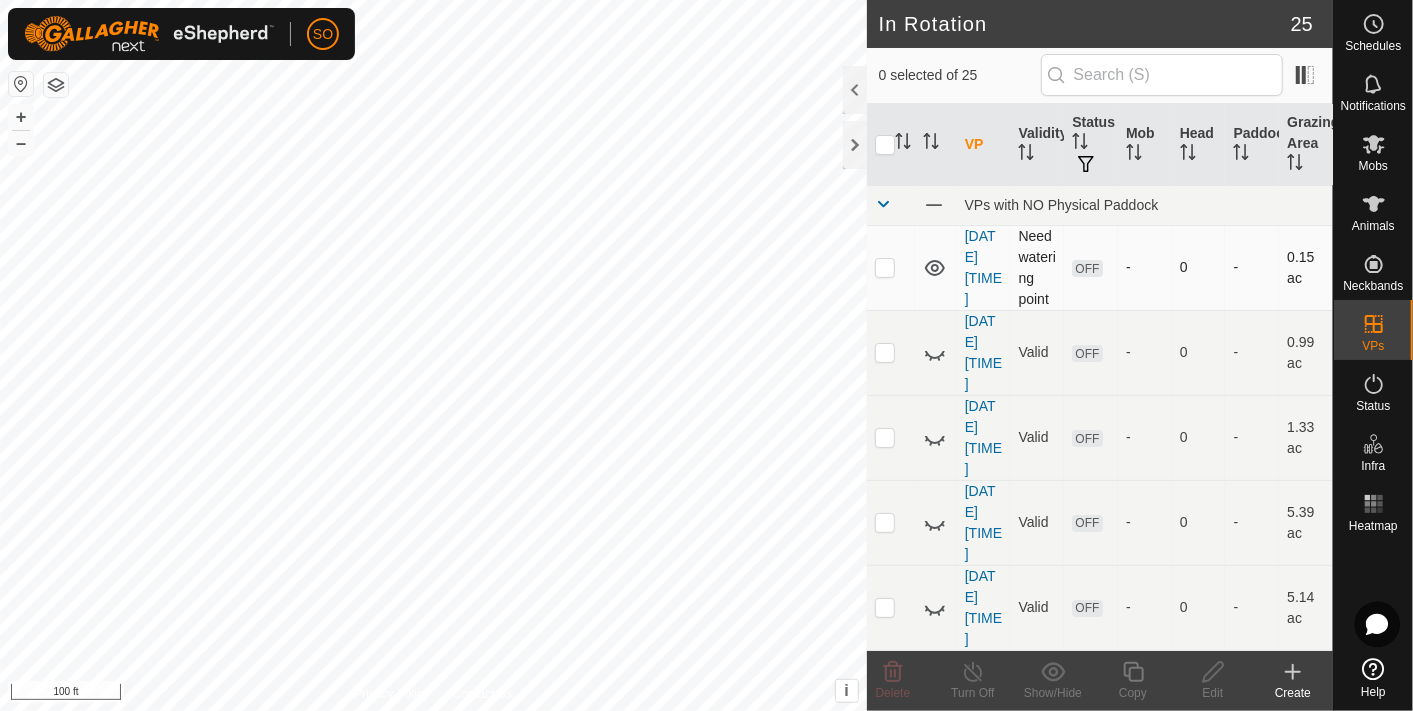click at bounding box center [885, 267] 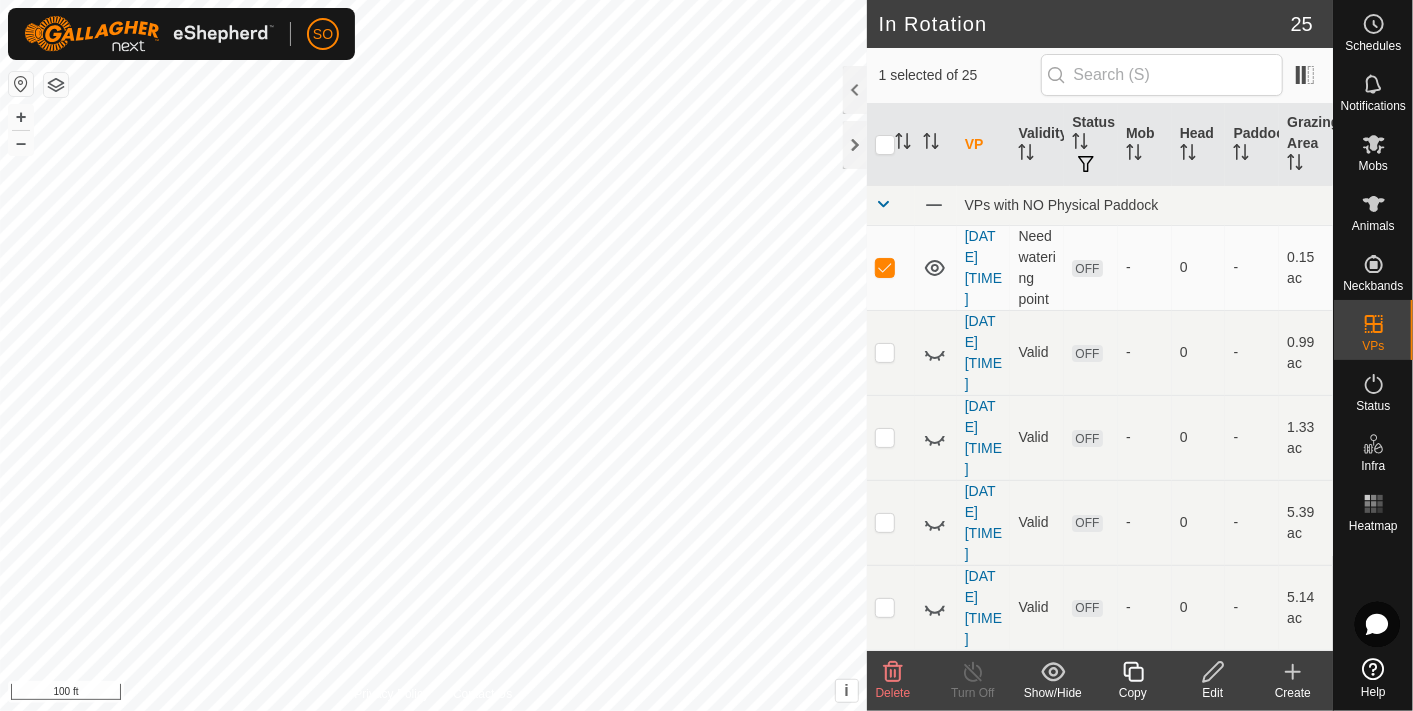 click 